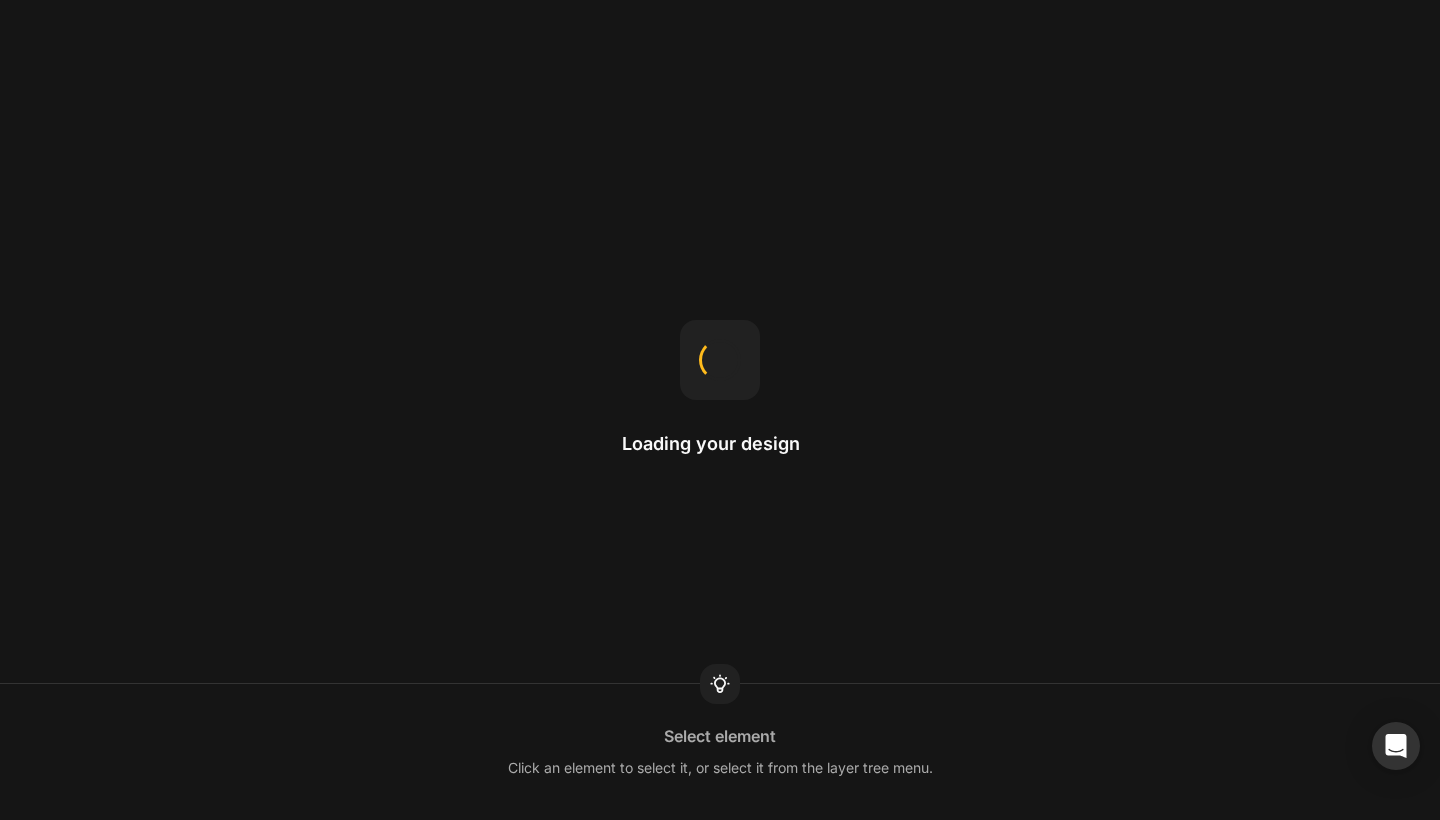 scroll, scrollTop: 0, scrollLeft: 0, axis: both 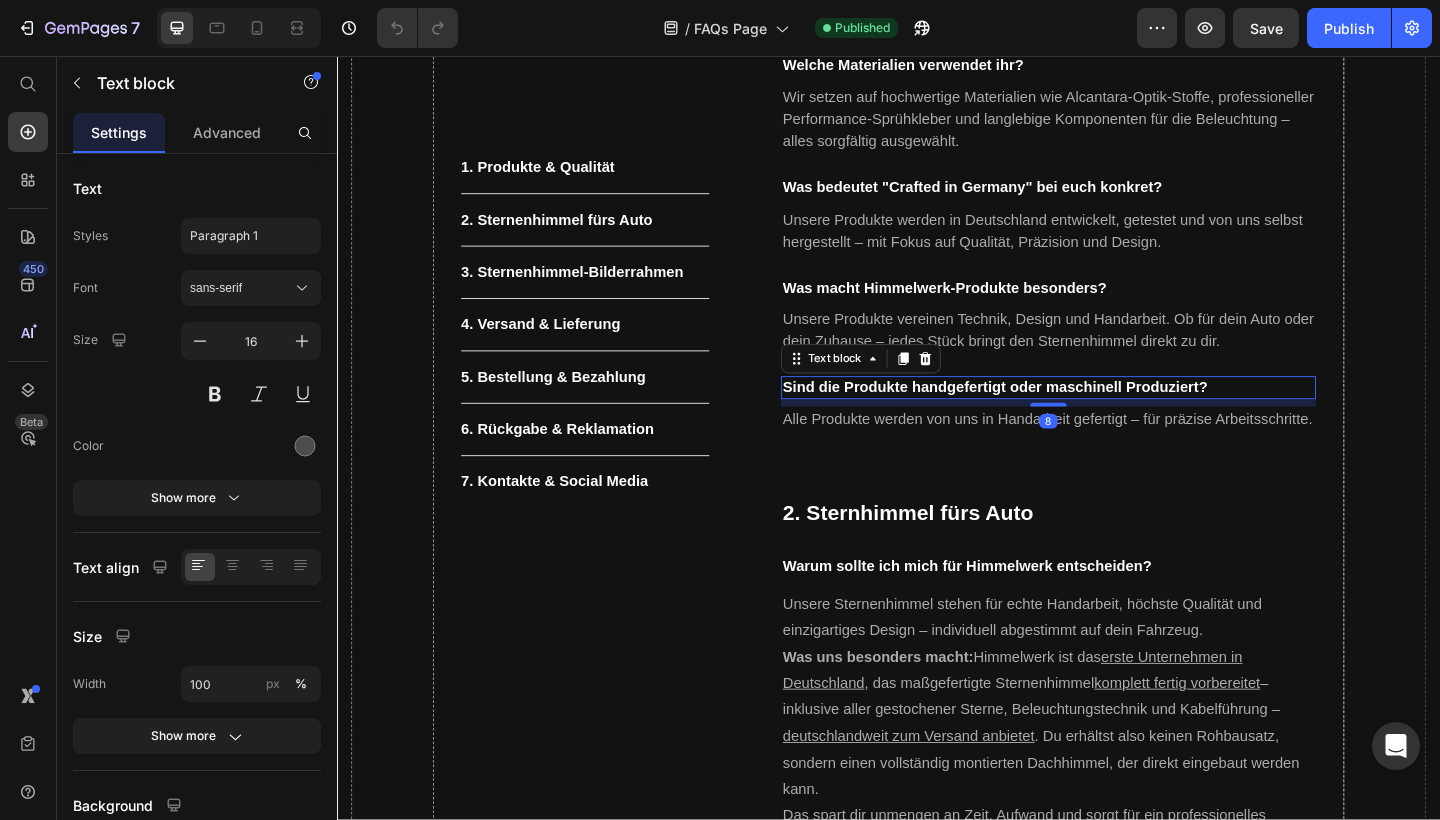 click on "Sind die Produkte handgefertigt oder maschinell Produziert?" at bounding box center (1053, 416) 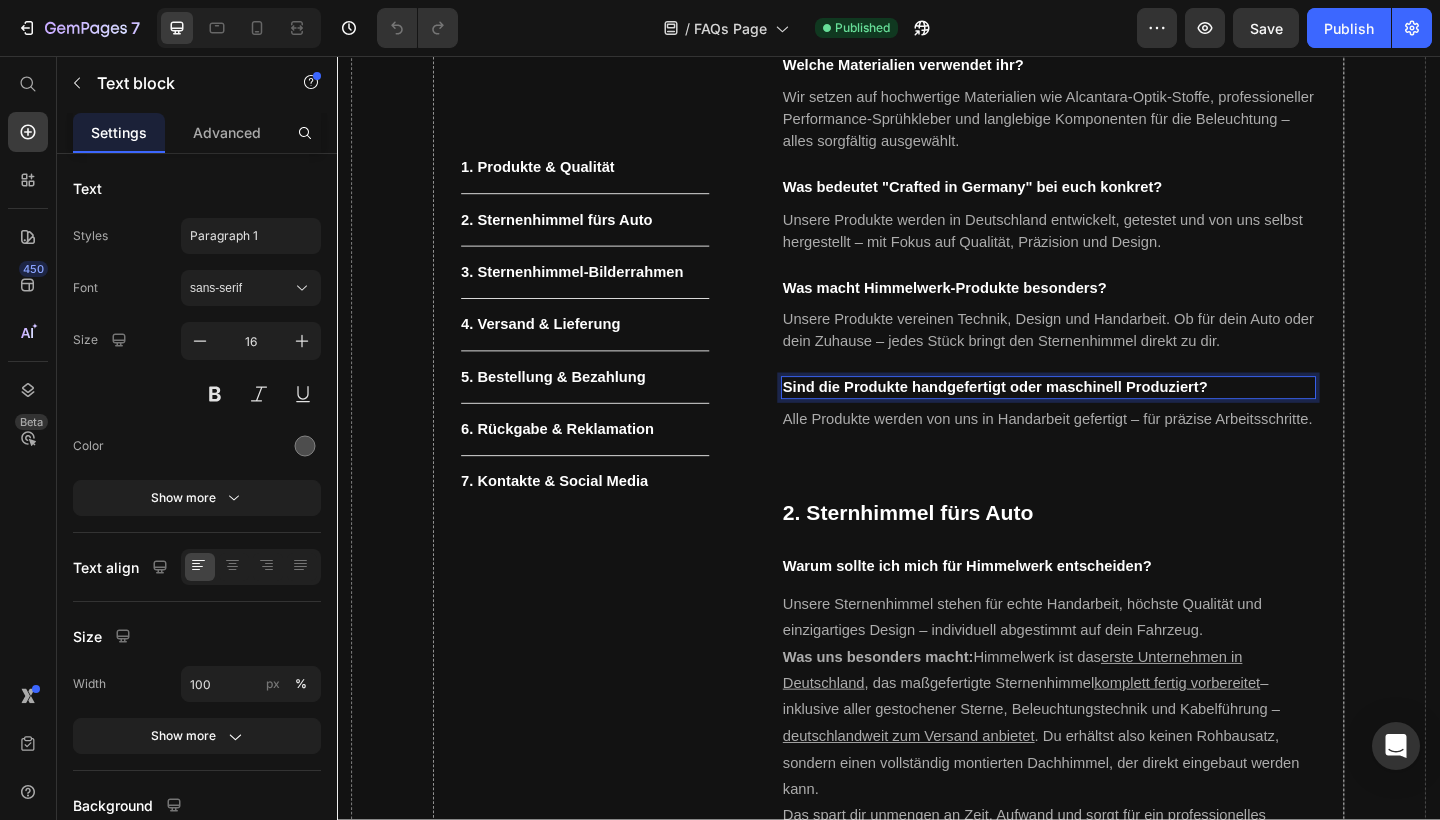 click on "Sind die Produkte handgefertigt oder maschinell Produziert?" at bounding box center (1053, 416) 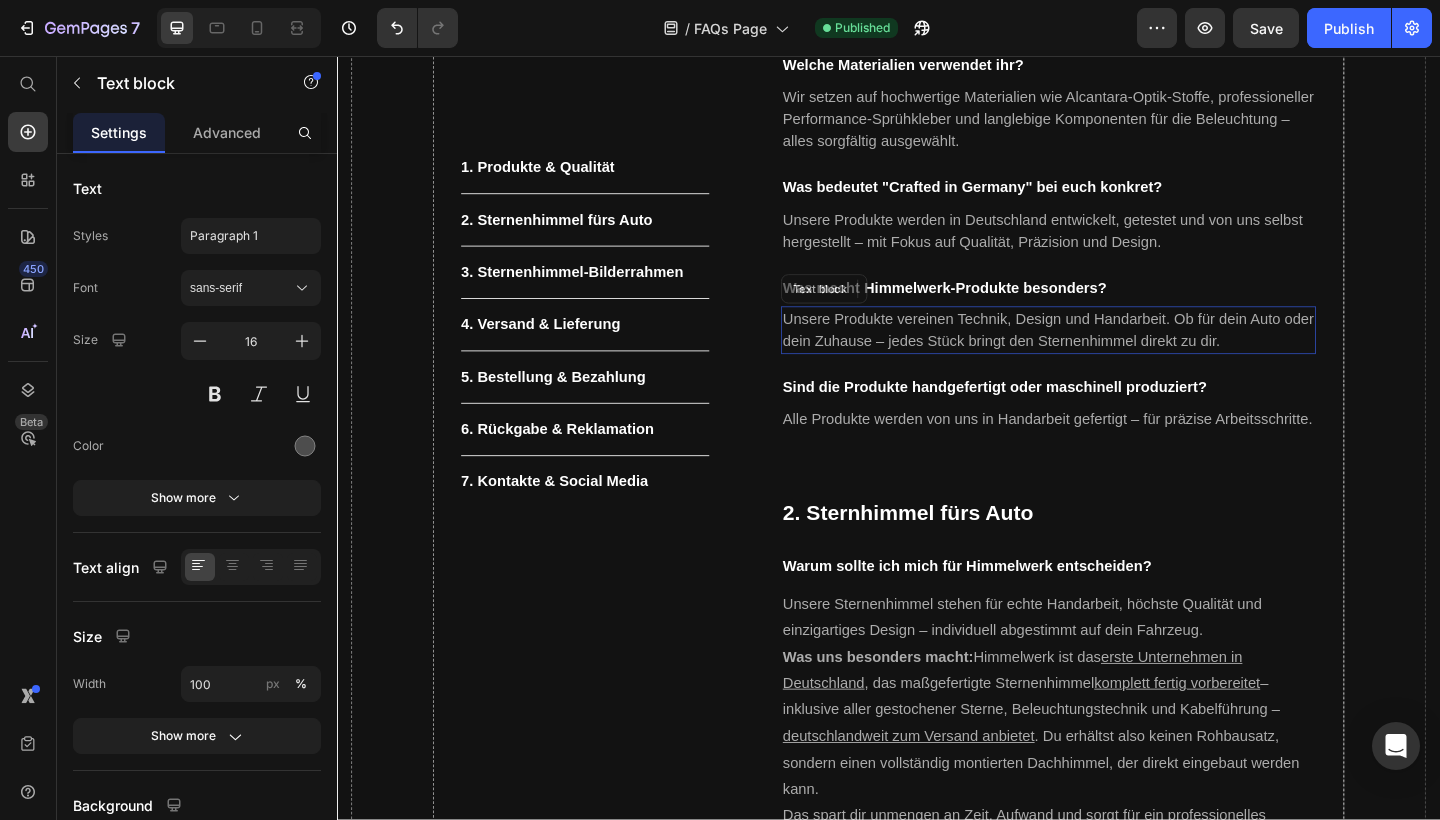 click on "Unsere Produkte vereinen Technik, Design und Handarbeit. Ob für dein Auto oder dein Zuhause – jedes Stück bringt den Sternenhimmel direkt zu dir." at bounding box center (1111, 354) 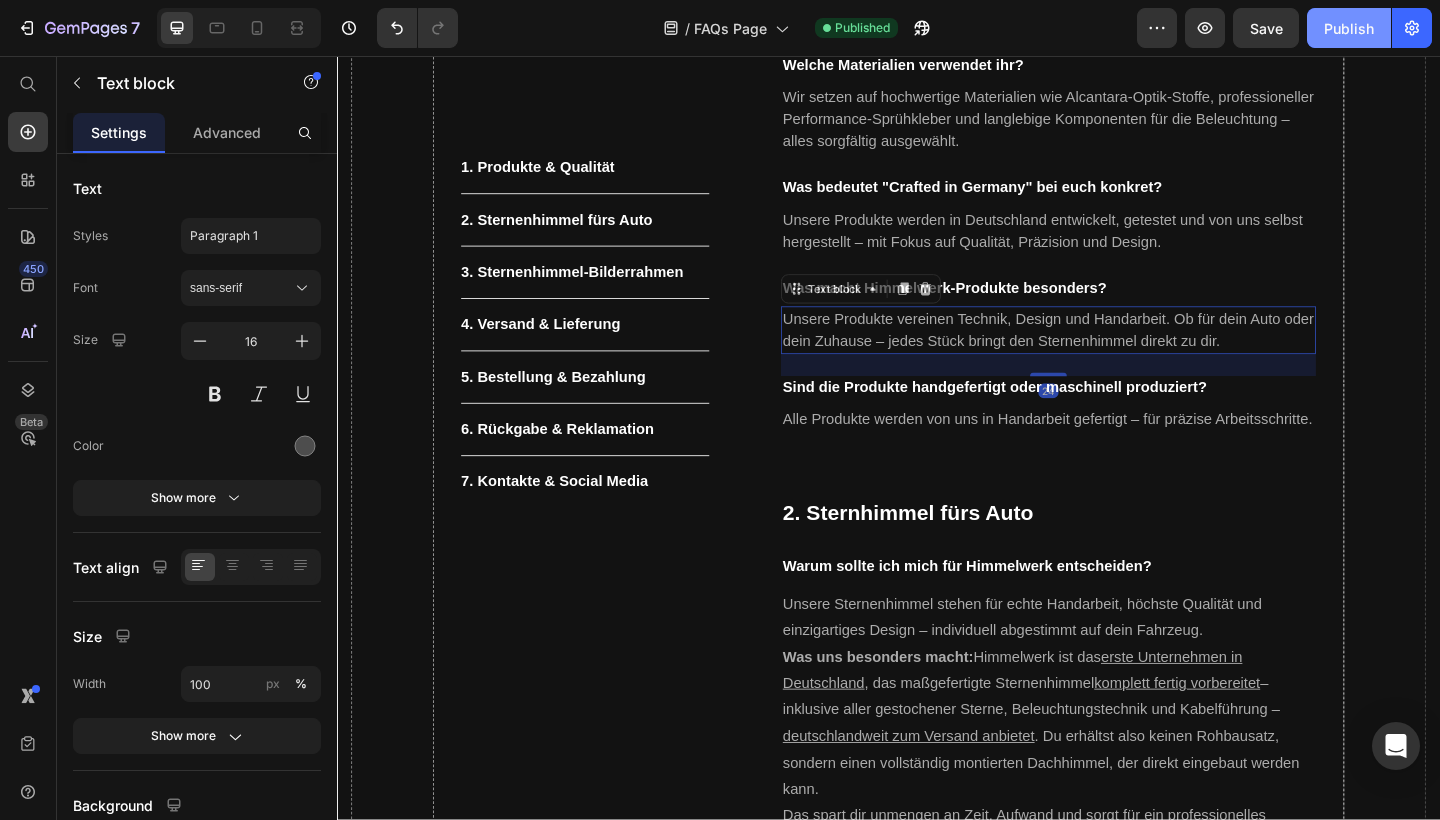 click on "Publish" 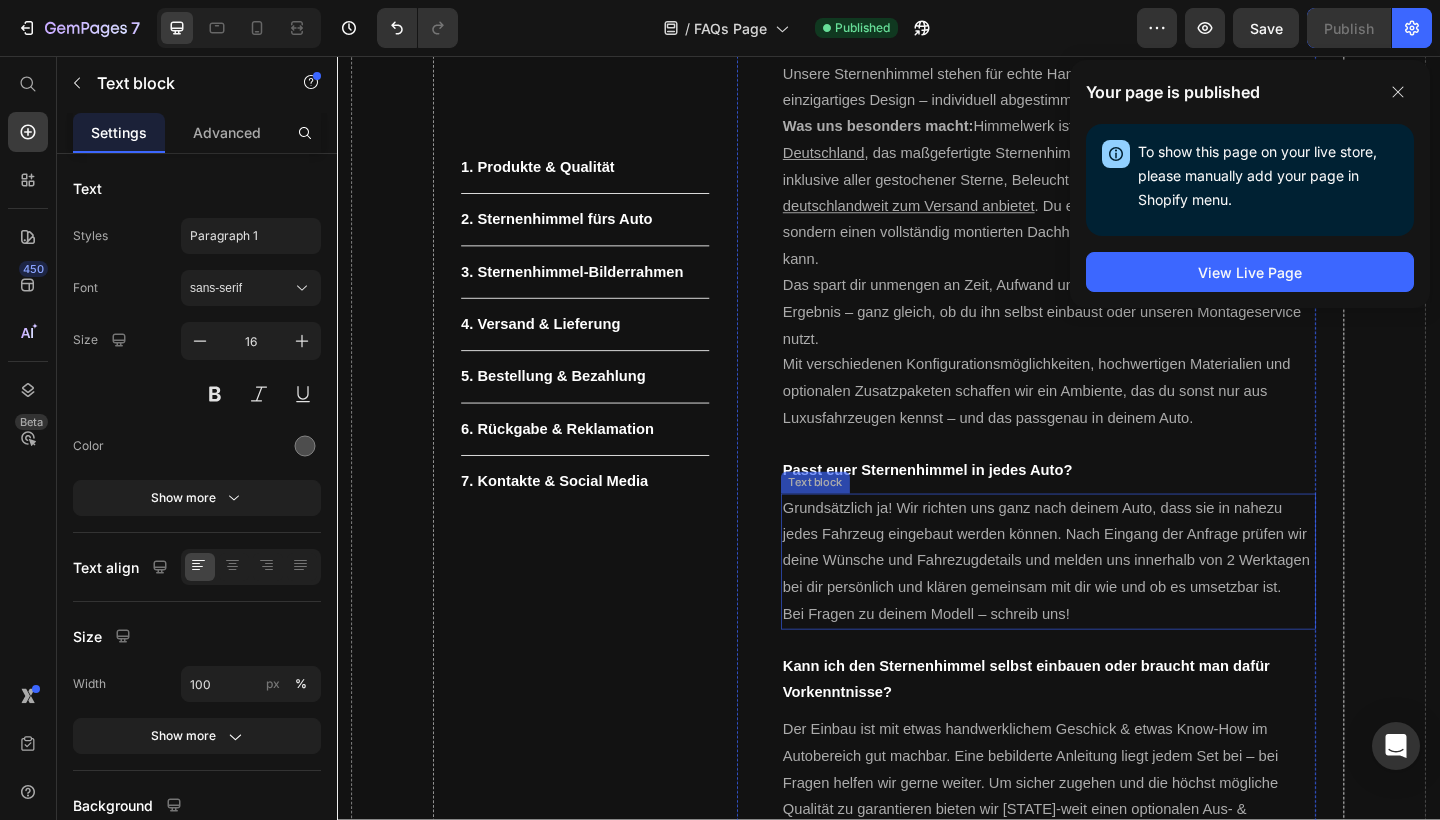scroll, scrollTop: 1229, scrollLeft: 0, axis: vertical 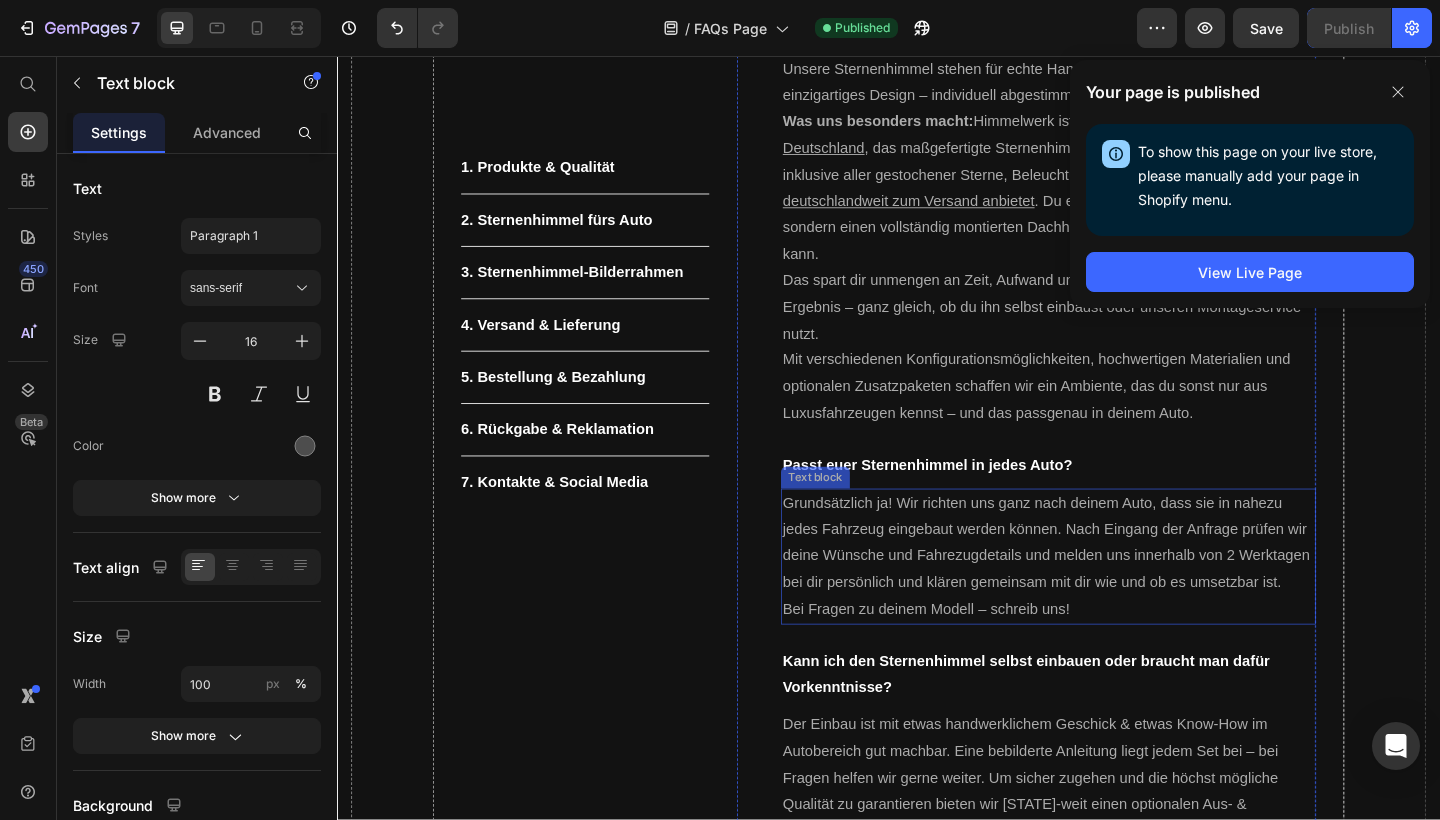 click on "Grundsätzlich ja! Wir richten uns ganz nach deinem Auto, dass sie in nahezu jedes Fahrzeug eingebaut werden können. Nach Eingang der Anfrage prüfen wir deine Wünsche und Fahrezugdetails und melden uns innerhalb von 2 Werktagen bei dir persönlich und klären gemeinsam mit dir wie und ob es umsetzbar ist." at bounding box center [1111, 586] 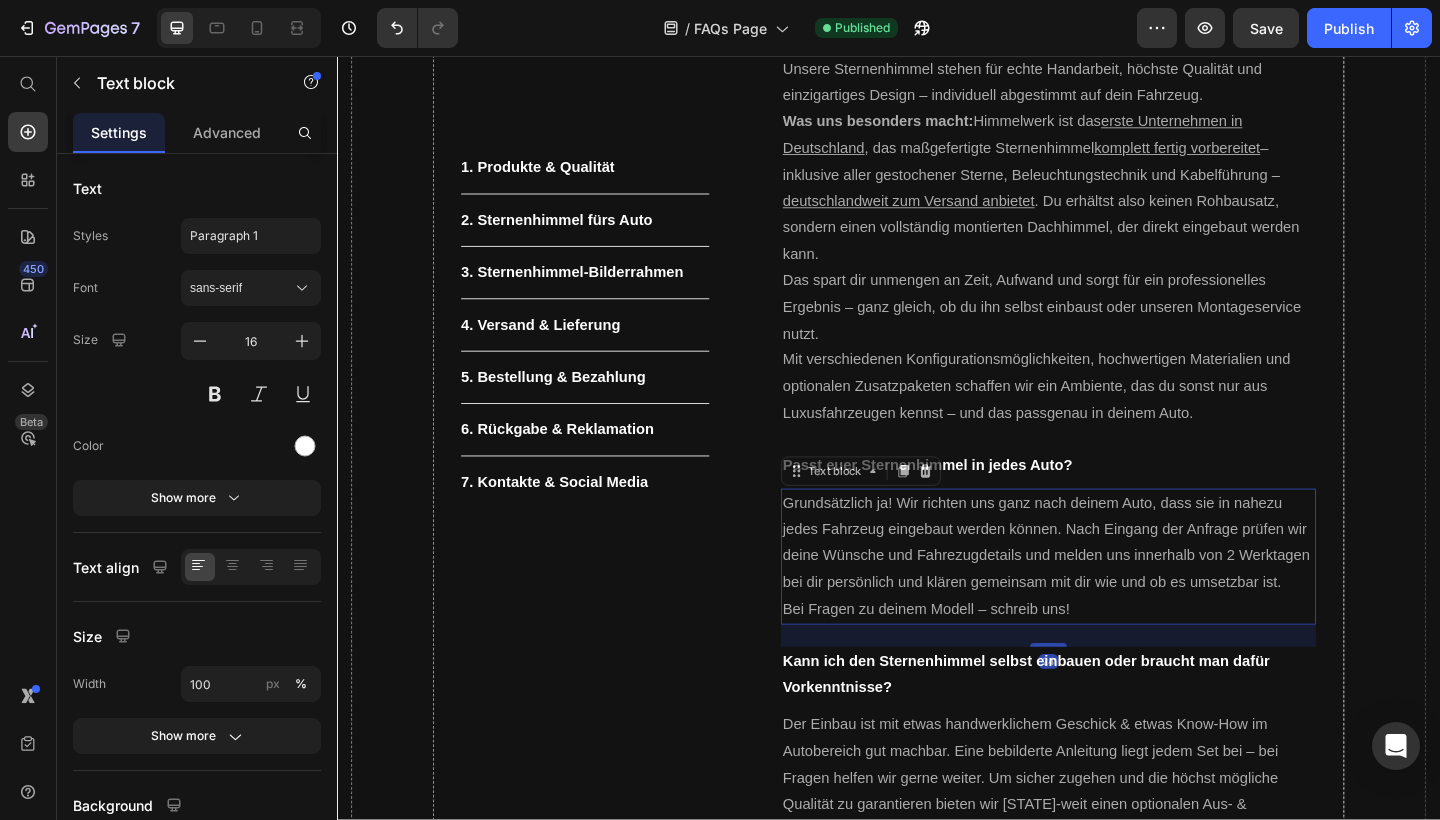 click on "Grundsätzlich ja! Wir richten uns ganz nach deinem Auto, dass sie in nahezu jedes Fahrzeug eingebaut werden können. Nach Eingang der Anfrage prüfen wir deine Wünsche und Fahrezugdetails und melden uns innerhalb von 2 Werktagen bei dir persönlich und klären gemeinsam mit dir wie und ob es umsetzbar ist." at bounding box center [1111, 586] 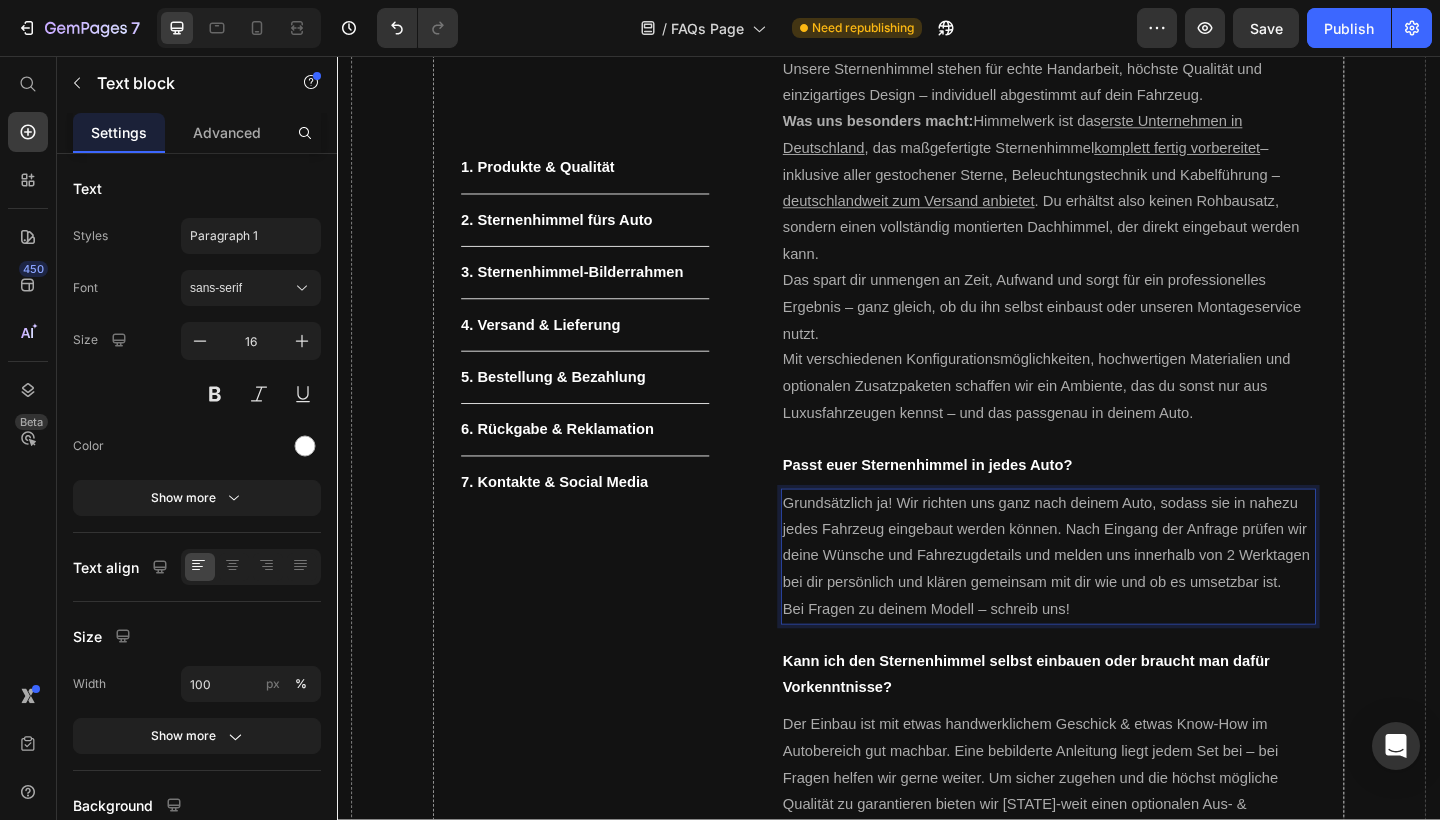 click on "Grundsätzlich ja! Wir richten uns ganz nach deinem Auto, sodass sie in nahezu jedes Fahrzeug eingebaut werden können. Nach Eingang der Anfrage prüfen wir deine Wünsche und Fahrezugdetails und melden uns innerhalb von 2 Werktagen bei dir persönlich und klären gemeinsam mit dir wie und ob es umsetzbar ist." at bounding box center [1111, 586] 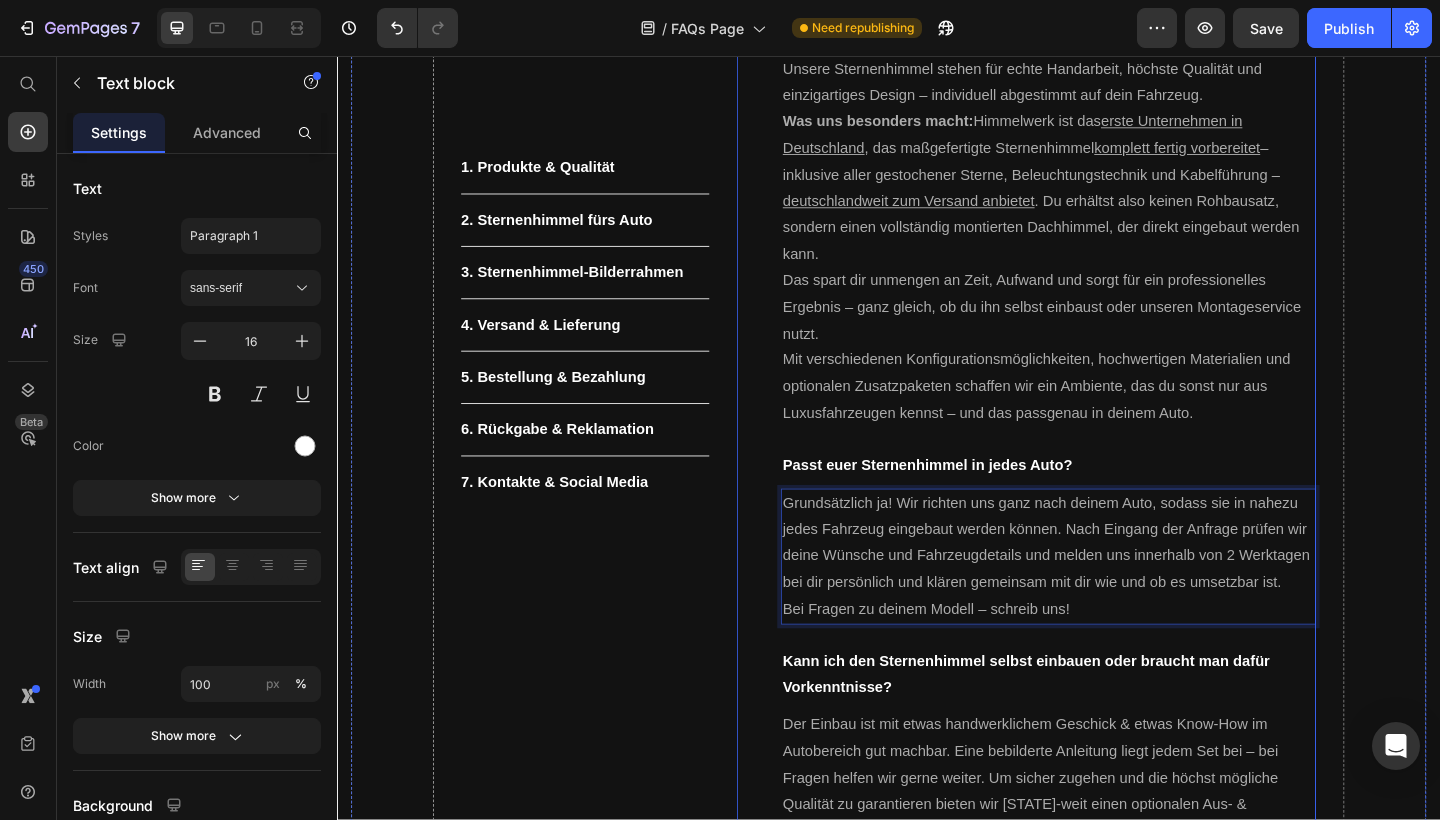 click on "2. Sternhimmel fürs Auto Heading Warum sollte ich mich für Himmelwerk entscheiden? Text block Unsere Sternenhimmel stehen für echte Handarbeit, höchste Qualität und einzigartiges Design – individuell abgestimmt auf dein Fahrzeug. Was uns besonders macht:  Himmelwerk ist das  erste Unternehmen in   [COUNTRY] , das maßgefertigte Sternenhimmel  komplett fertig vorbereitet – inklusive aller gestochener Sterne, Beleuchtungstechnik und Kabelführung –  [COUNTRY]-weit zum Versand anbietet . Du erhältst also keinen Rohbausatz, sondern einen vollständig montierten Dachhimmel, der direkt eingebaut werden kann. Das spart dir unmengen an Zeit, Aufwand und sorgt für ein professionelles Ergebnis – ganz gleich, ob du ihn selbst einbaust oder unseren Montageservice nutzt. Mit verschiedenen Konfigurationsmöglichkeiten, hochwertigen Materialien und optionalen Zusatzpaketen schaffen wir ein Ambiente, das du sonst nur aus Luxusfahrzeugen kennst – und das passgenau in deinem Auto. Text block Text block   24" at bounding box center (1111, 790) 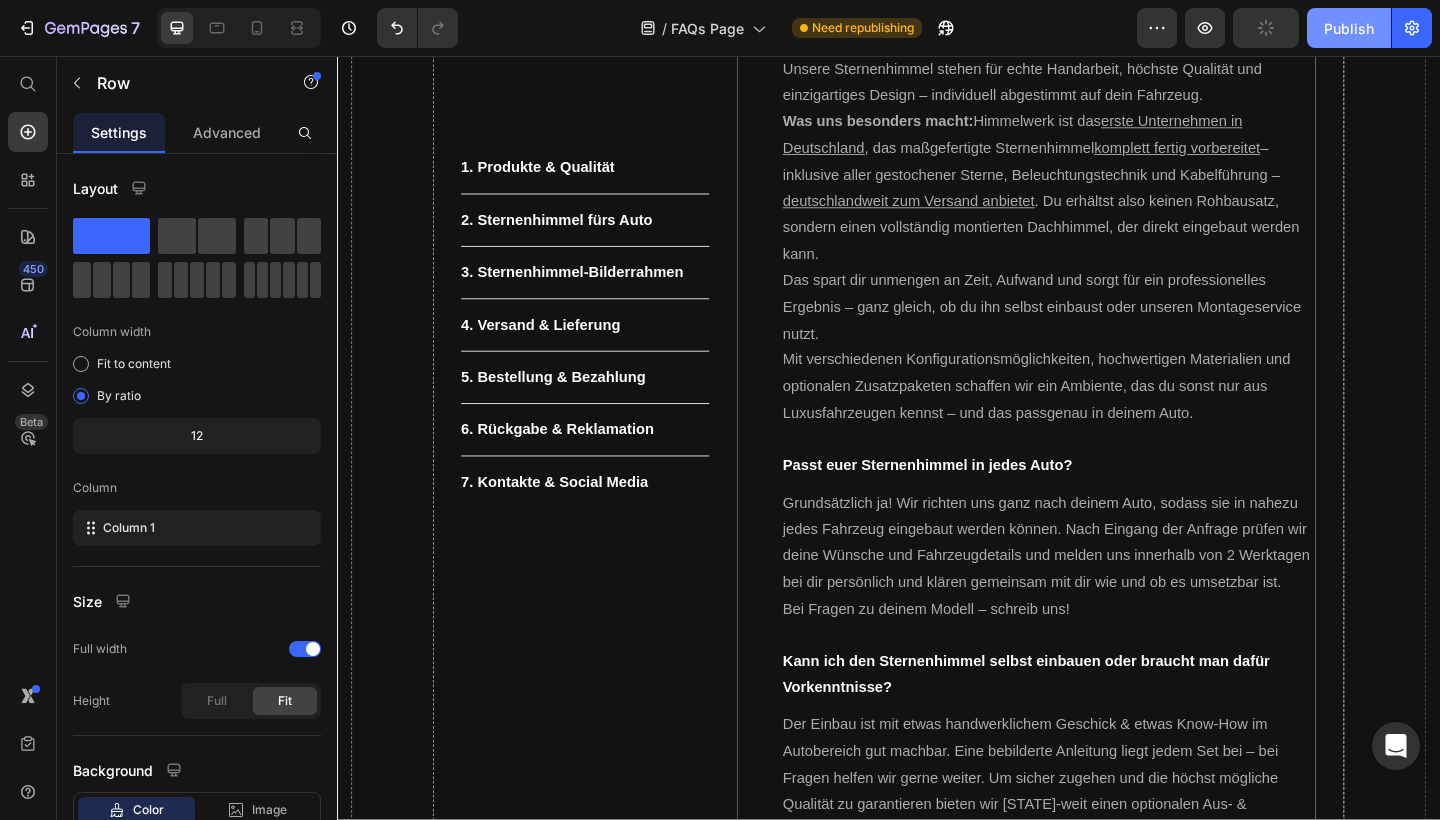 click on "Publish" at bounding box center [1349, 28] 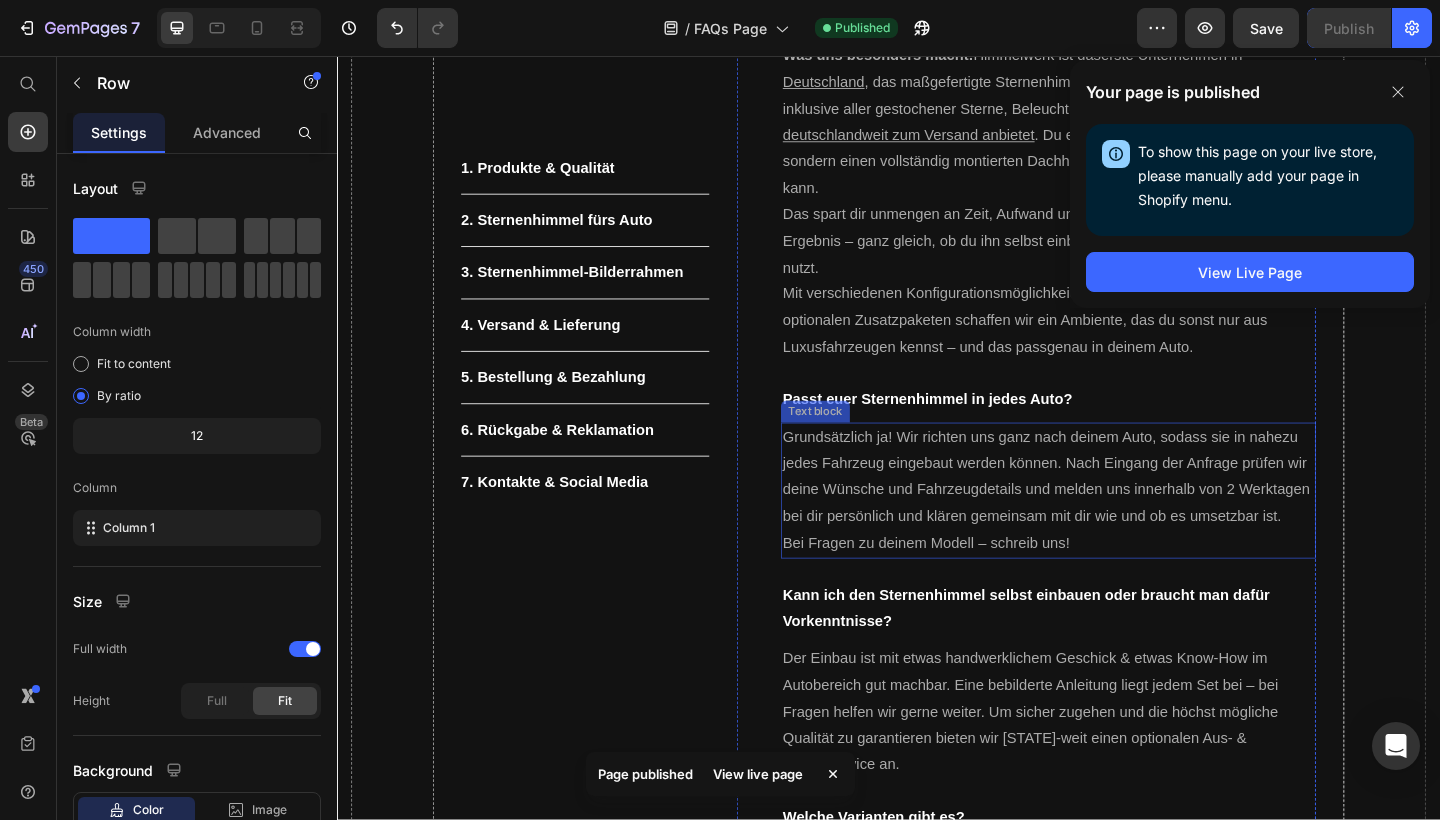 scroll, scrollTop: 1302, scrollLeft: 0, axis: vertical 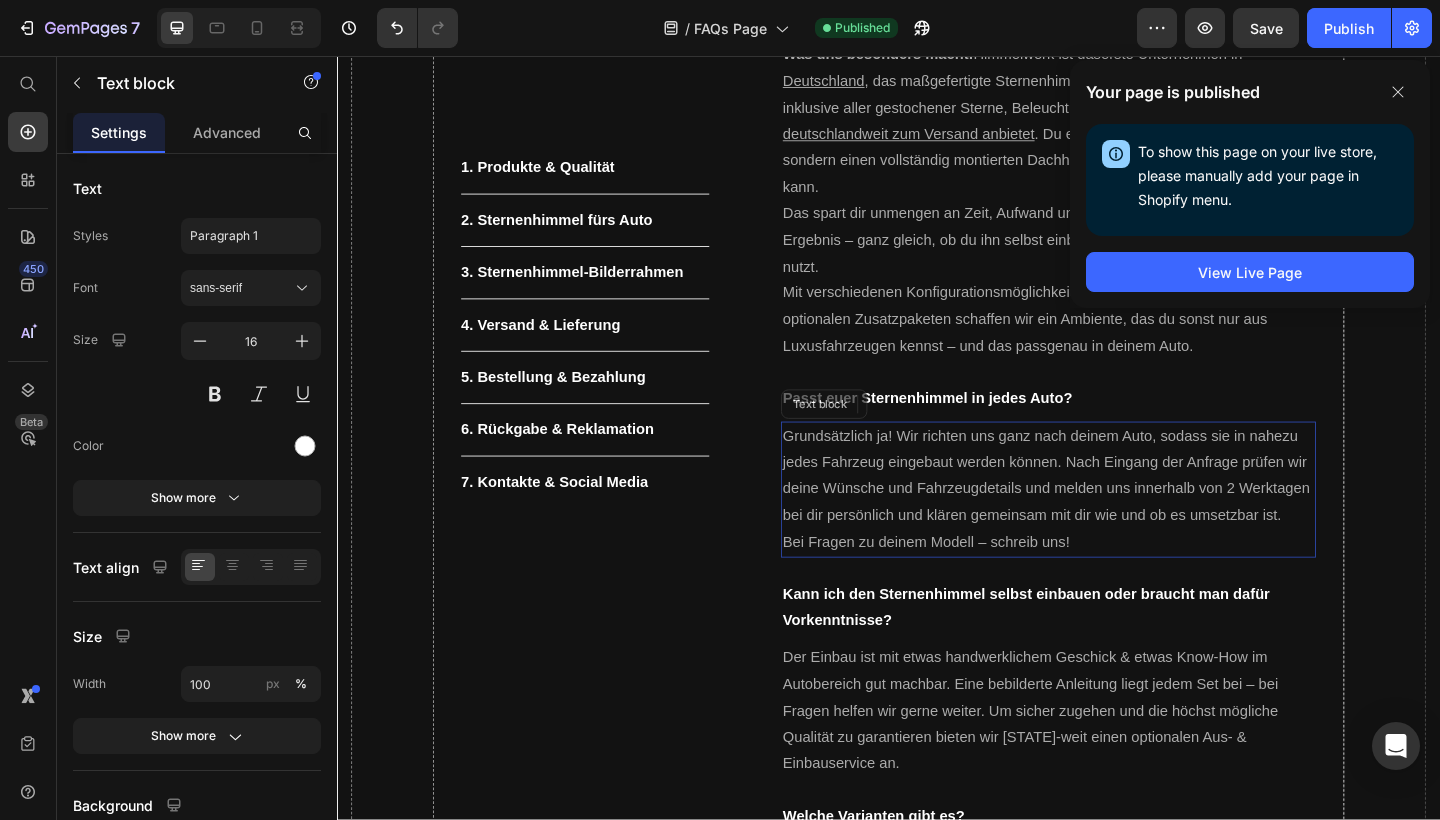 click on "Grundsätzlich ja! Wir richten uns ganz nach deinem Auto, sodass sie in nahezu jedes Fahrzeug eingebaut werden können. Nach Eingang der Anfrage prüfen wir deine Wünsche und Fahrzeugdetails und melden uns innerhalb von 2 Werktagen bei dir persönlich und klären gemeinsam mit dir wie und ob es umsetzbar ist." at bounding box center [1111, 513] 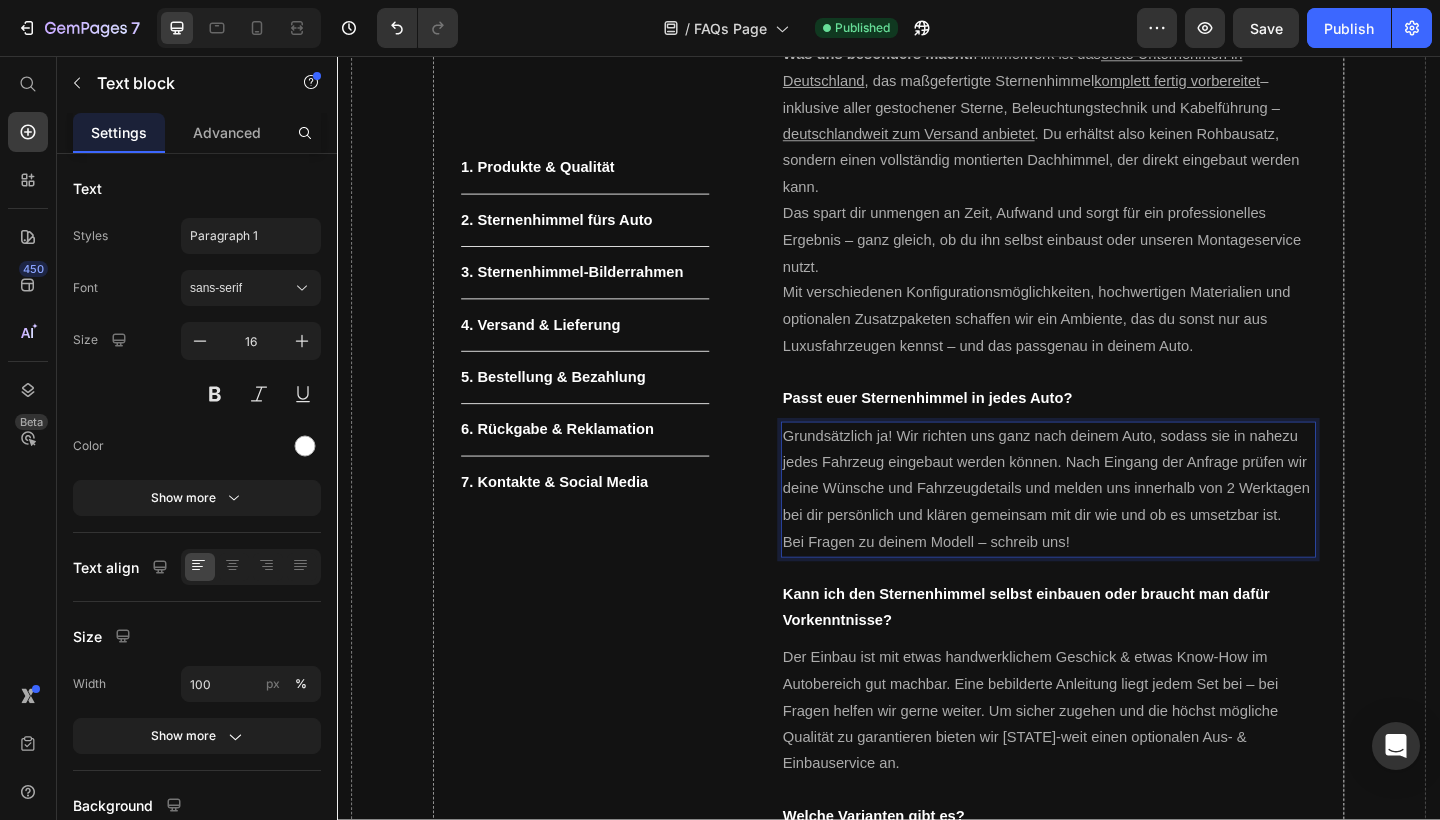 click on "Grundsätzlich ja! Wir richten uns ganz nach deinem Auto, sodass sie in nahezu jedes Fahrzeug eingebaut werden können. Nach Eingang der Anfrage prüfen wir deine Wünsche und Fahrzeugdetails und melden uns innerhalb von 2 Werktagen bei dir persönlich und klären gemeinsam mit dir wie und ob es umsetzbar ist." at bounding box center [1111, 513] 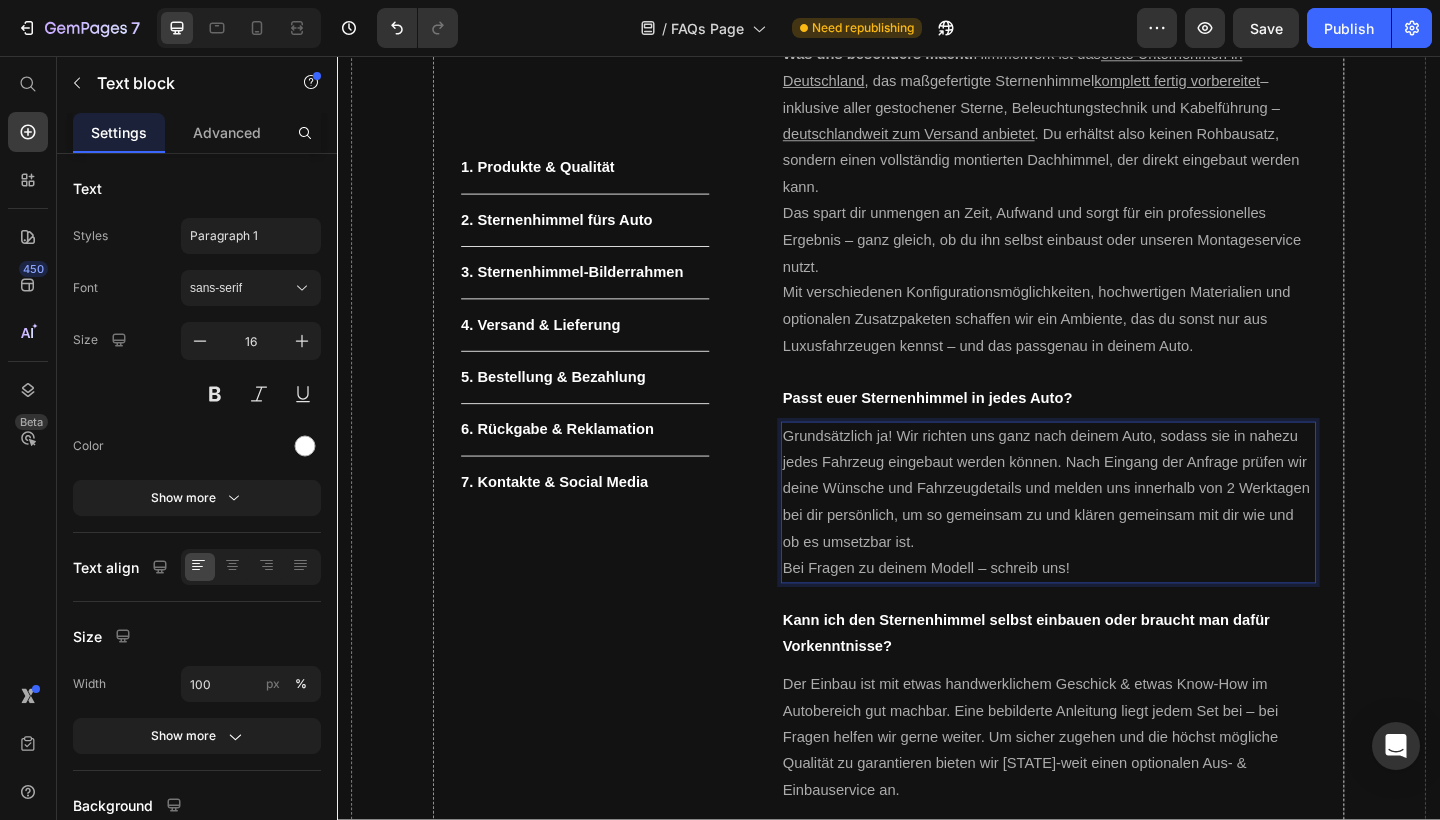 click on "Grundsätzlich ja! Wir richten uns ganz nach deinem Auto, sodass sie in nahezu jedes Fahrzeug eingebaut werden können. Nach Eingang der Anfrage prüfen wir deine Wünsche und Fahrzeugdetails und melden uns innerhalb von 2 Werktagen bei dir persönlich, um so gemeinsam zu und klären gemeinsam mit dir wie und ob es umsetzbar ist." at bounding box center [1111, 528] 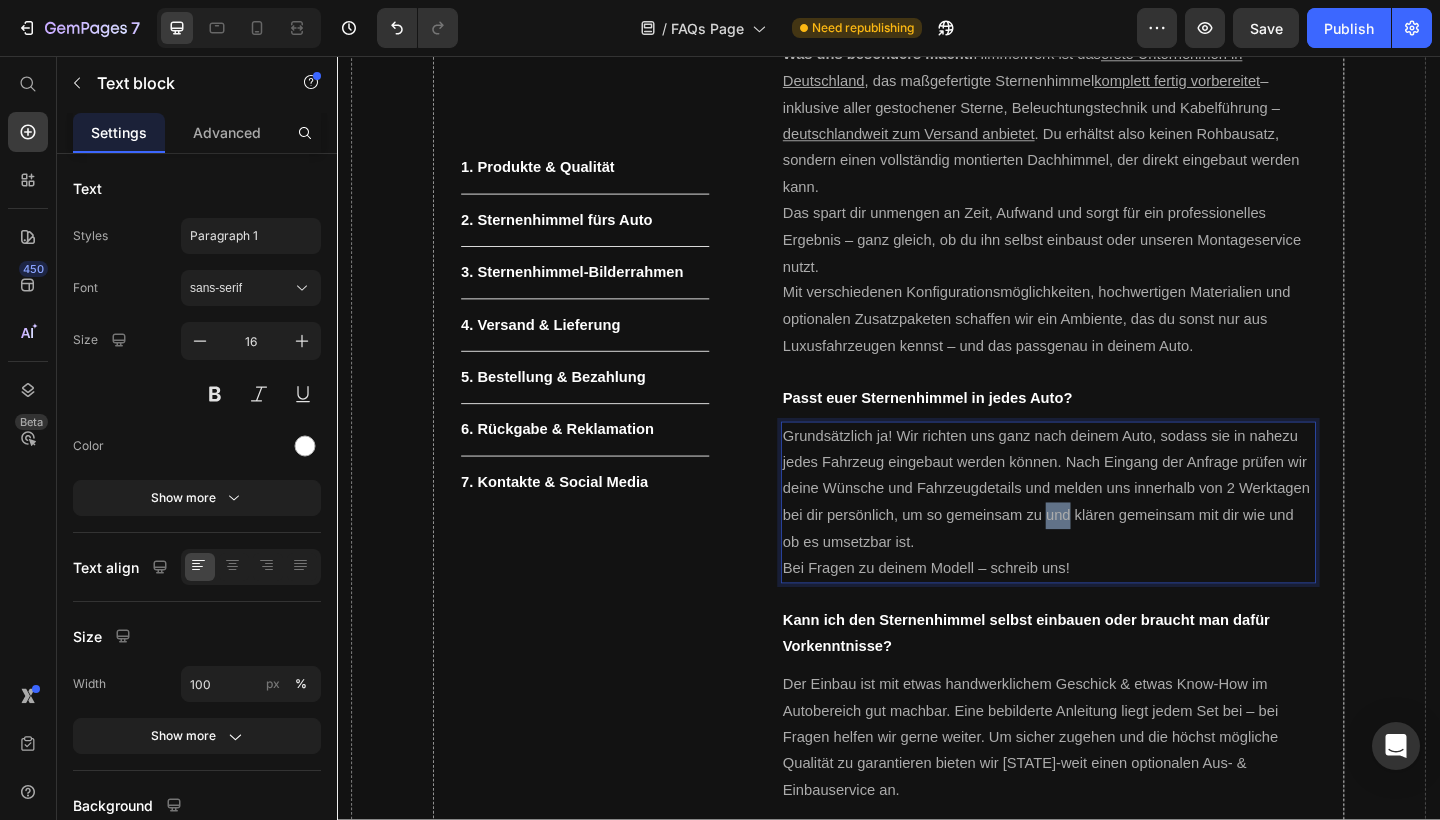 click on "Grundsätzlich ja! Wir richten uns ganz nach deinem Auto, sodass sie in nahezu jedes Fahrzeug eingebaut werden können. Nach Eingang der Anfrage prüfen wir deine Wünsche und Fahrzeugdetails und melden uns innerhalb von 2 Werktagen bei dir persönlich, um so gemeinsam zu und klären gemeinsam mit dir wie und ob es umsetzbar ist." at bounding box center [1111, 528] 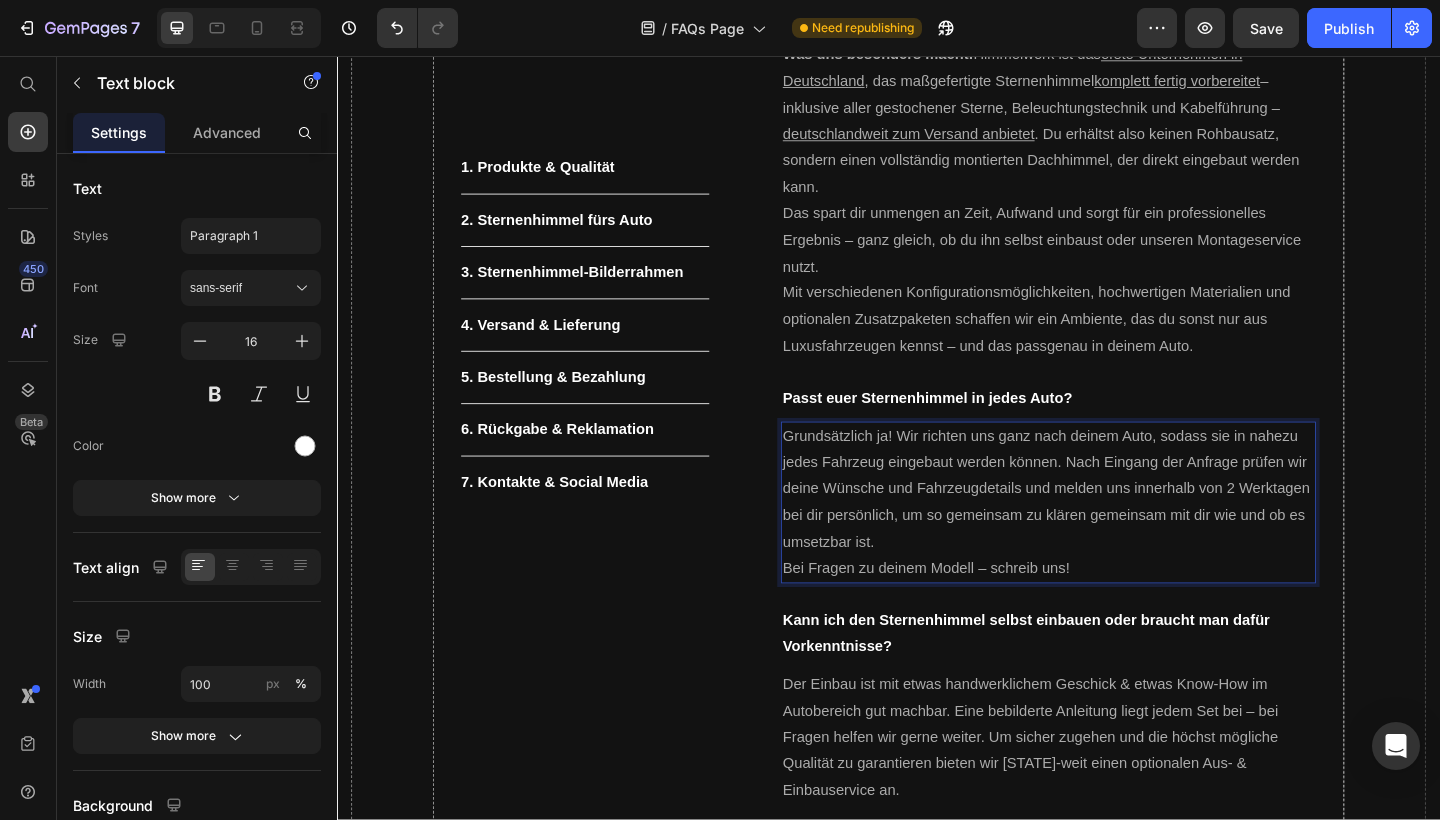 click on "Grundsätzlich ja! Wir richten uns ganz nach deinem Auto, sodass sie in nahezu jedes Fahrzeug eingebaut werden können. Nach Eingang der Anfrage prüfen wir deine Wünsche und Fahrzeugdetails und melden uns innerhalb von 2 Werktagen bei dir persönlich, um so gemeinsam zu klären gemeinsam mit dir wie und ob es umsetzbar ist." at bounding box center [1111, 528] 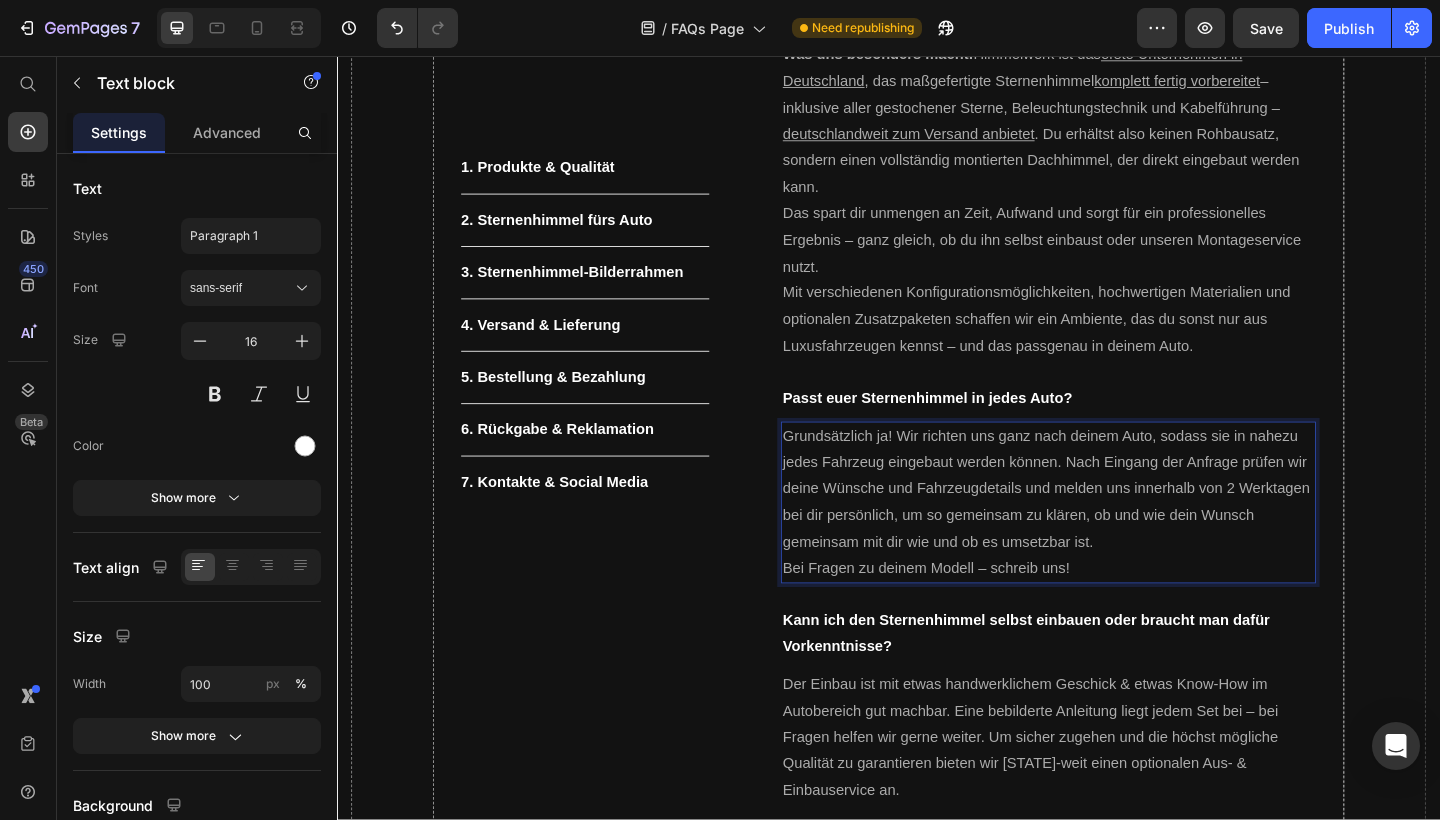click on "Grundsätzlich ja! Wir richten uns ganz nach deinem Auto, sodass sie in nahezu jedes Fahrzeug eingebaut werden können. Nach Eingang der Anfrage prüfen wir deine Wünsche und Fahrzeugdetails und melden uns innerhalb von 2 Werktagen bei dir persönlich, um so gemeinsam zu klären, ob und wie dein Wunsch gemeinsam mit dir wie und ob es umsetzbar ist." at bounding box center (1111, 528) 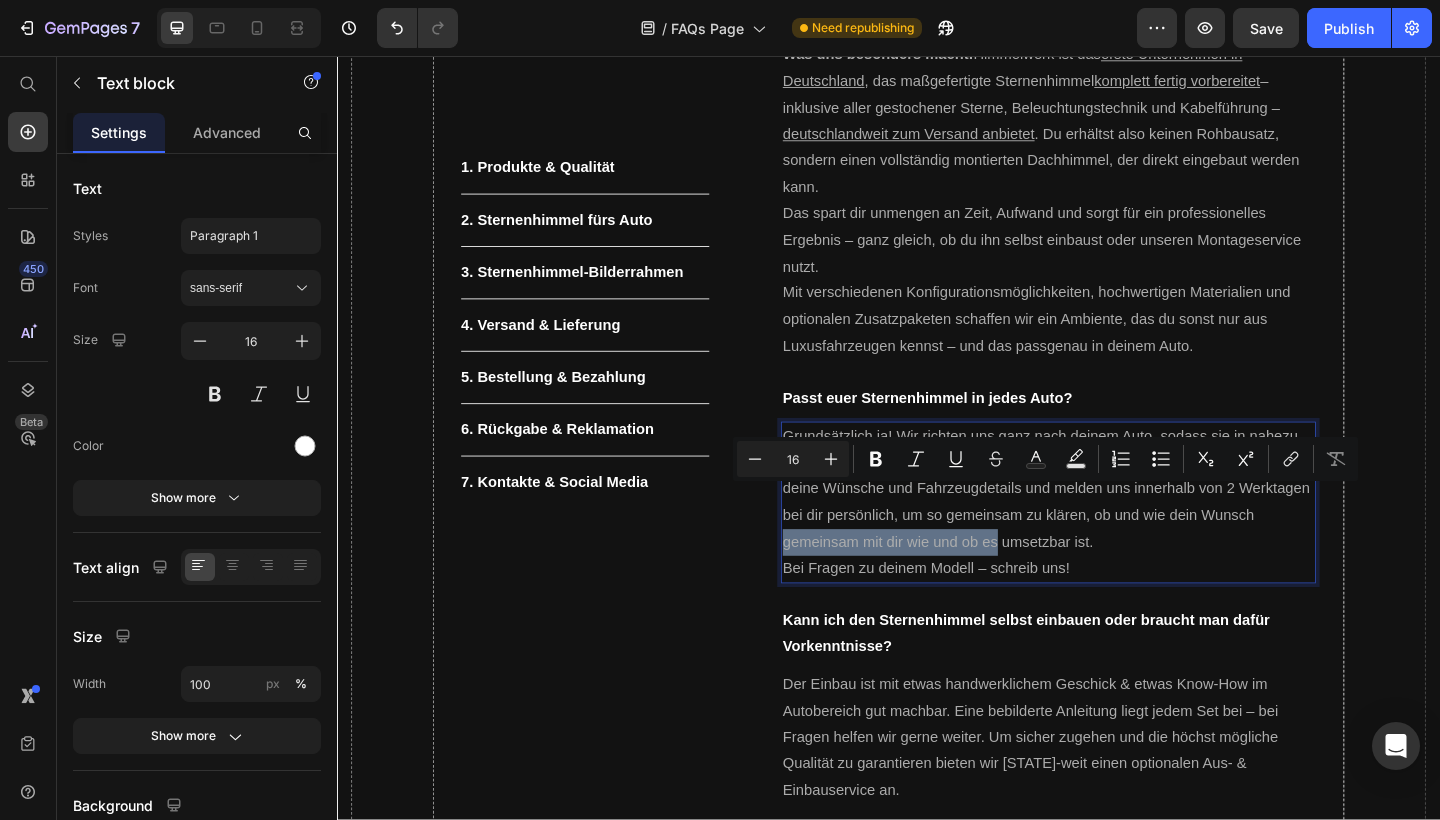 drag, startPoint x: 855, startPoint y: 559, endPoint x: 1051, endPoint y: 552, distance: 196.12495 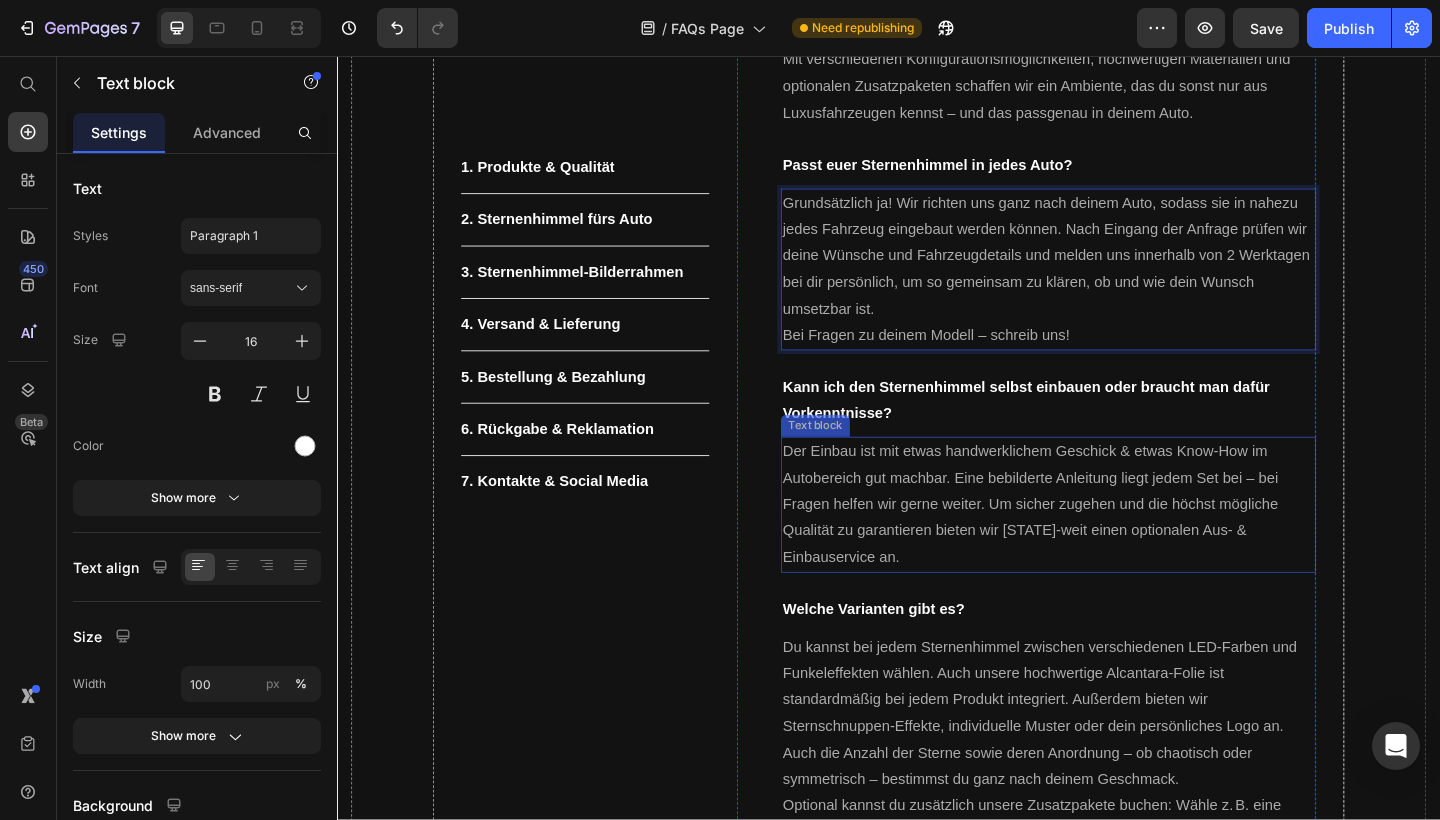 scroll, scrollTop: 1559, scrollLeft: 0, axis: vertical 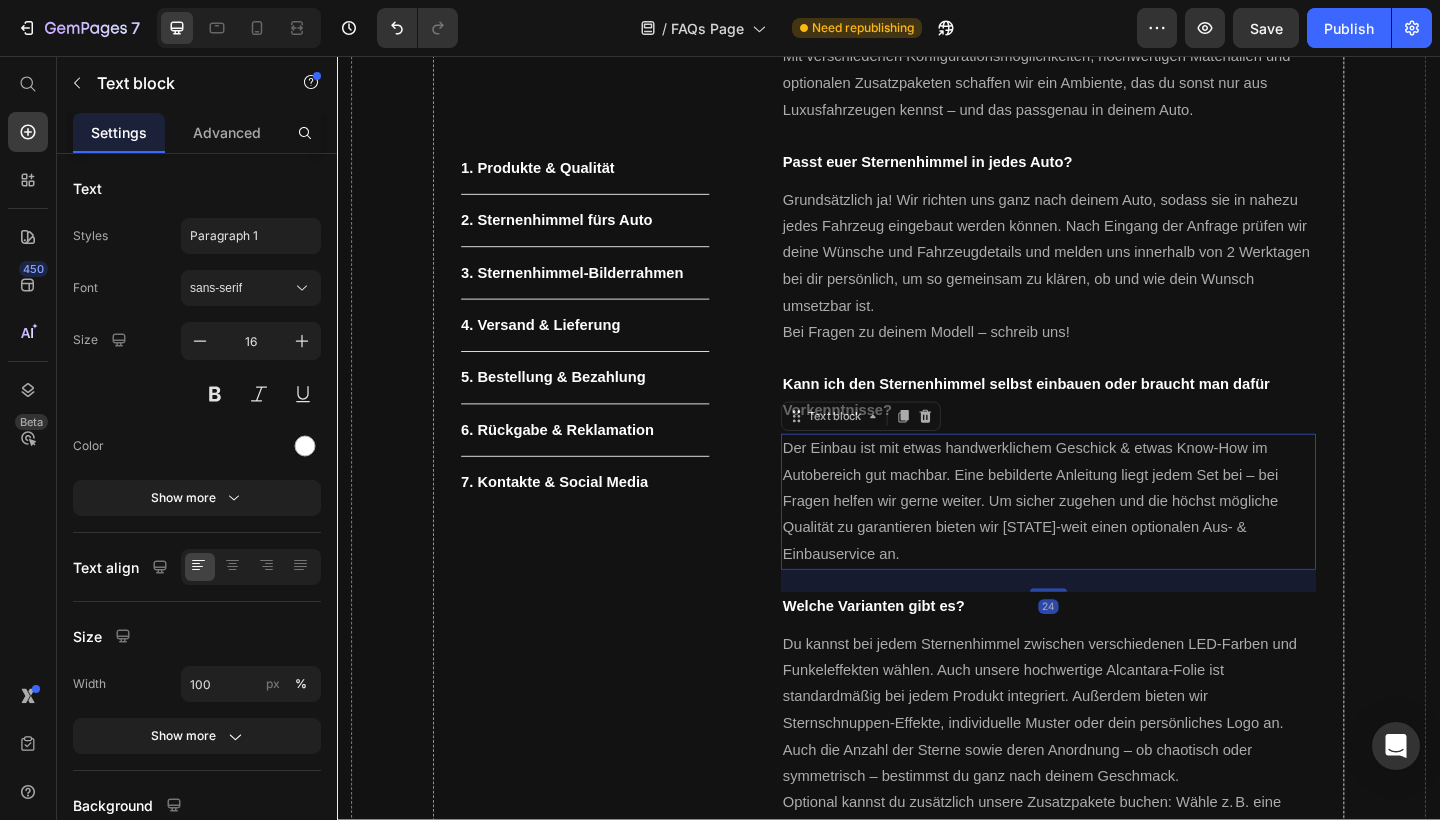 click on "Der Einbau ist mit etwas handwerklichem Geschick & etwas Know-How im Autobereich gut machbar. Eine bebilderte Anleitung liegt jedem Set bei – bei Fragen helfen wir gerne weiter. Um sicher zugehen und die höchst mögliche Qualität zu garantieren bieten wir [STATE]-weit einen optionalen Aus- & Einbauservice an." at bounding box center (1111, 541) 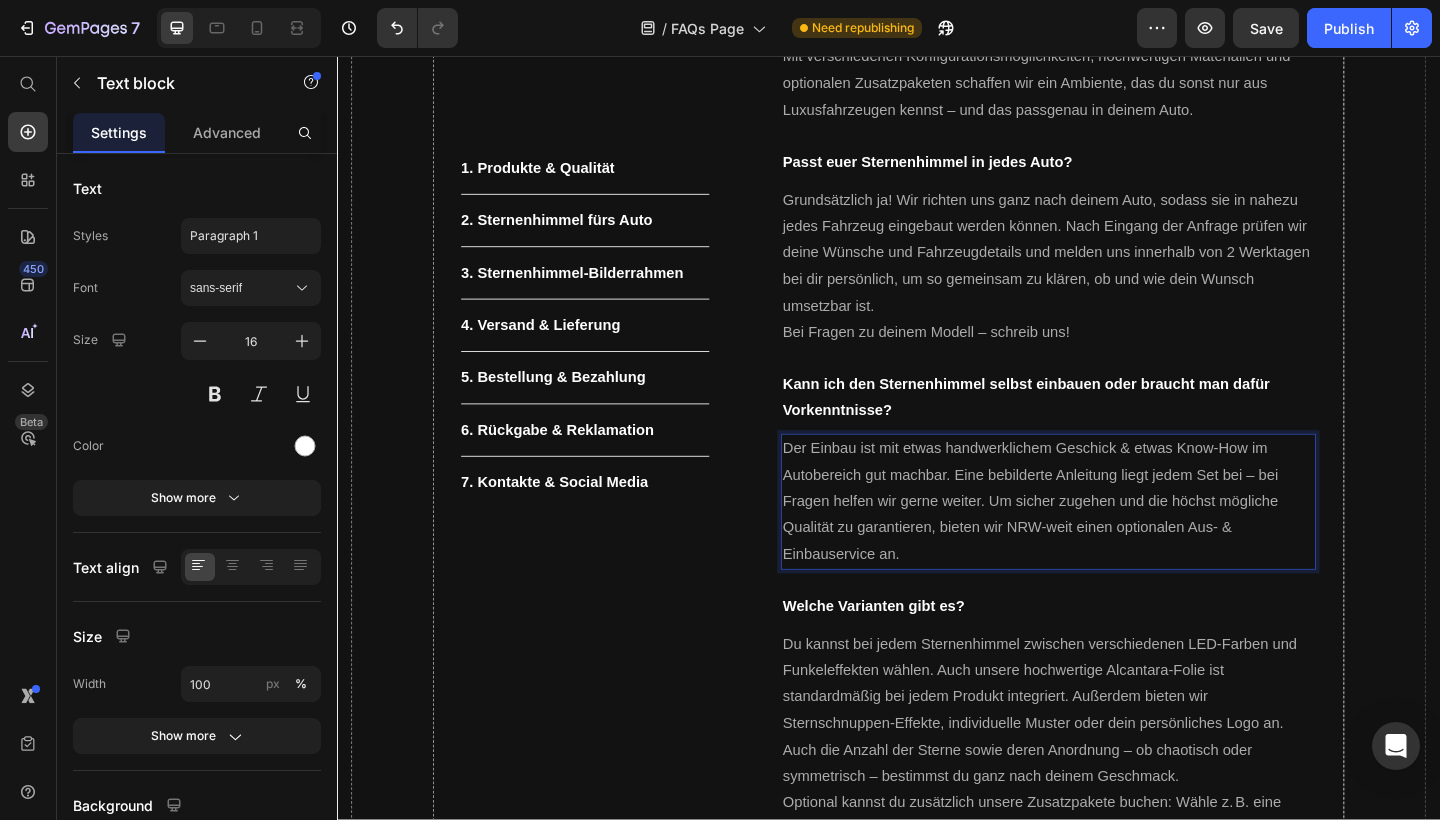 click on "Der Einbau ist mit etwas handwerklichem Geschick & etwas Know-How im Autobereich gut machbar. Eine bebilderte Anleitung liegt jedem Set bei – bei Fragen helfen wir gerne weiter. Um sicher zugehen und die höchst mögliche Qualität zu garantieren, bieten wir NRW-weit einen optionalen Aus- & Einbauservice an." at bounding box center [1111, 541] 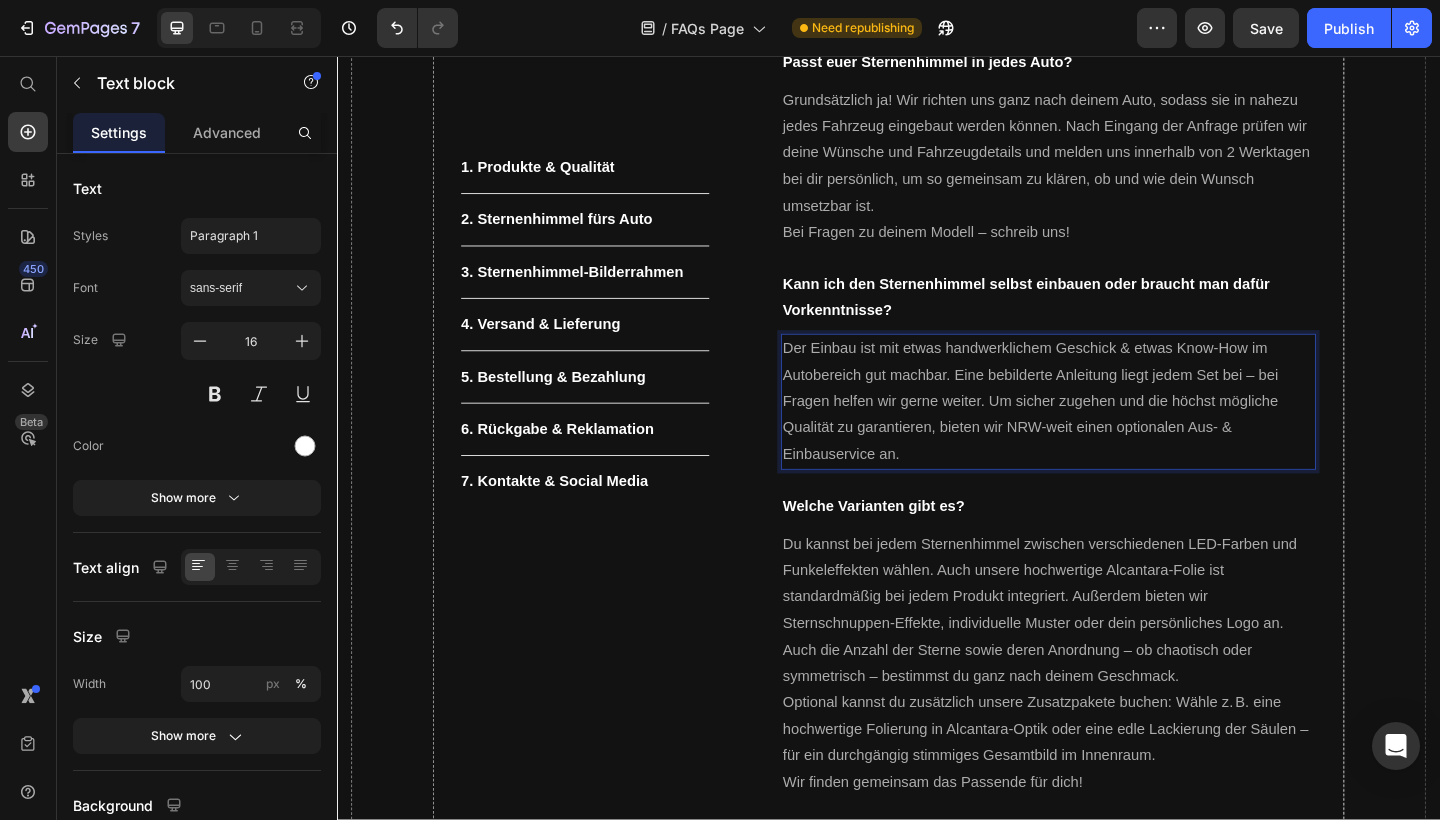 scroll, scrollTop: 1668, scrollLeft: 0, axis: vertical 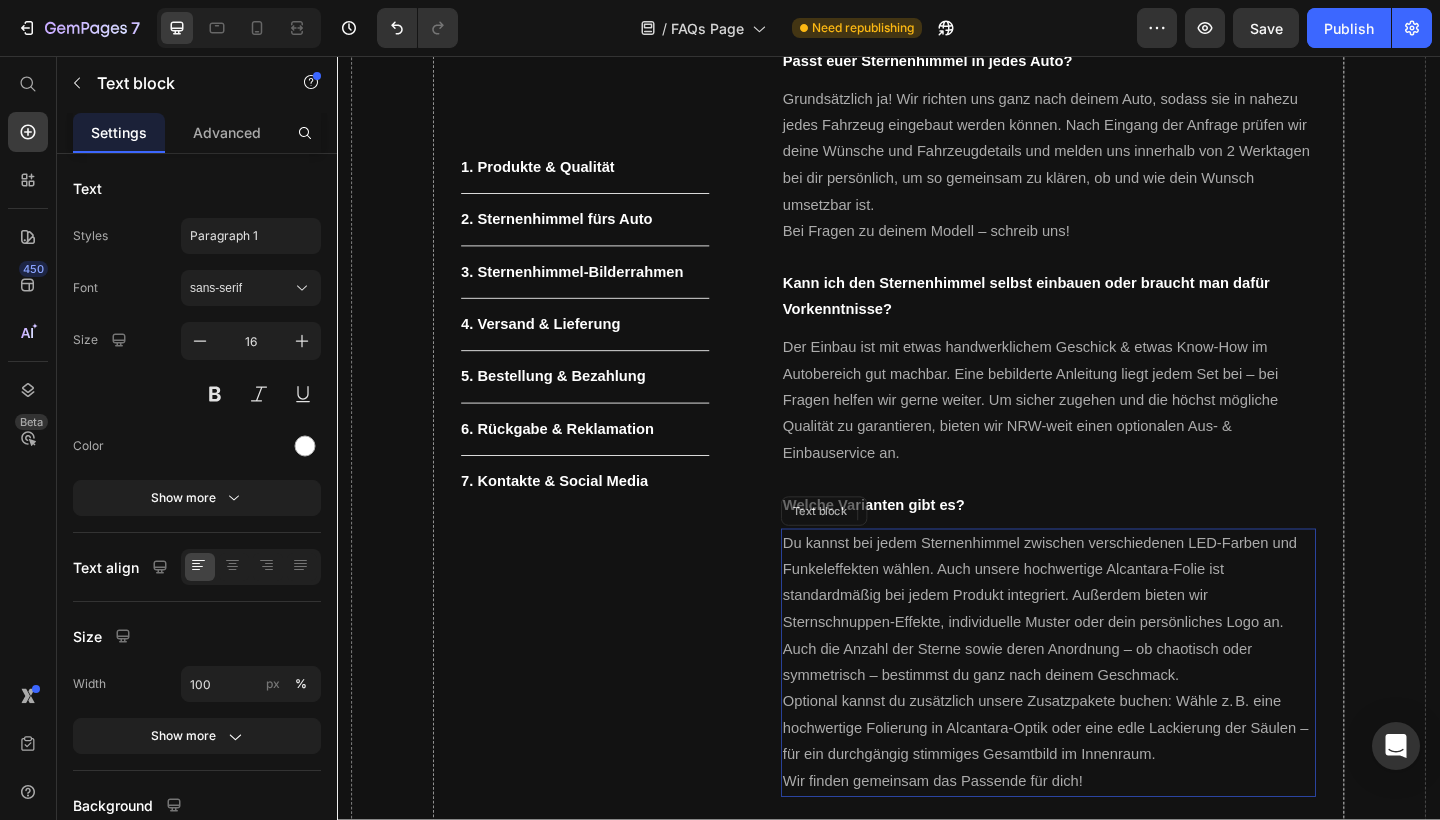 click on "Du kannst bei jedem Sternenhimmel zwischen verschiedenen LED-Farben und Funkeleffekten wählen. Auch unsere hochwertige Alcantara-Folie ist standardmäßig bei jedem Produkt integriert. Außerdem bieten wir Sternschnuppen-Effekte, individuelle Muster oder dein persönliches Logo an. Auch die Anzahl der Sterne sowie deren Anordnung – ob chaotisch oder symmetrisch – bestimmst du ganz nach deinem Geschmack." at bounding box center (1111, 659) 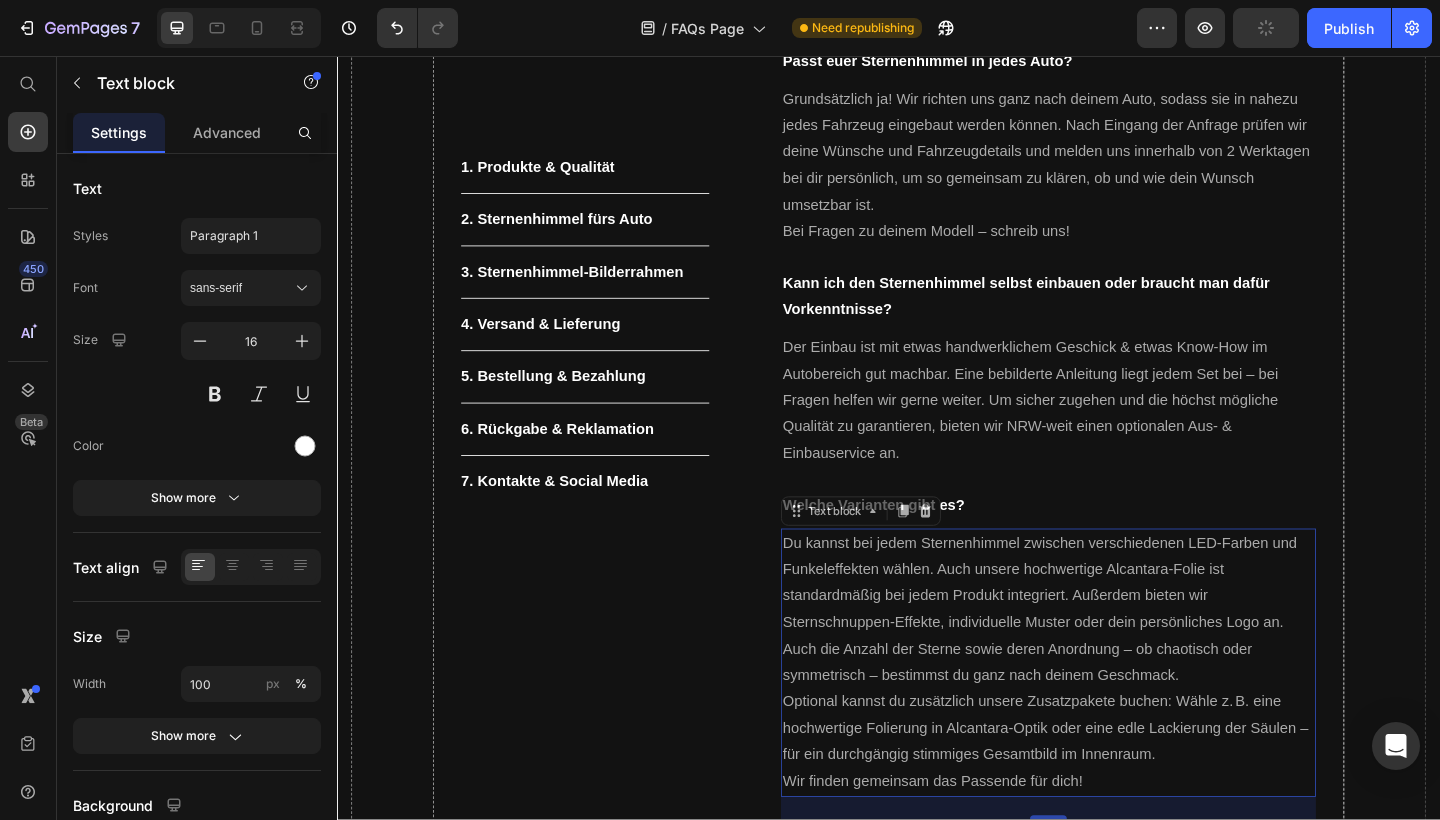 click on "Du kannst bei jedem Sternenhimmel zwischen verschiedenen LED-Farben und Funkeleffekten wählen. Auch unsere hochwertige Alcantara-Folie ist standardmäßig bei jedem Produkt integriert. Außerdem bieten wir Sternschnuppen-Effekte, individuelle Muster oder dein persönliches Logo an. Auch die Anzahl der Sterne sowie deren Anordnung – ob chaotisch oder symmetrisch – bestimmst du ganz nach deinem Geschmack." at bounding box center [1111, 659] 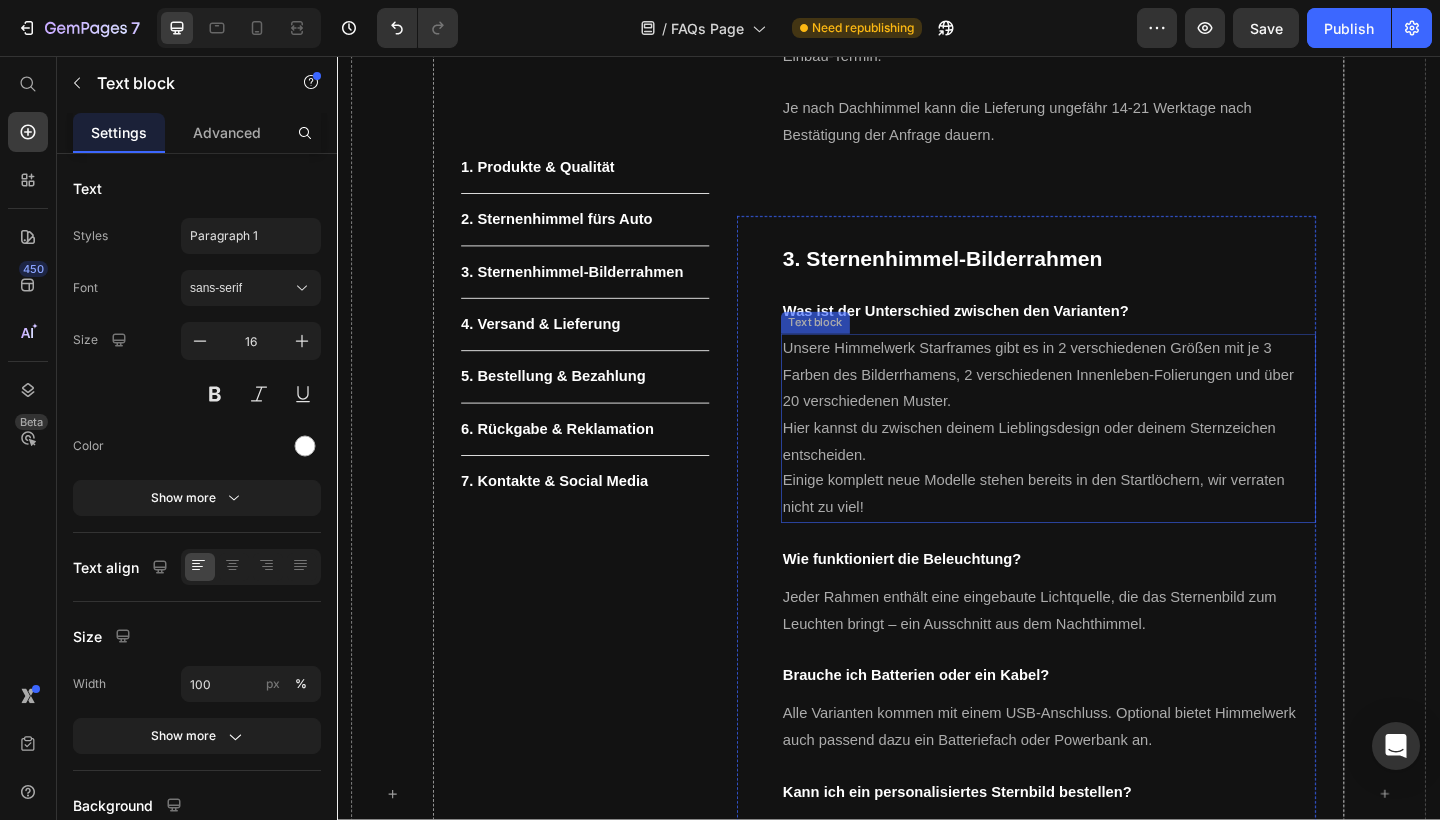 scroll, scrollTop: 2672, scrollLeft: 0, axis: vertical 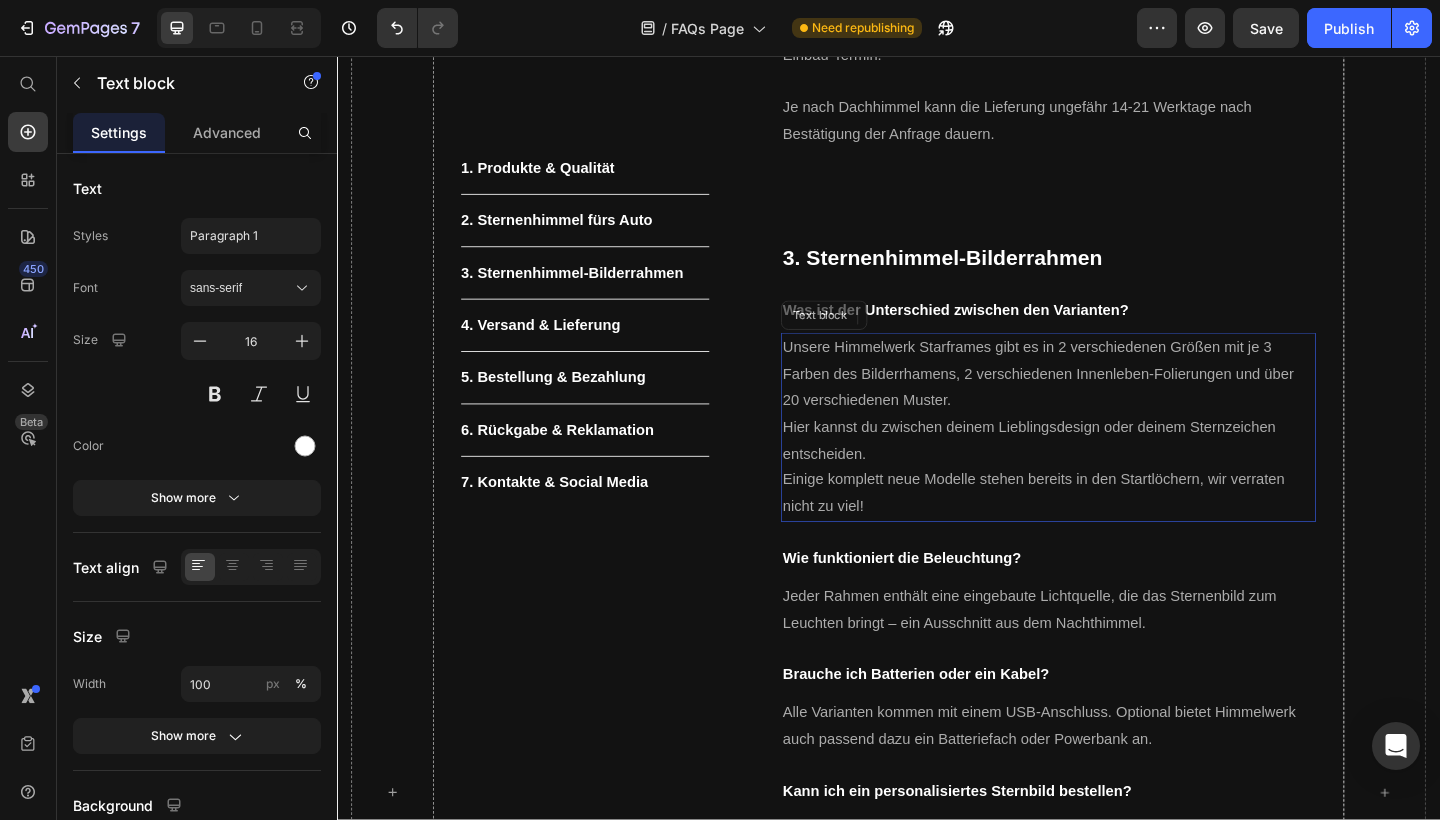 click on "Hier kannst du zwischen deinem Lieblingsdesign oder deinem Sternzeichen entscheiden." at bounding box center [1111, 475] 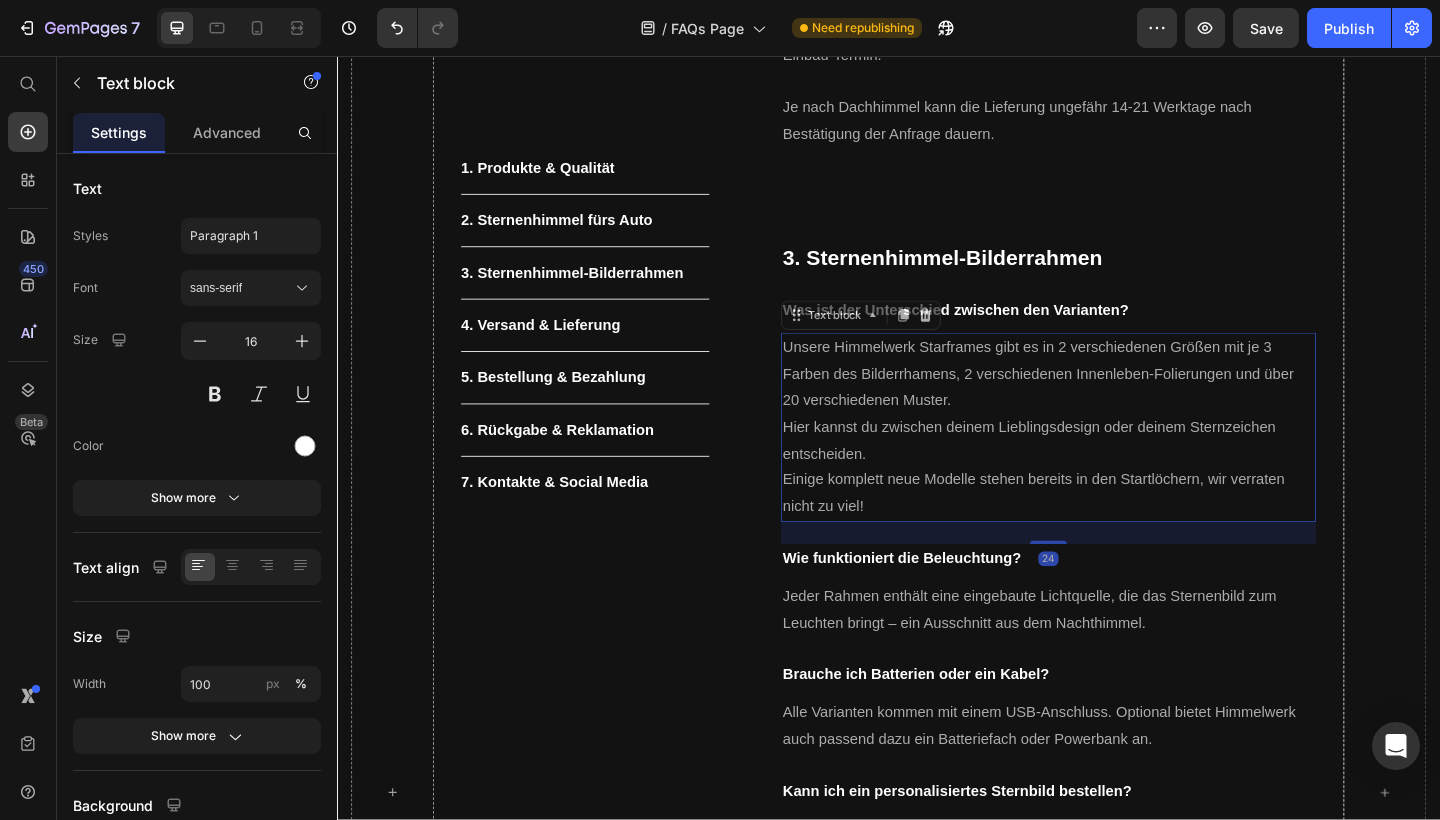 click on "Hier kannst du zwischen deinem Lieblingsdesign oder deinem Sternzeichen entscheiden." at bounding box center [1111, 475] 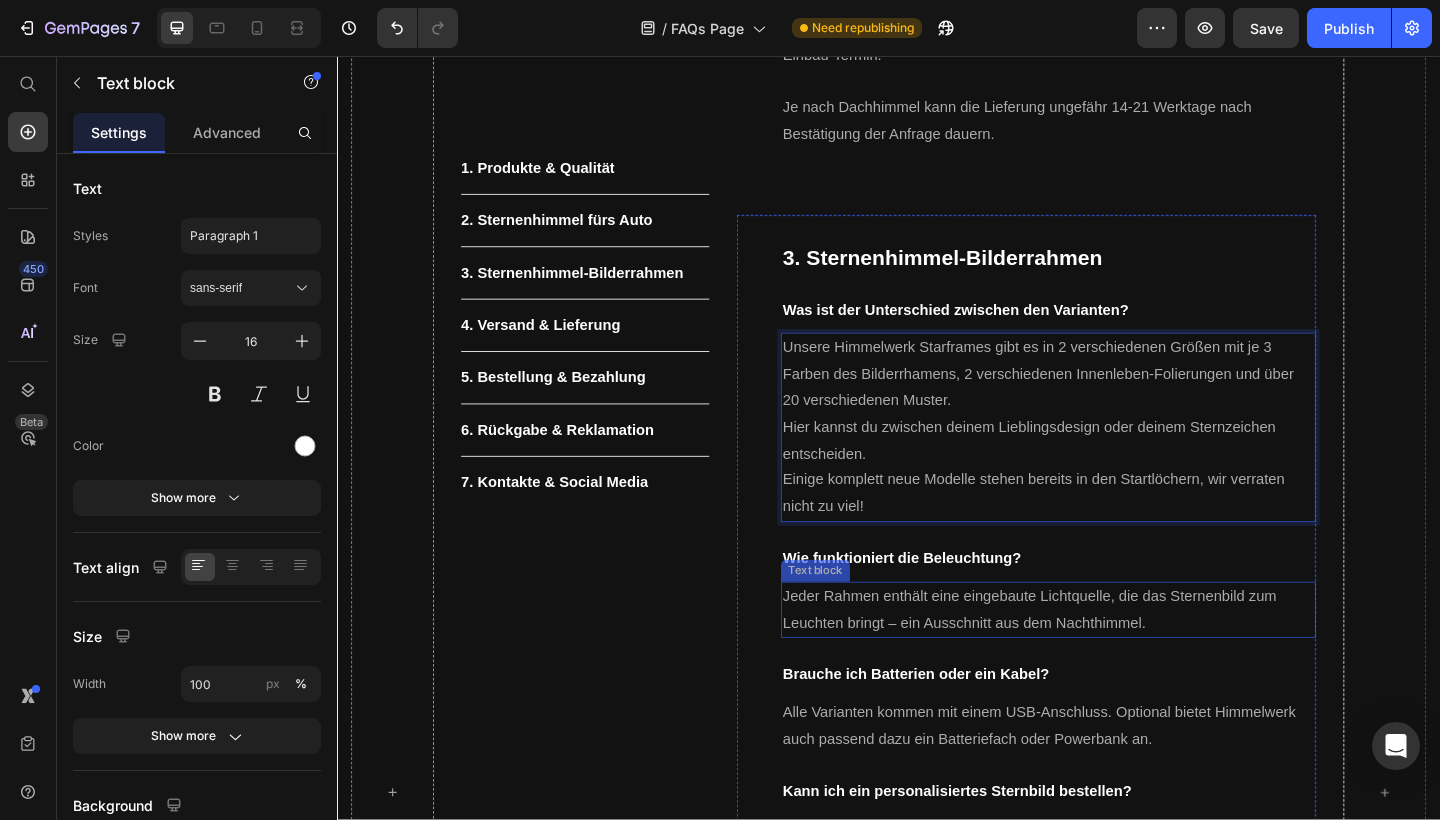 click on "Jeder Rahmen enthält eine eingebaute Lichtquelle, die das Sternenbild zum Leuchten bringt – ein Ausschnitt aus dem Nachthimmel." at bounding box center (1111, 659) 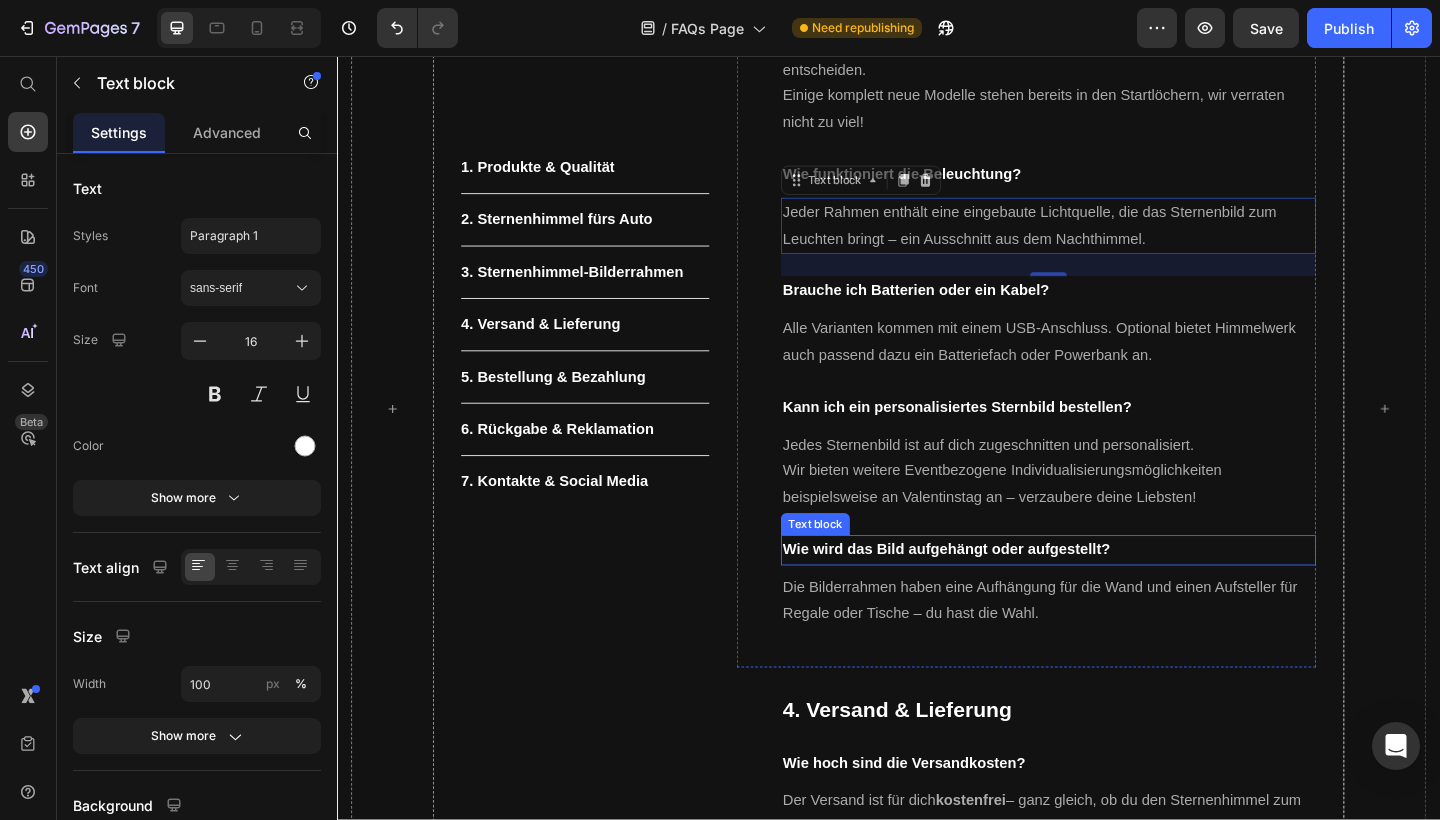 scroll, scrollTop: 3081, scrollLeft: 0, axis: vertical 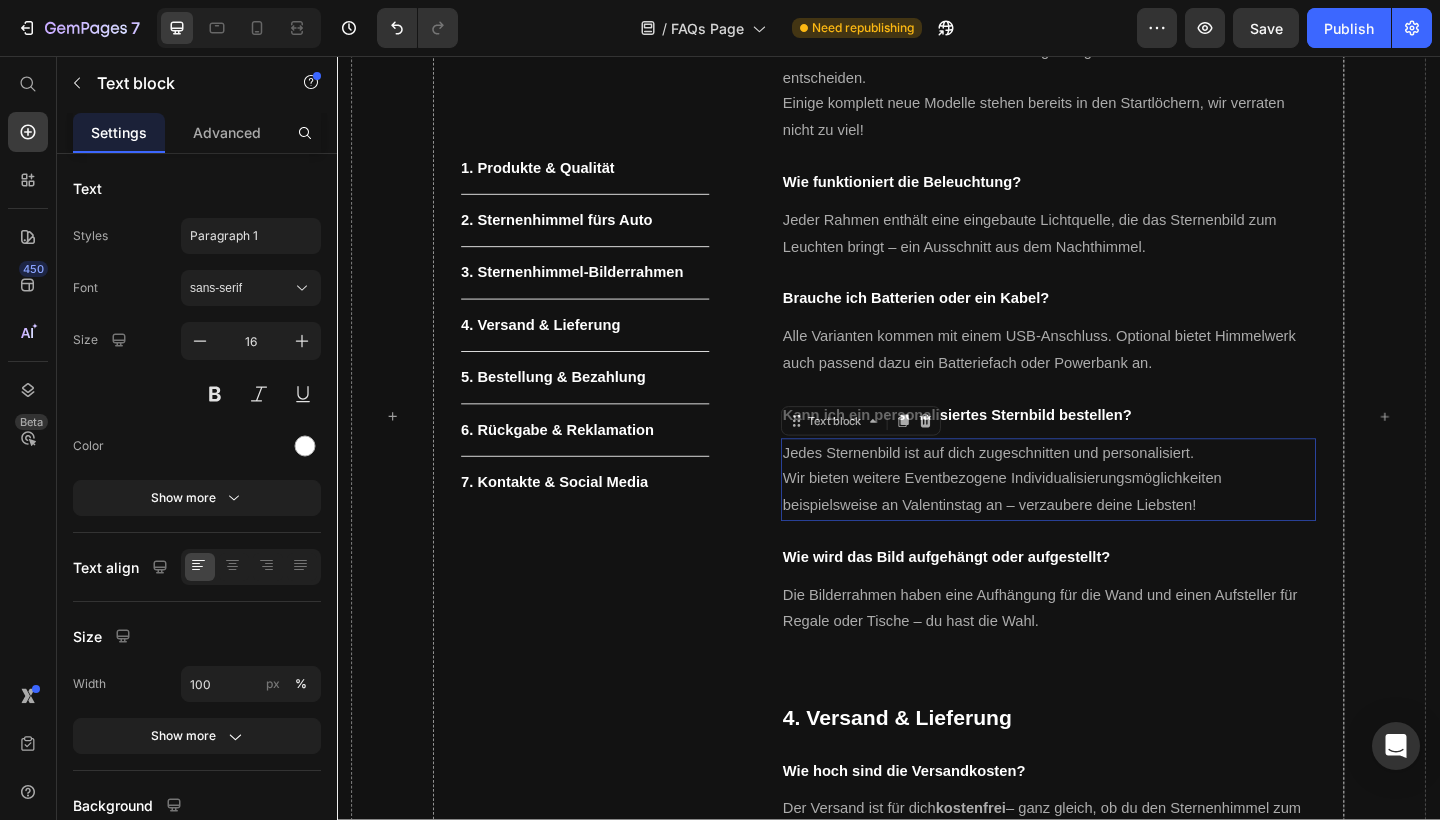 click on "Wir bieten weitere Eventbezogene Individualisierungsmöglichkeiten beispielsweise an Valentinstag an – verzaubere deine Liebsten!" at bounding box center [1111, 531] 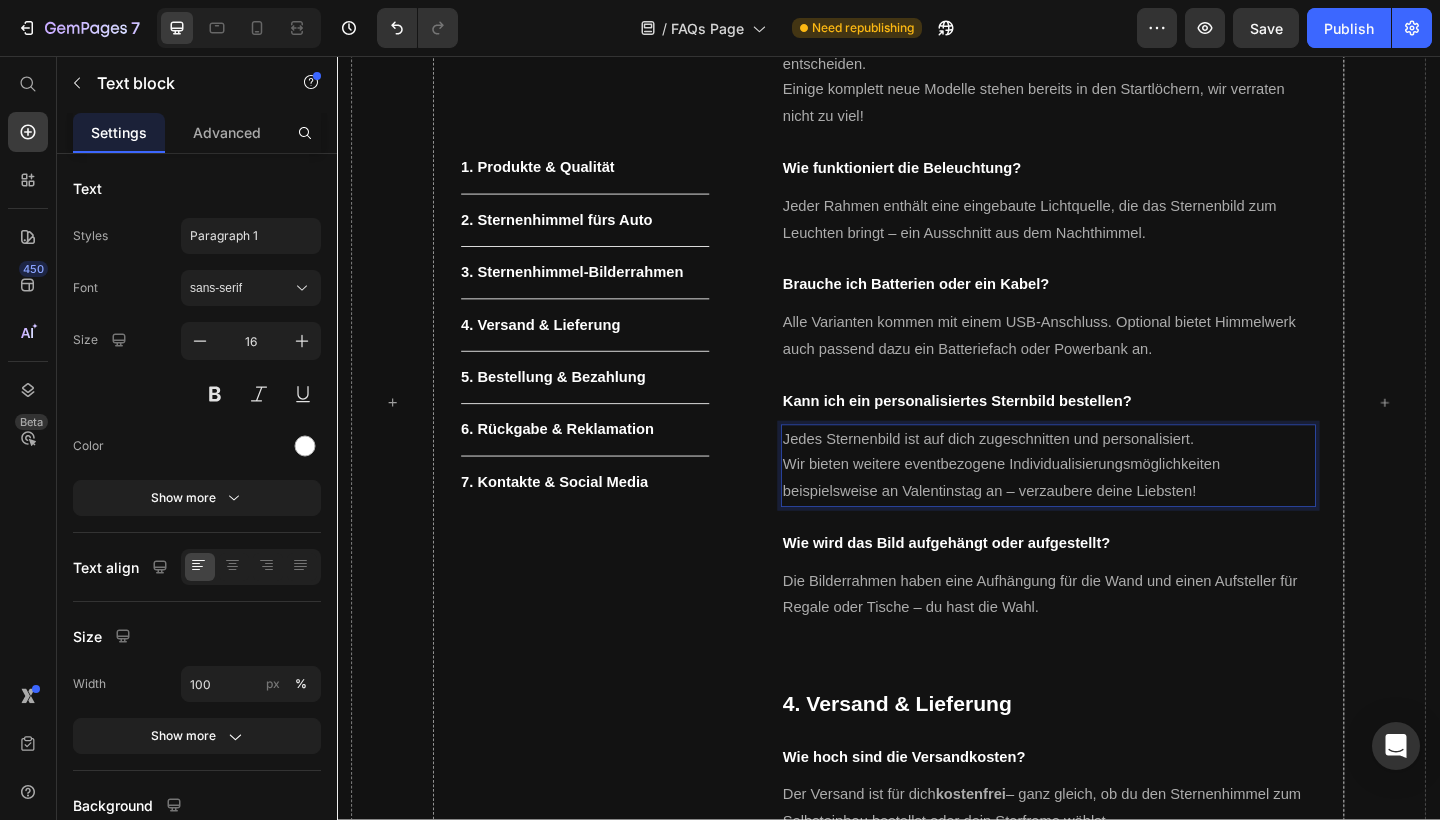 scroll, scrollTop: 3104, scrollLeft: 0, axis: vertical 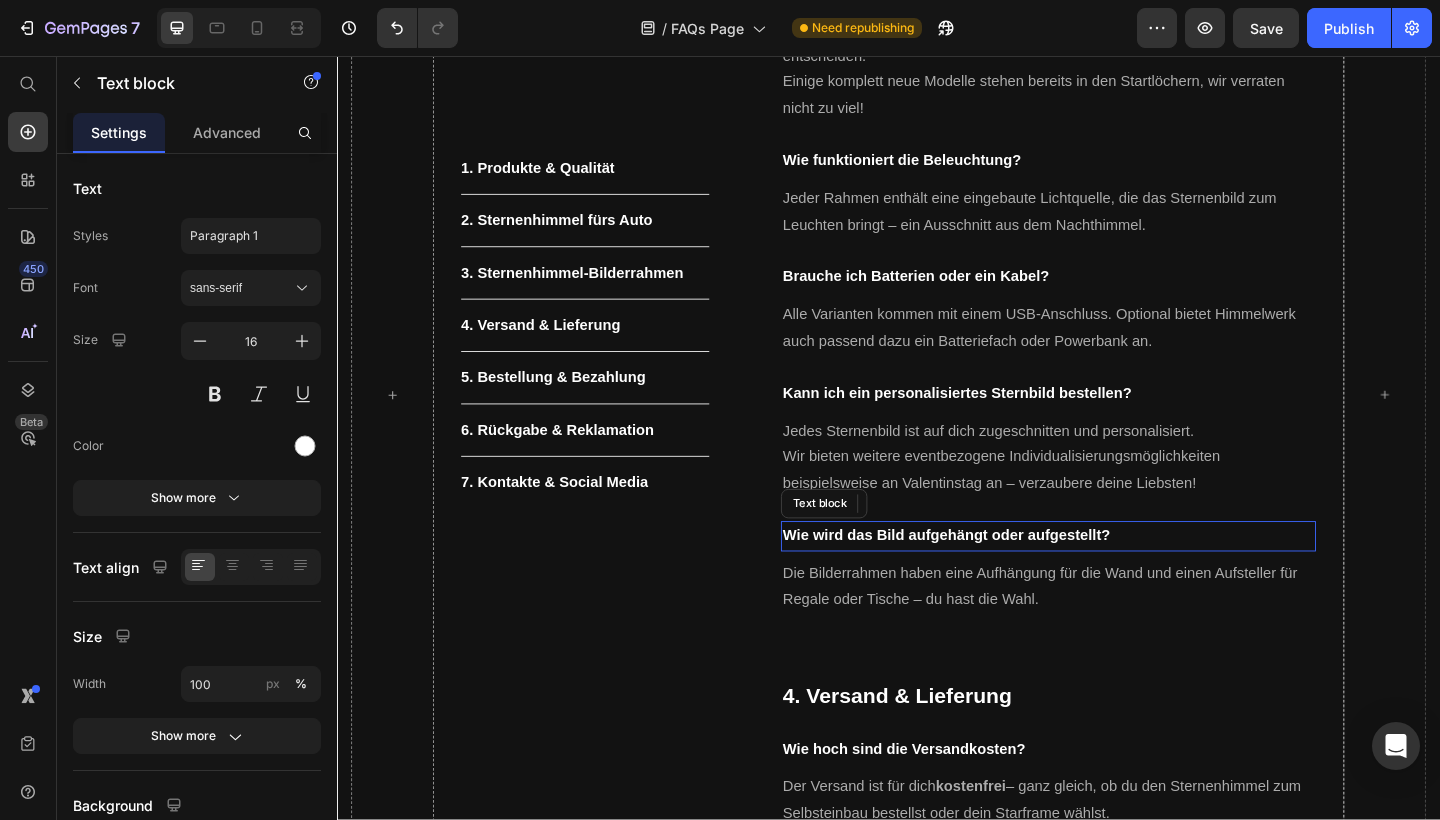 click on "Wie wird das Bild aufgehängt oder aufgestellt?" at bounding box center (1111, 579) 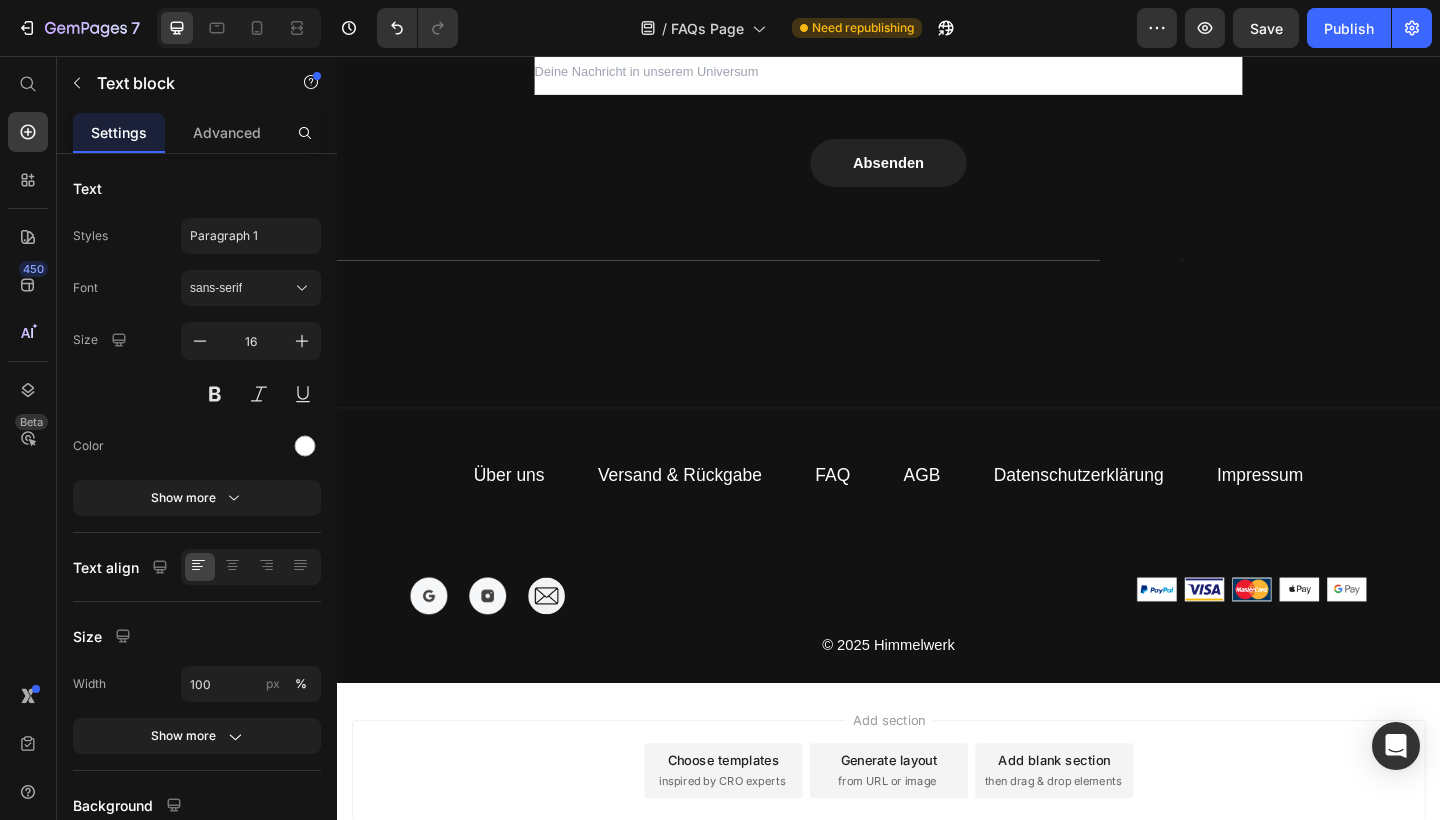 scroll, scrollTop: 7008, scrollLeft: 0, axis: vertical 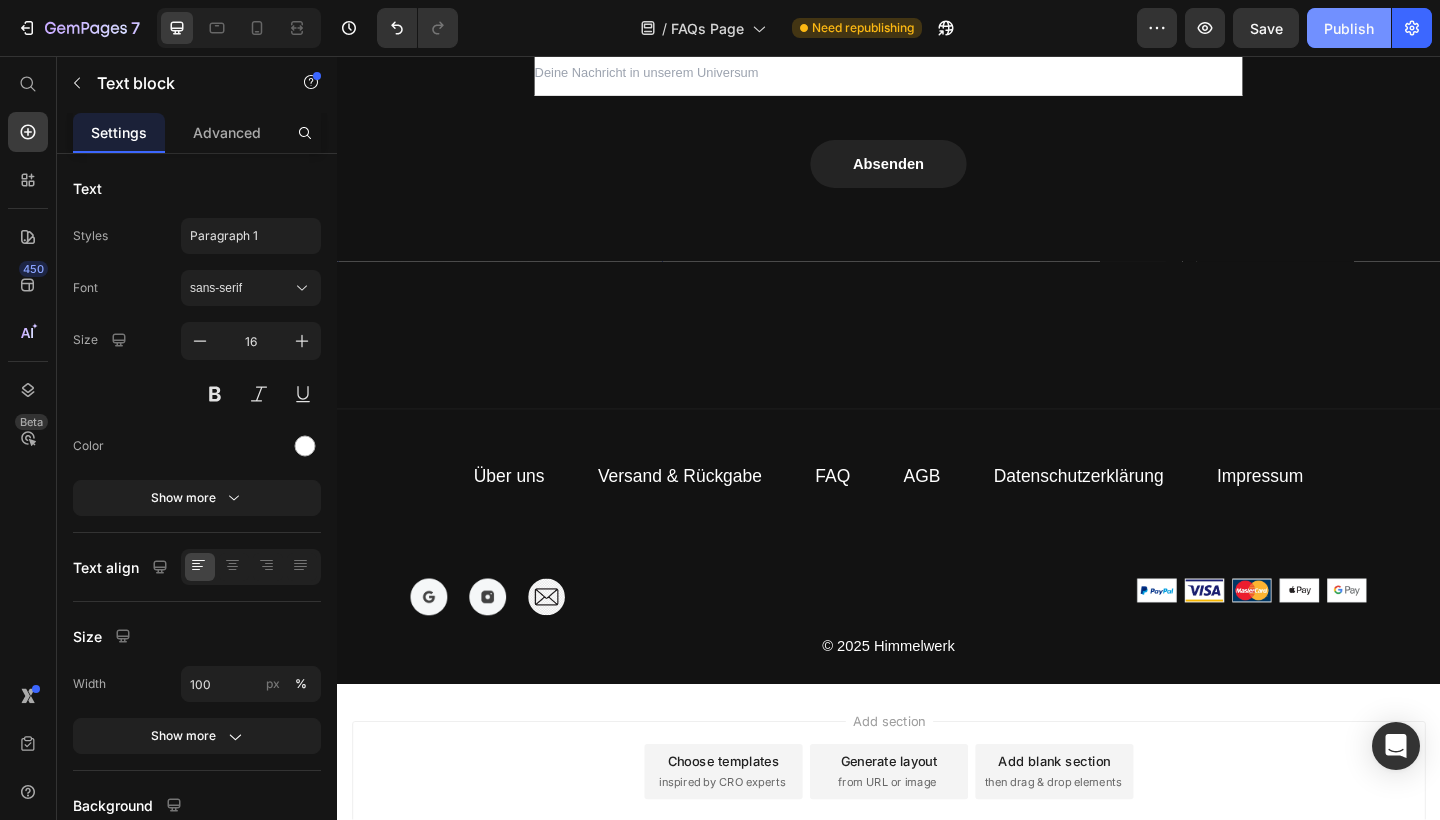 click on "Publish" at bounding box center (1349, 28) 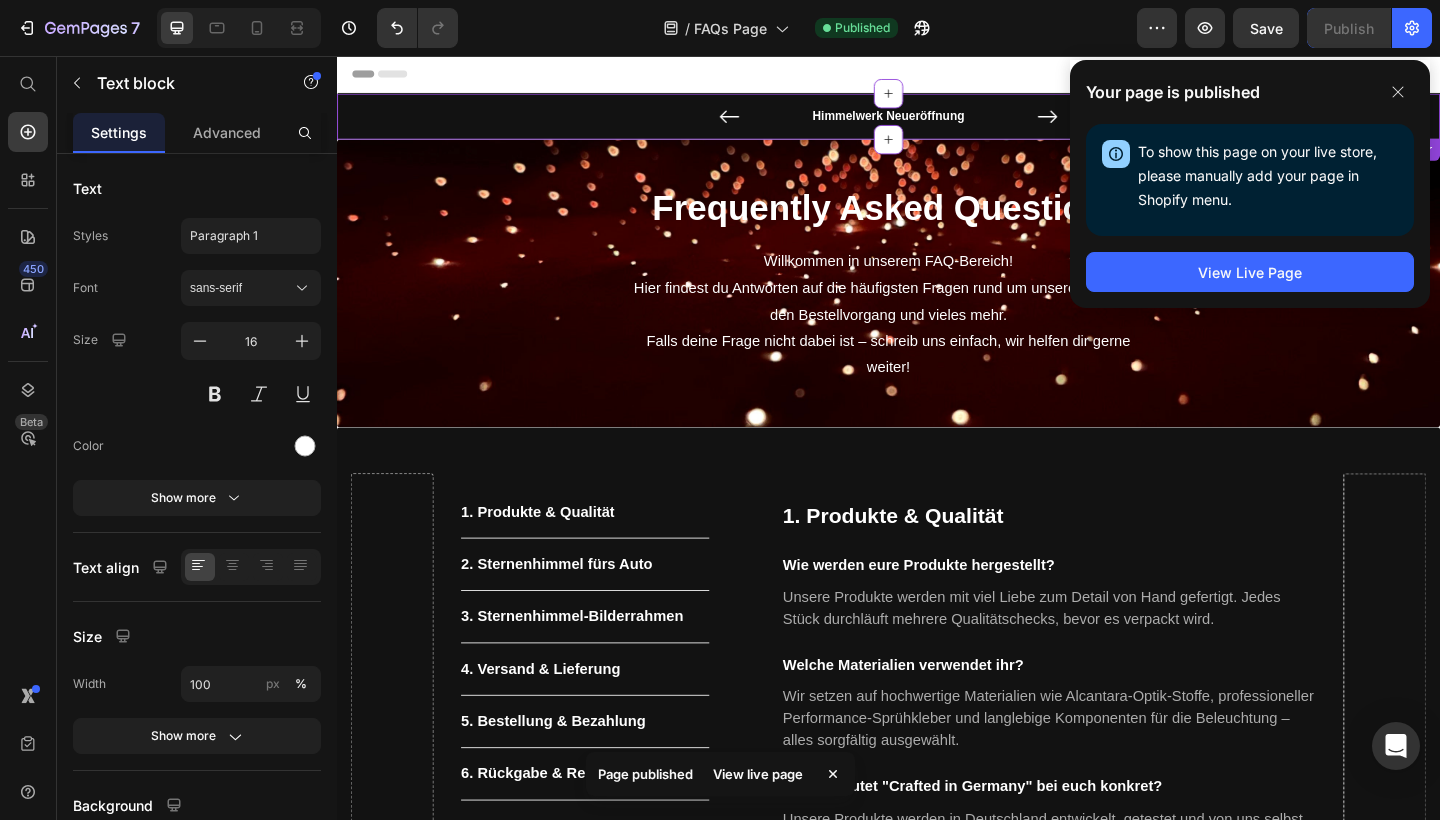scroll, scrollTop: 0, scrollLeft: 0, axis: both 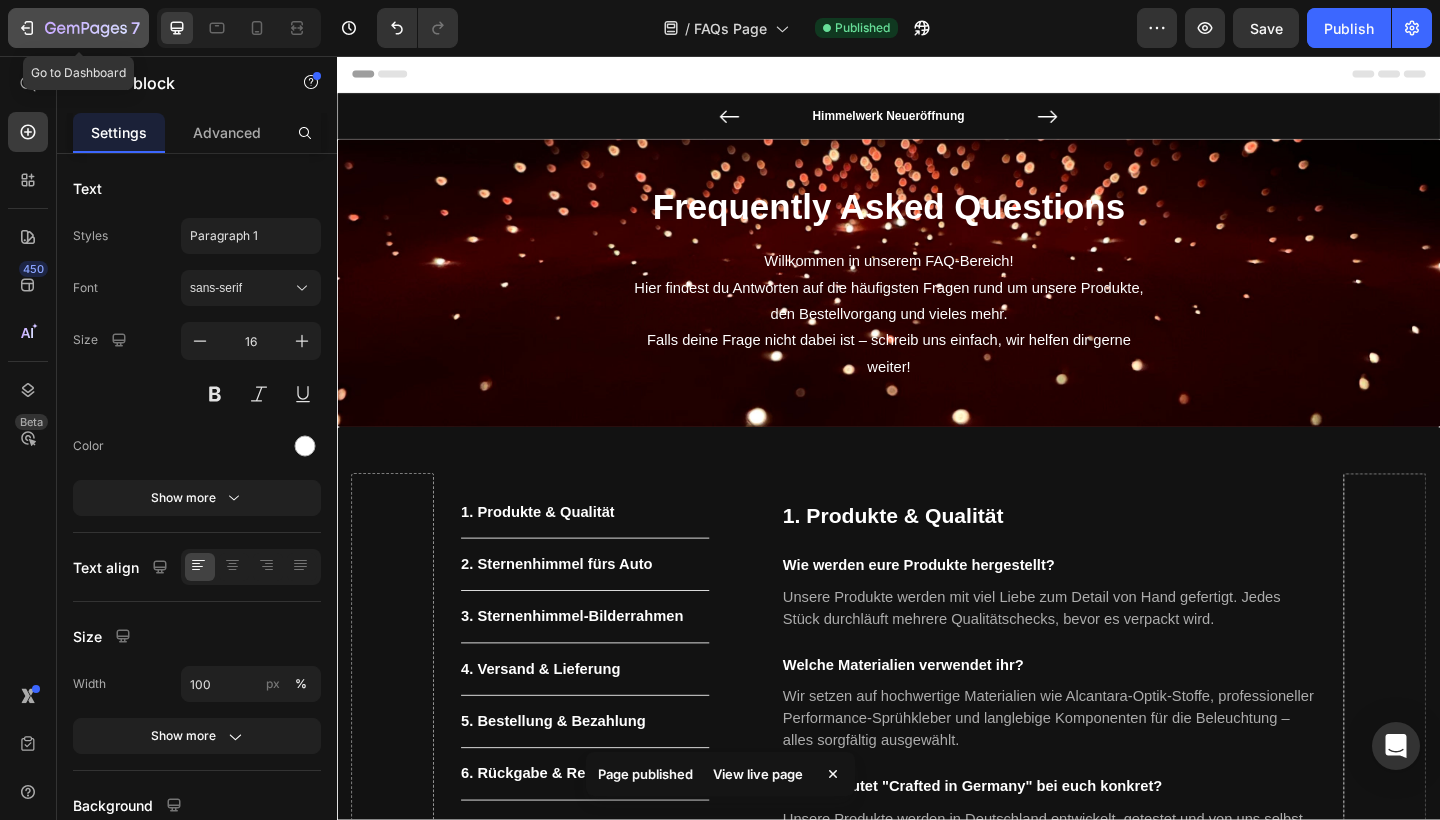 click 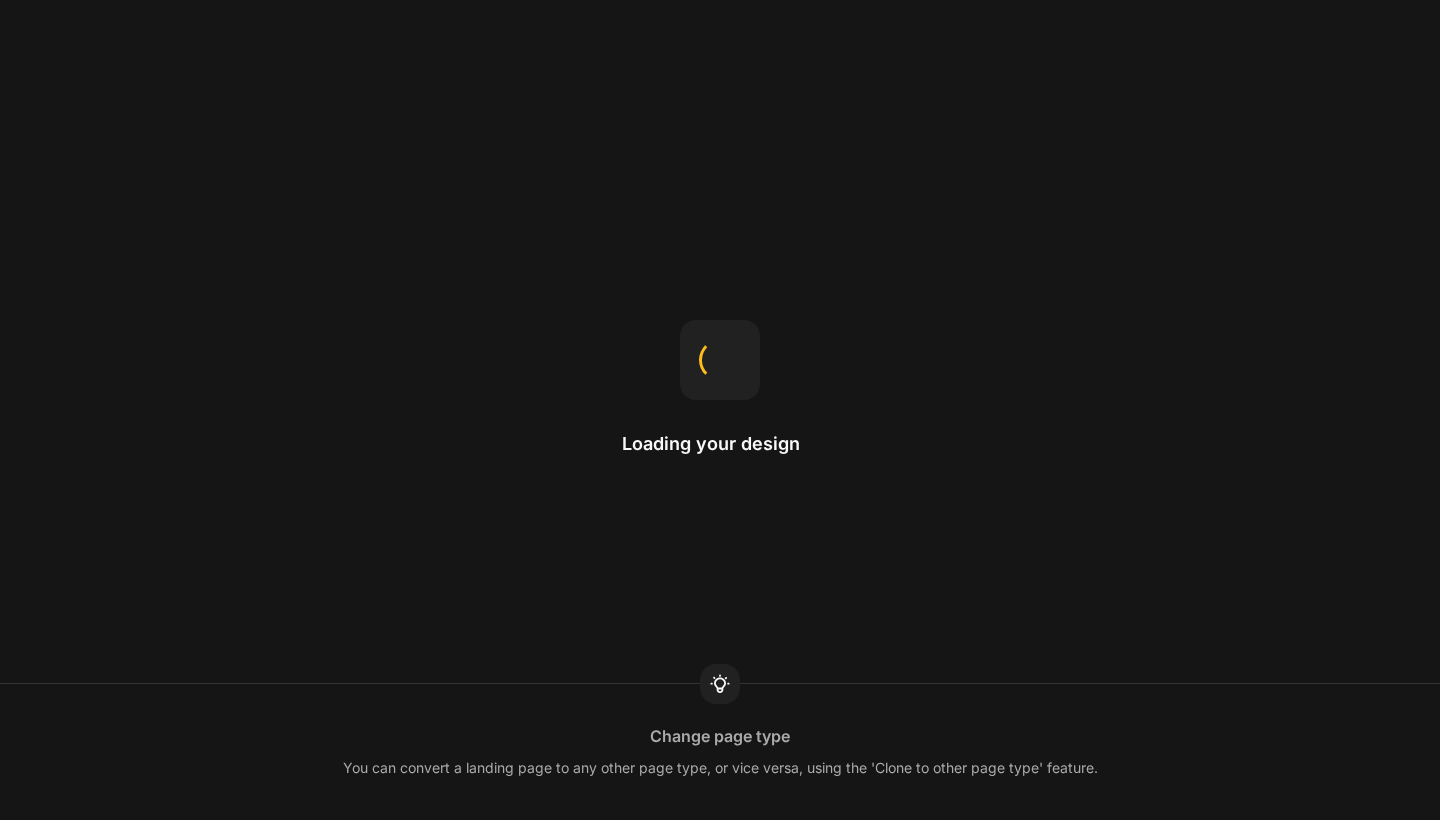 scroll, scrollTop: 0, scrollLeft: 0, axis: both 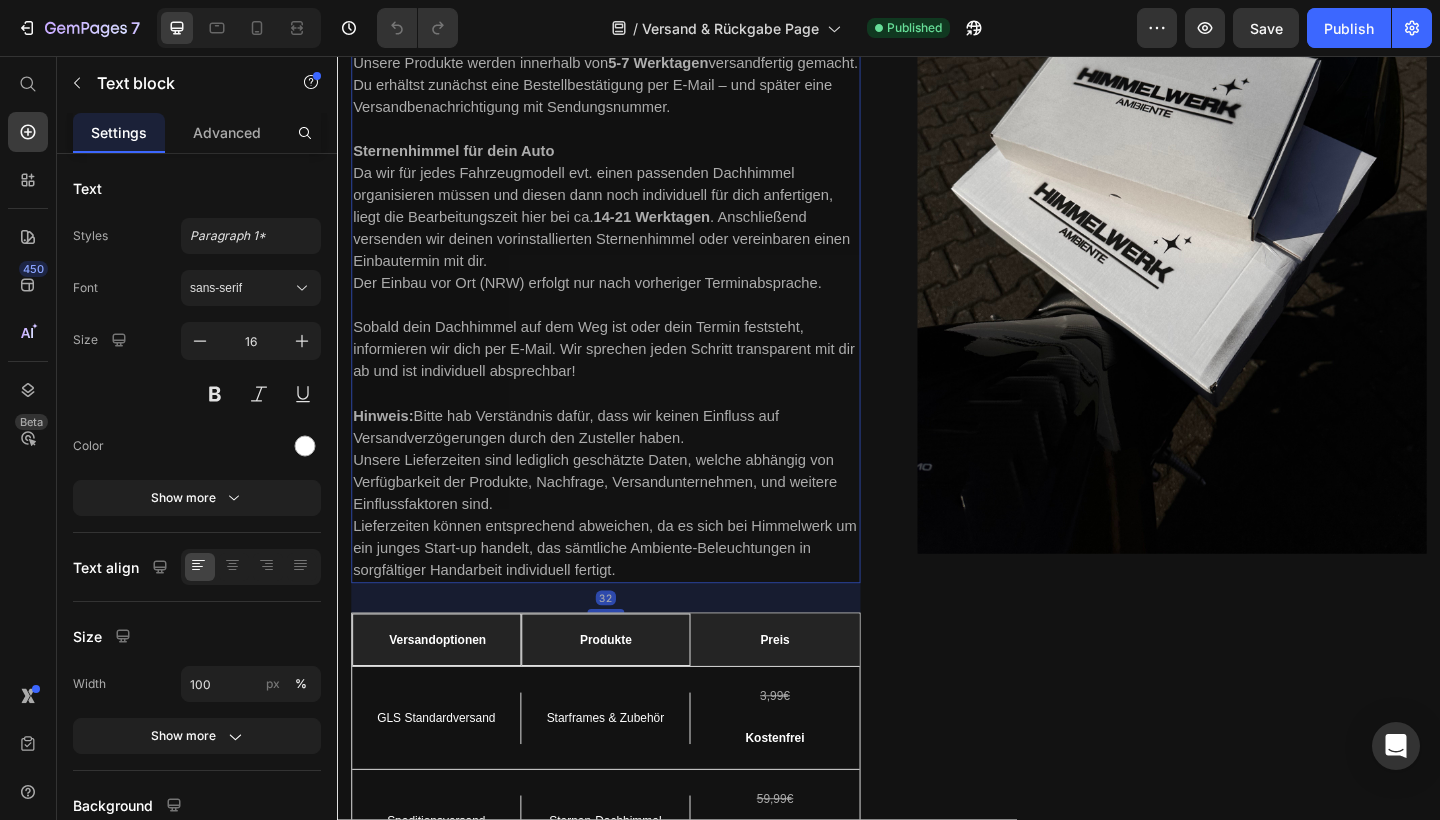 click on "Sobald dein Dachhimmel auf dem Weg ist oder dein Termin feststeht, informieren wir dich per E-Mail. Wir sprechen jeden Schritt transparent mit dir ab und ist individuell absprechbar!" at bounding box center [629, 376] 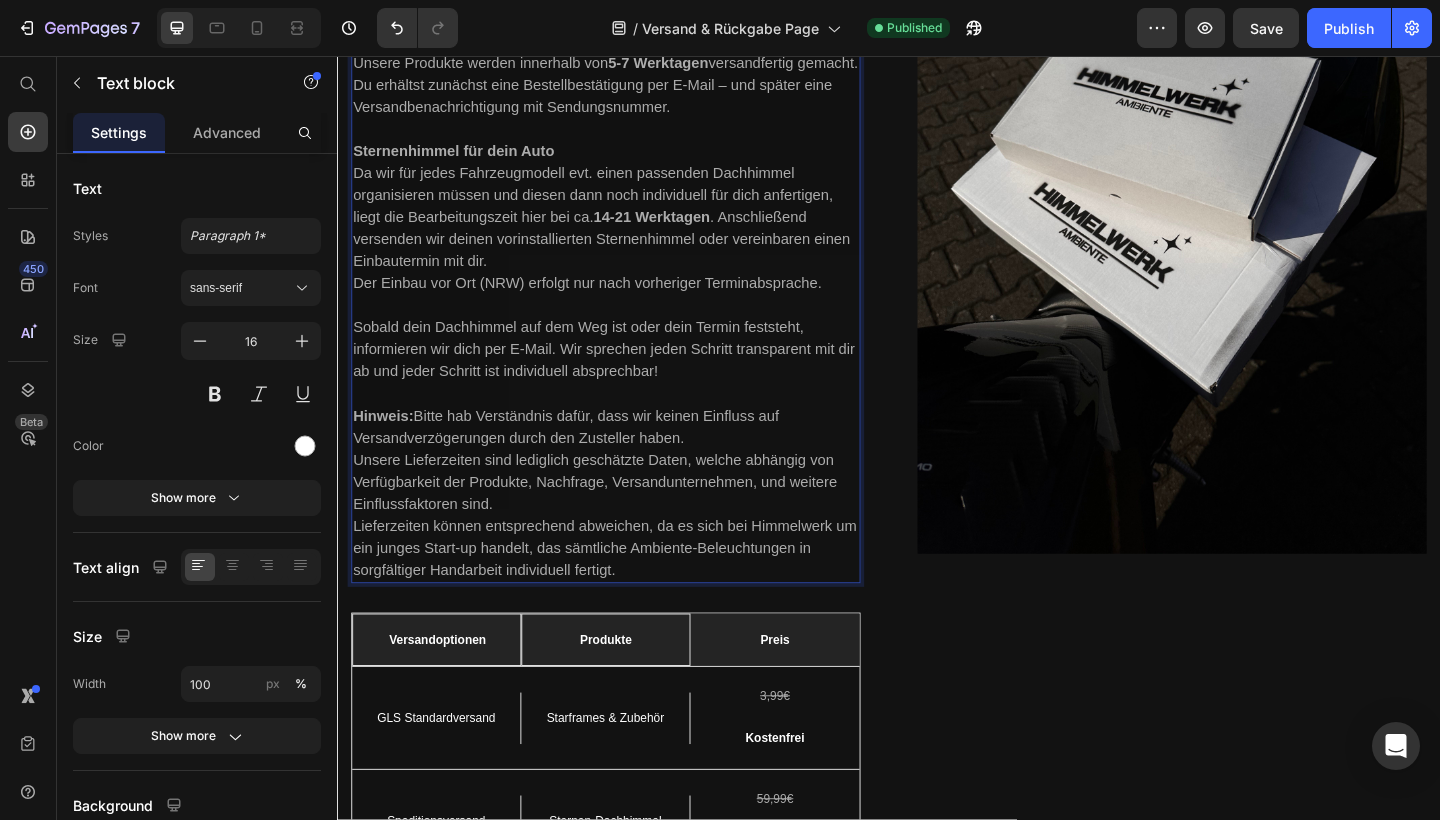 click on "Hinweis:  Bitte hab Verständnis dafür, dass wir keinen Einfluss auf Versandverzögerungen durch den Zusteller haben." at bounding box center [629, 460] 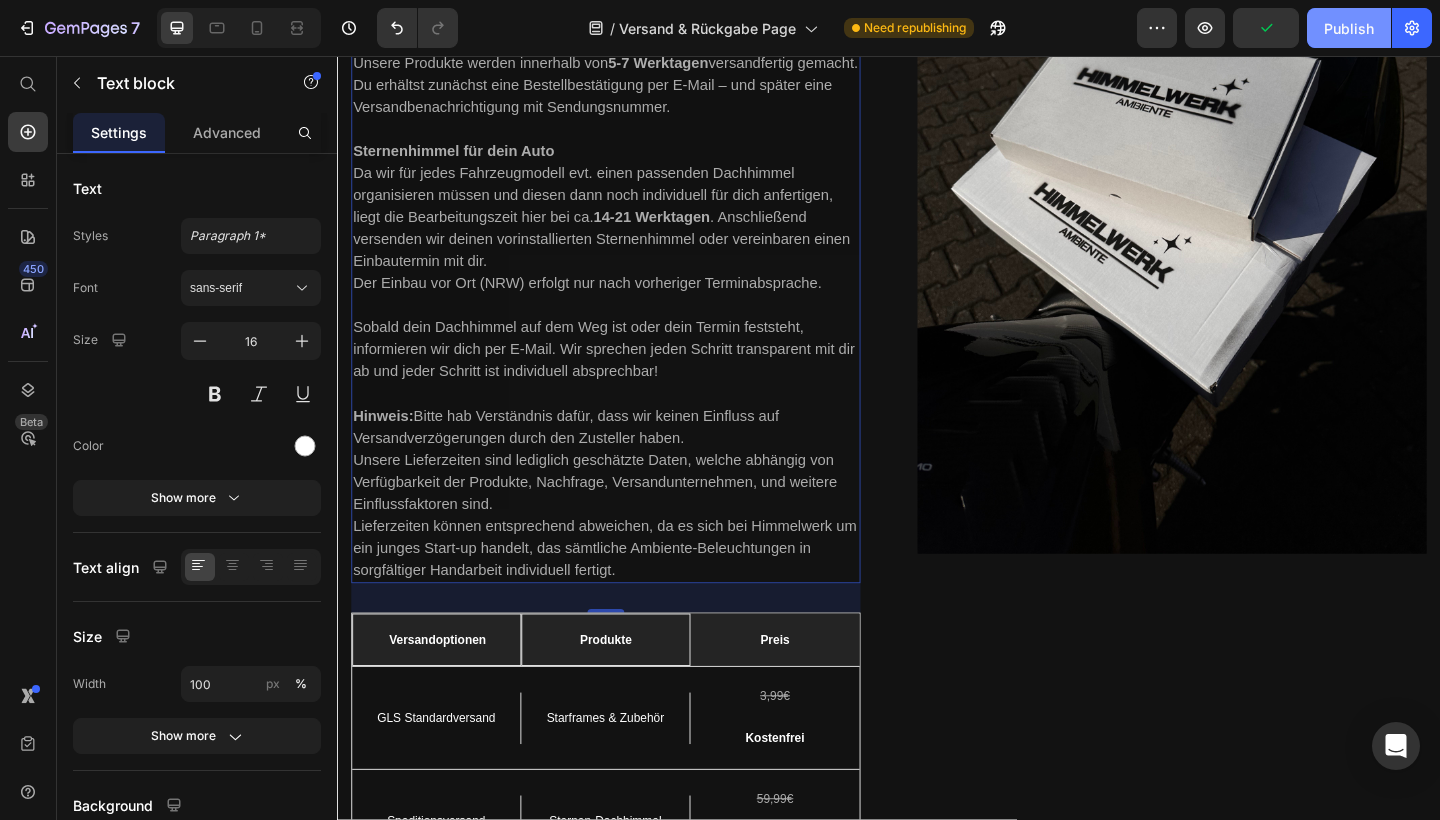 click on "Publish" at bounding box center [1349, 28] 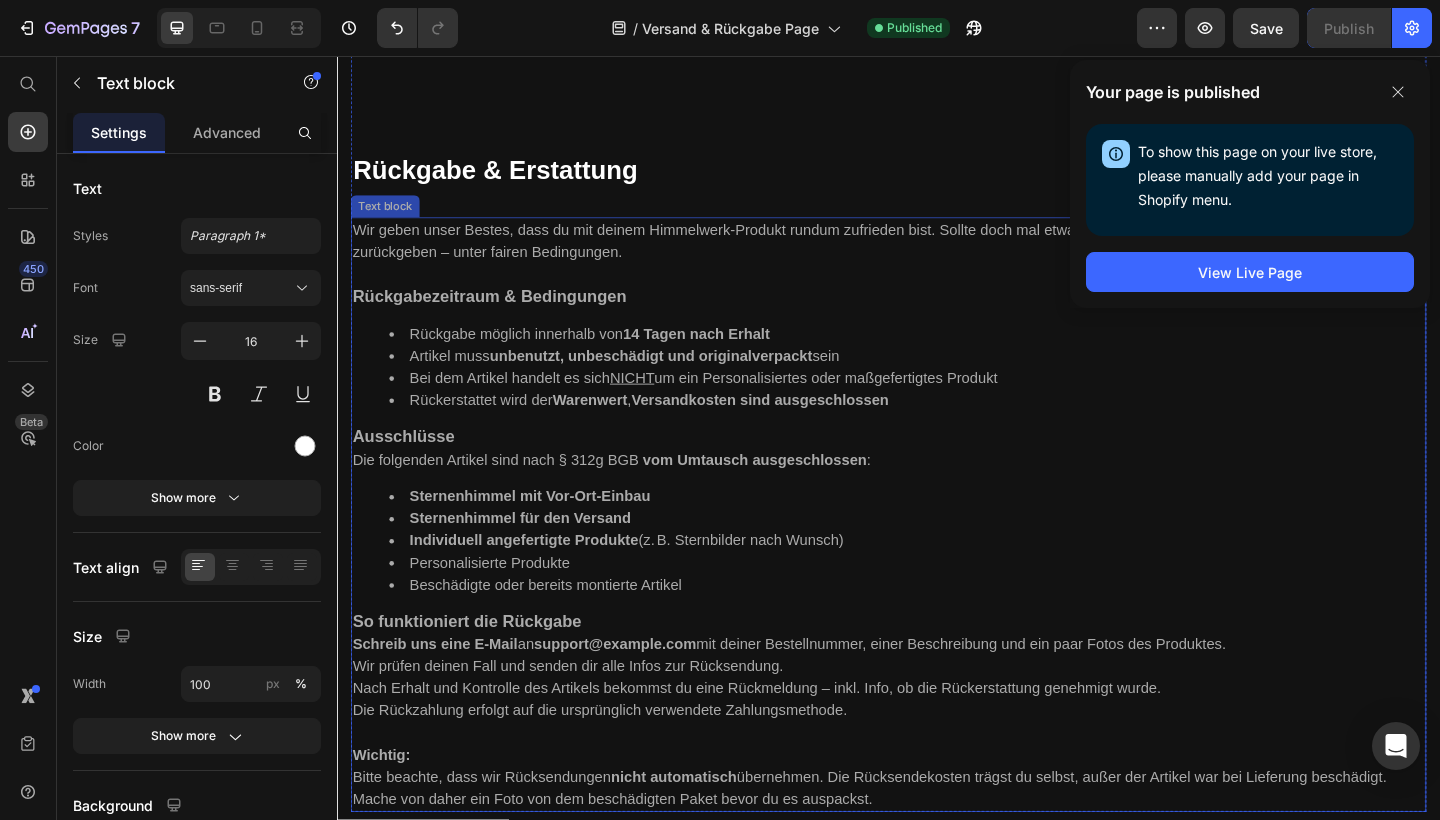 scroll, scrollTop: 2016, scrollLeft: 0, axis: vertical 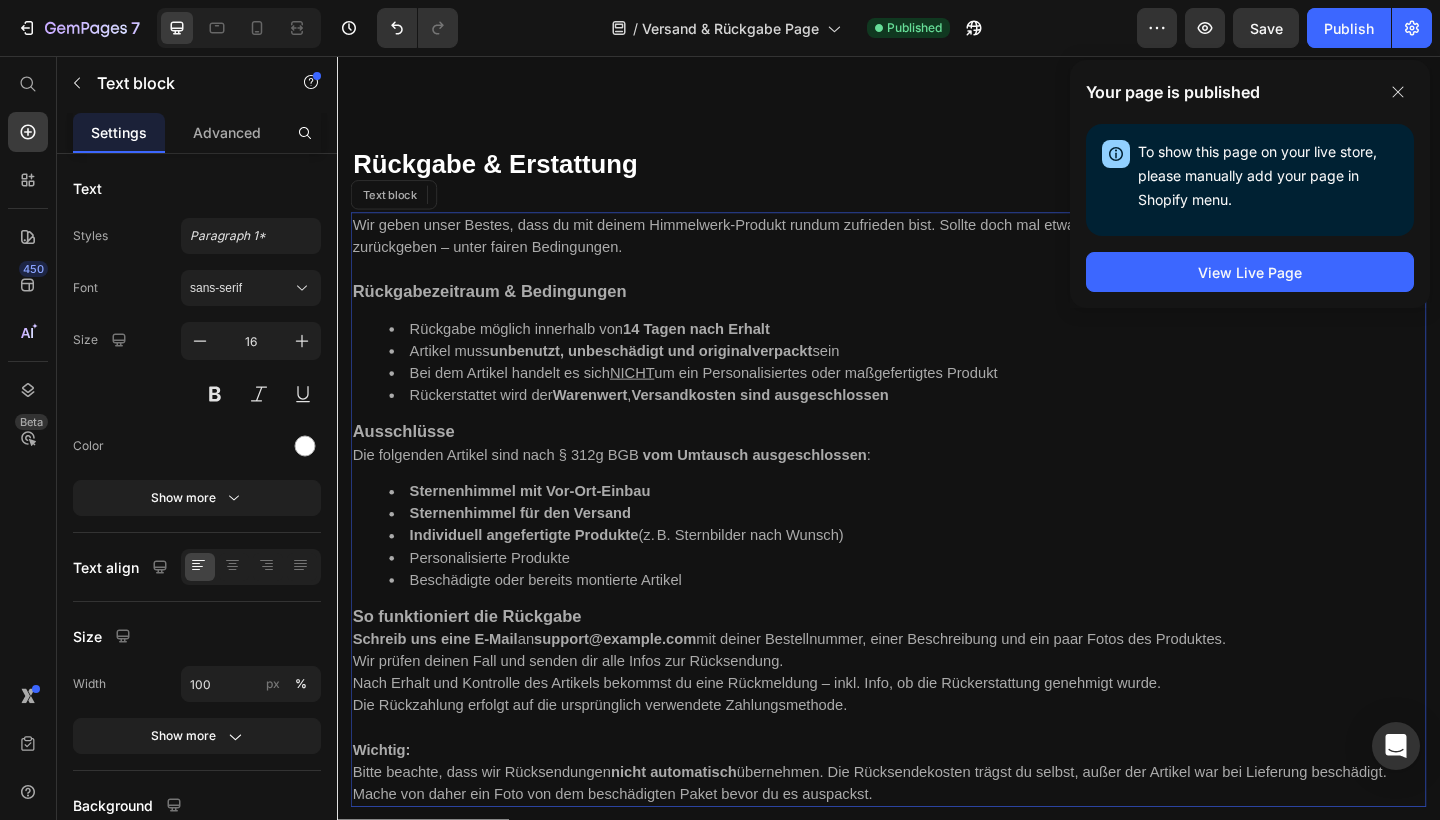 click on "Bei dem Artikel handelt es sich  NICHT  um ein Personalisiertes oder maßgefertigtes Produkt" at bounding box center (957, 401) 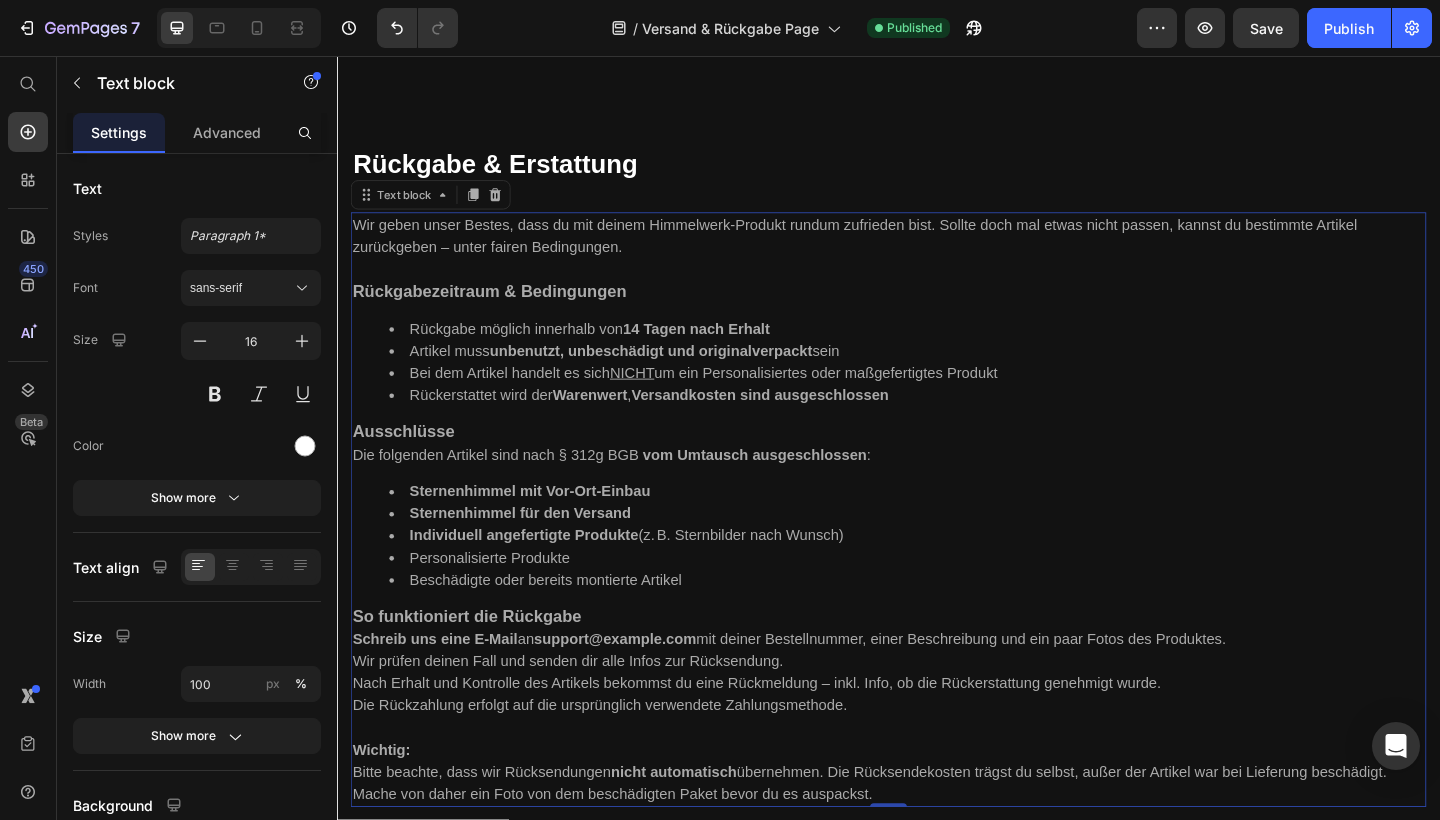 click on "Bei dem Artikel handelt es sich  NICHT  um ein Personalisiertes oder maßgefertigtes Produkt" at bounding box center (957, 401) 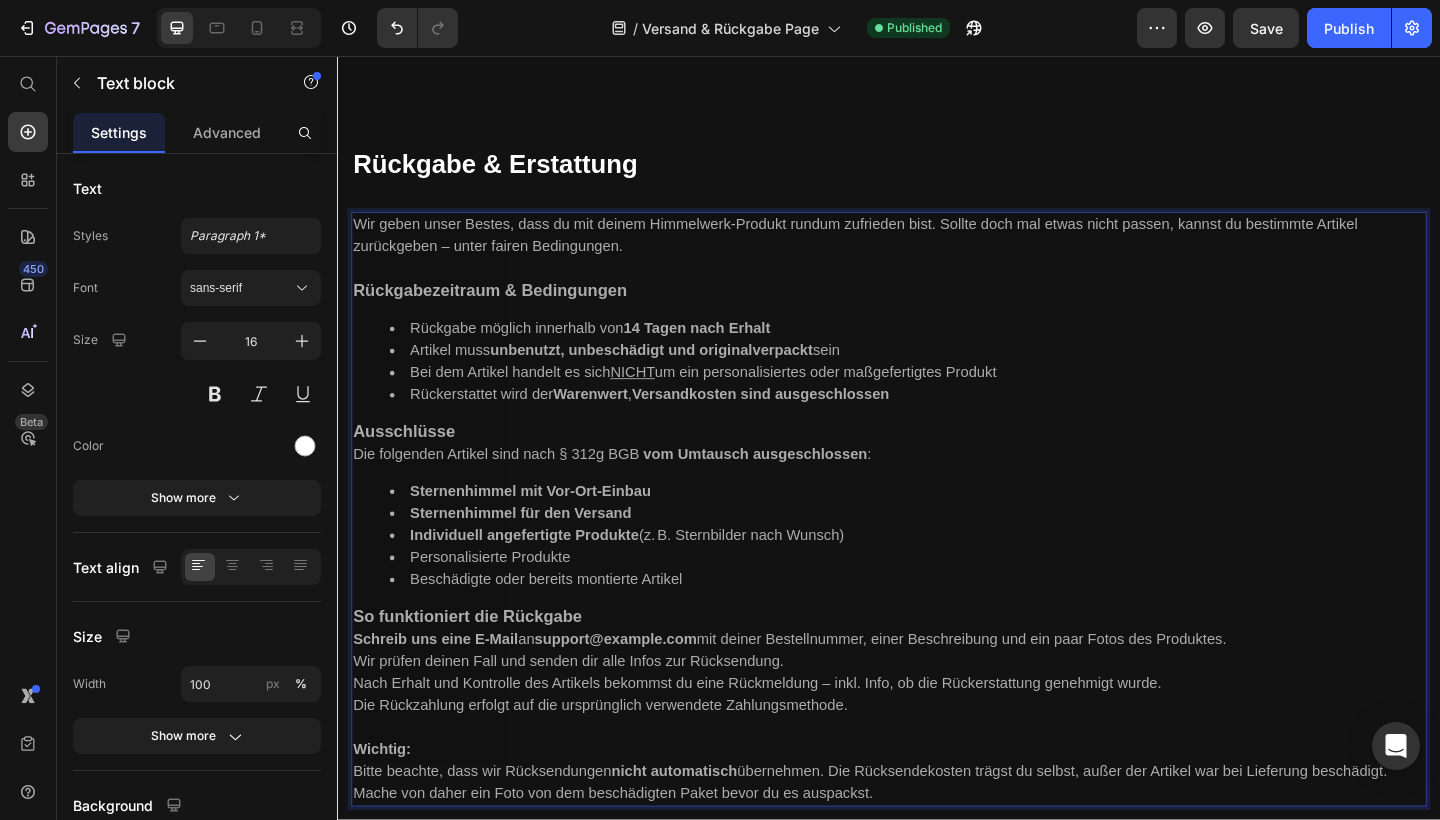 click on "Ausschlüsse" at bounding box center (937, 465) 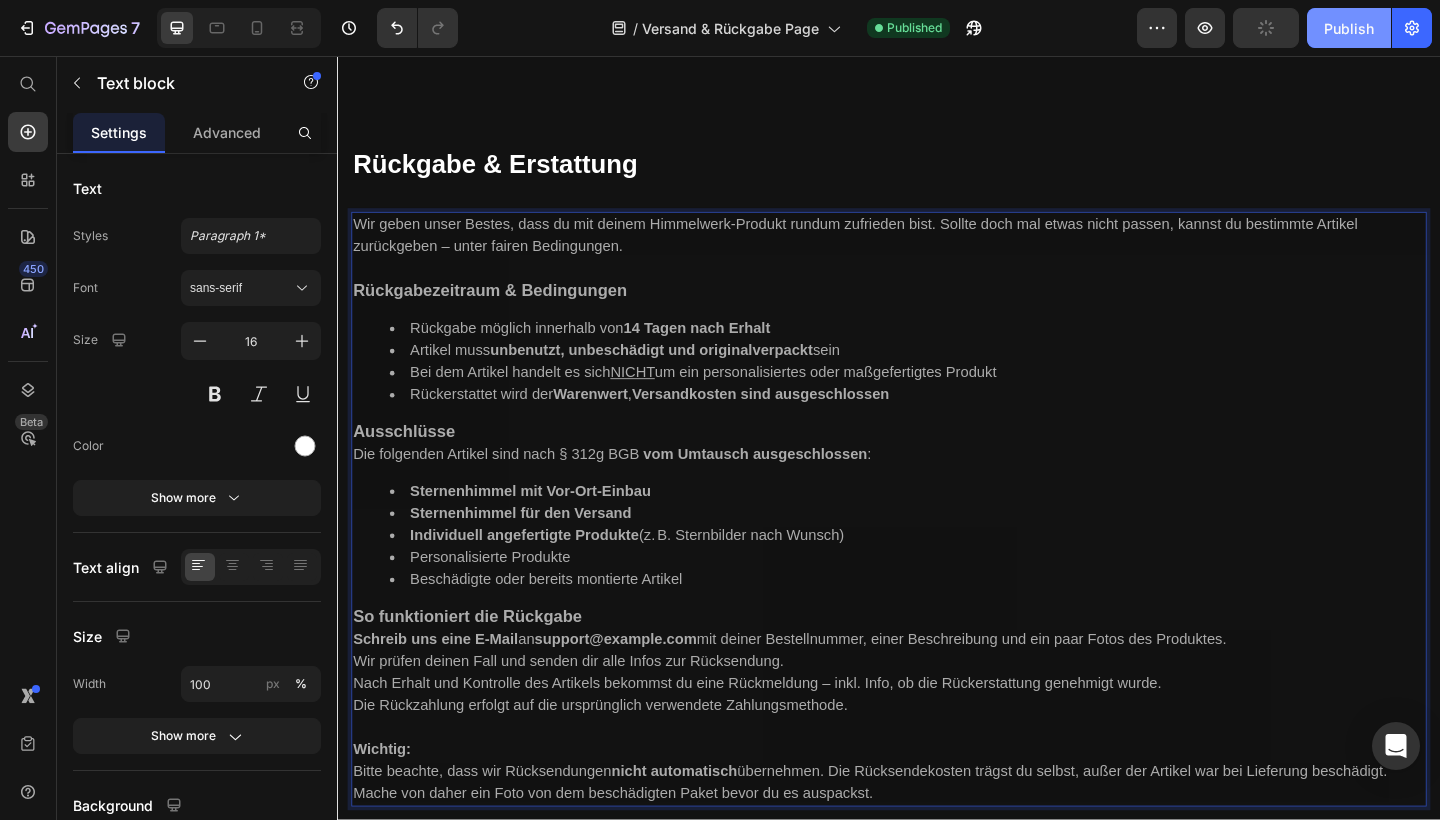 click on "Publish" at bounding box center (1349, 28) 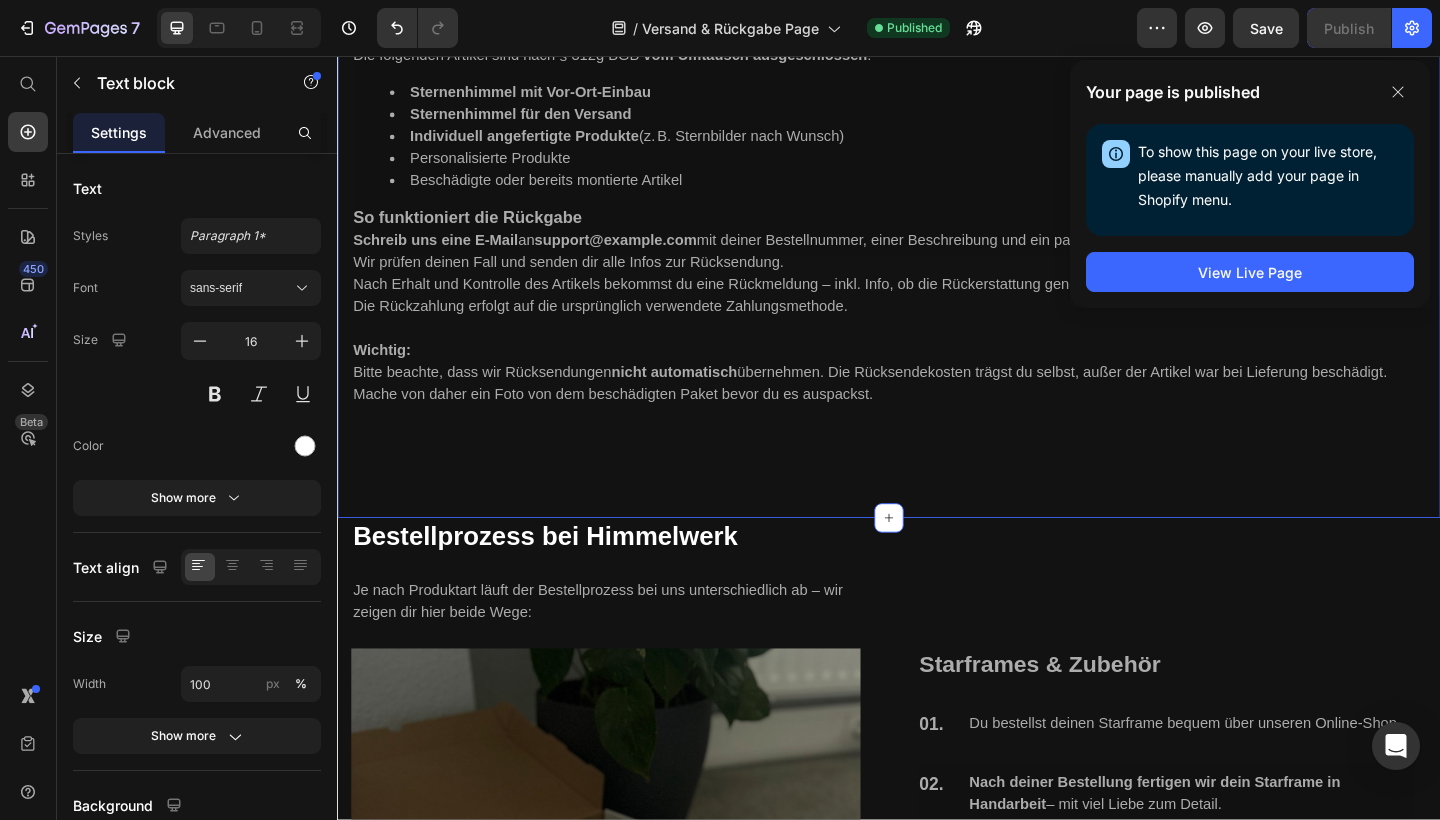 scroll, scrollTop: 2378, scrollLeft: 0, axis: vertical 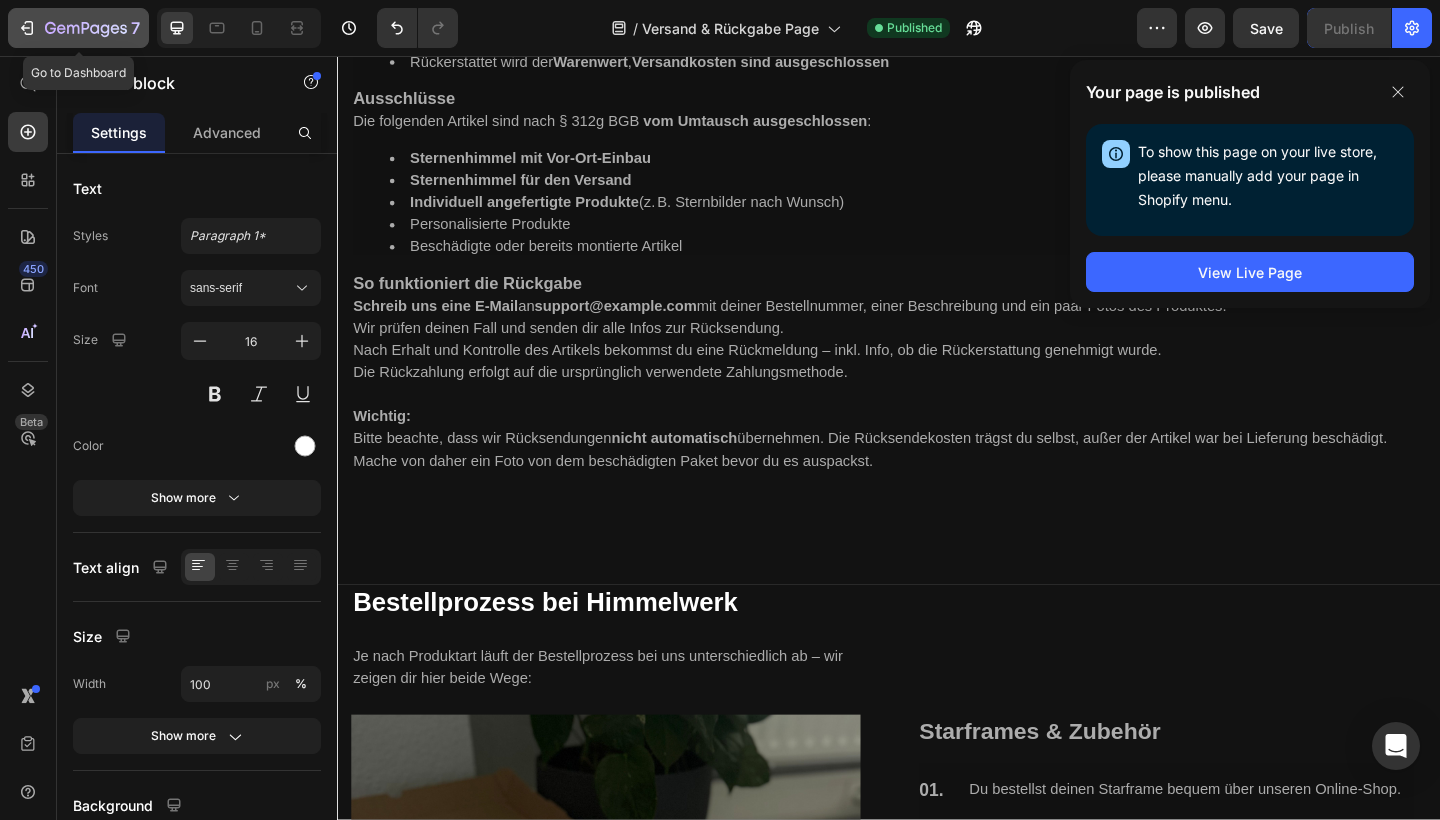 click 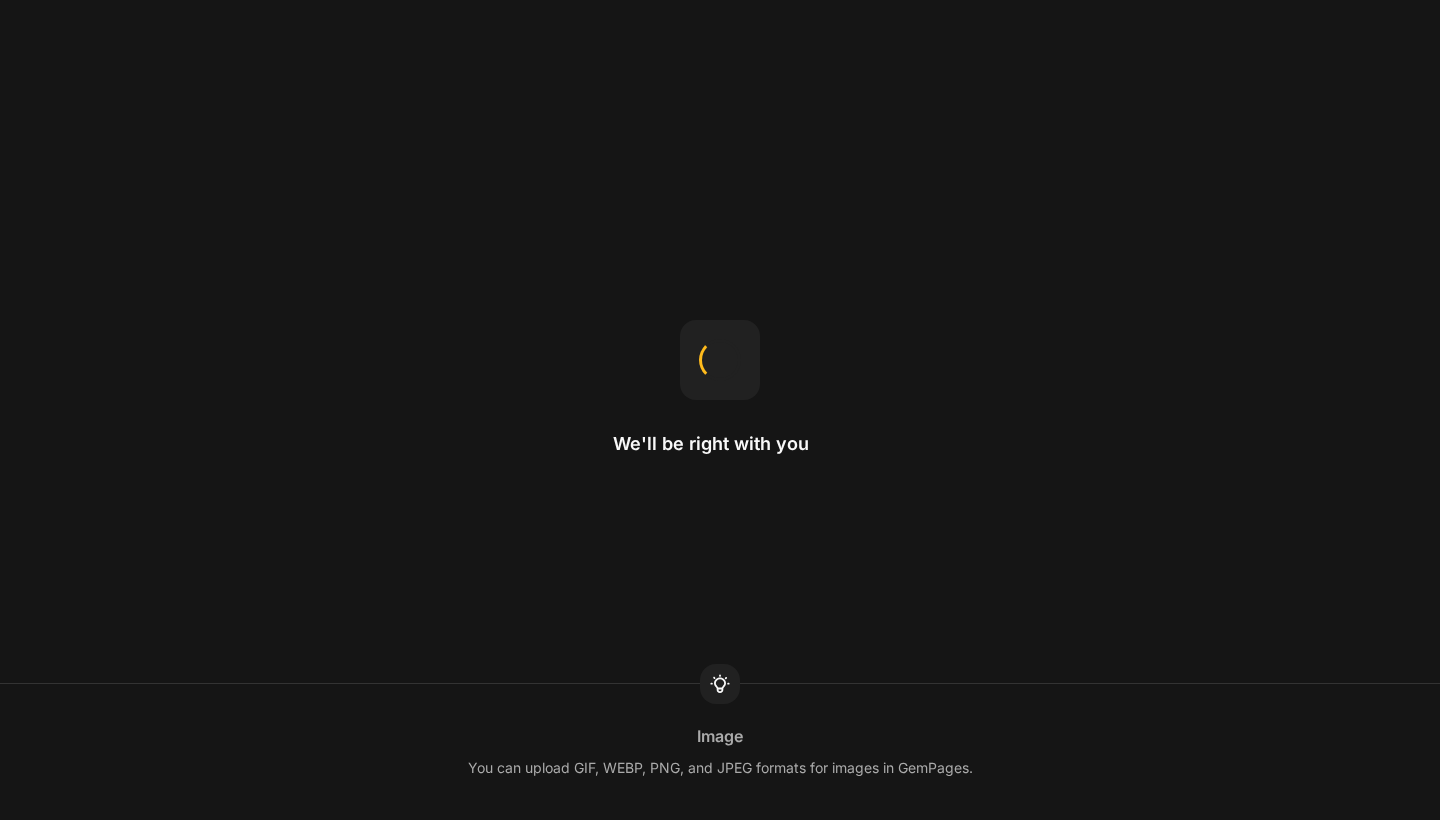 scroll, scrollTop: 0, scrollLeft: 0, axis: both 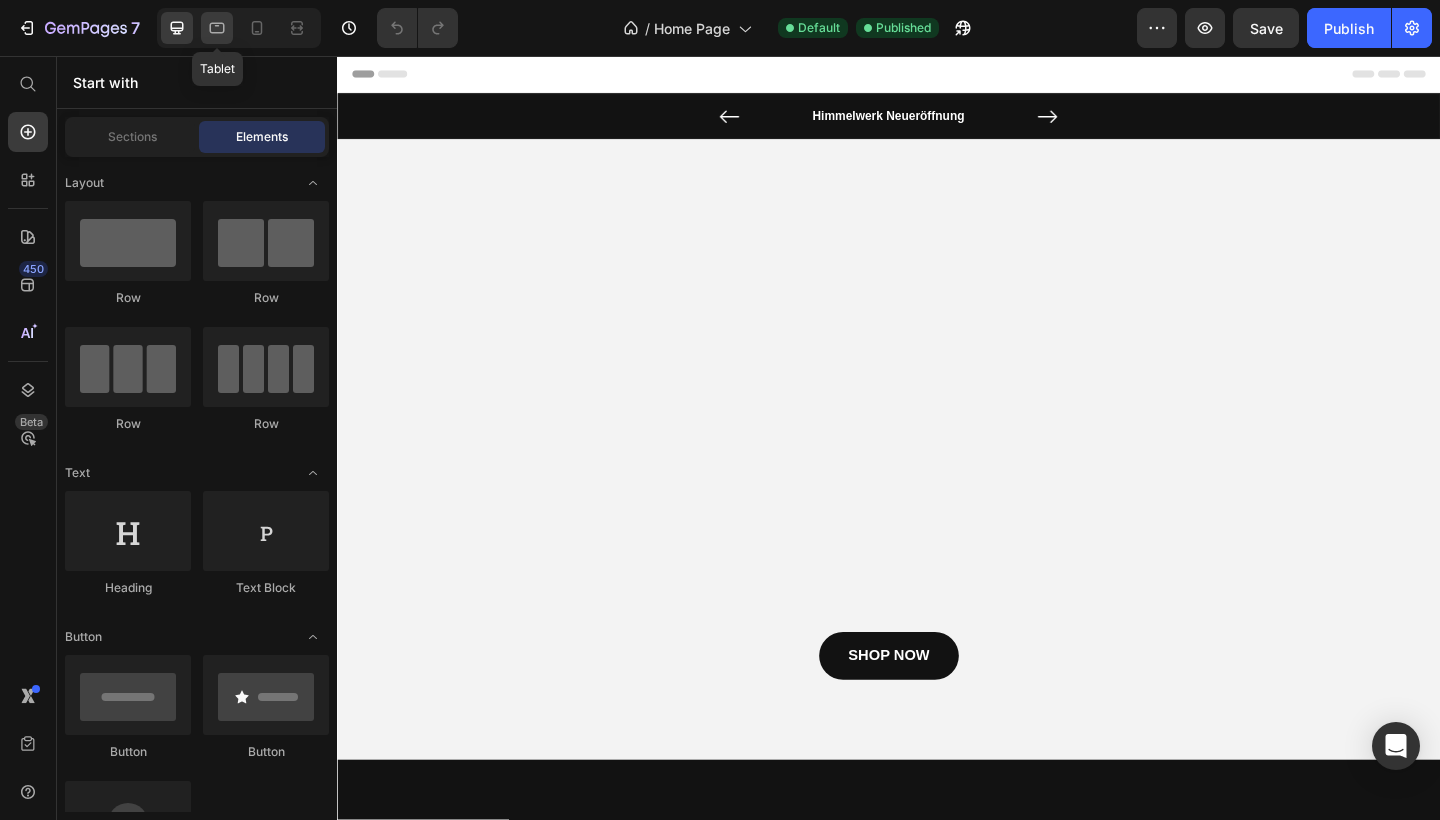 click 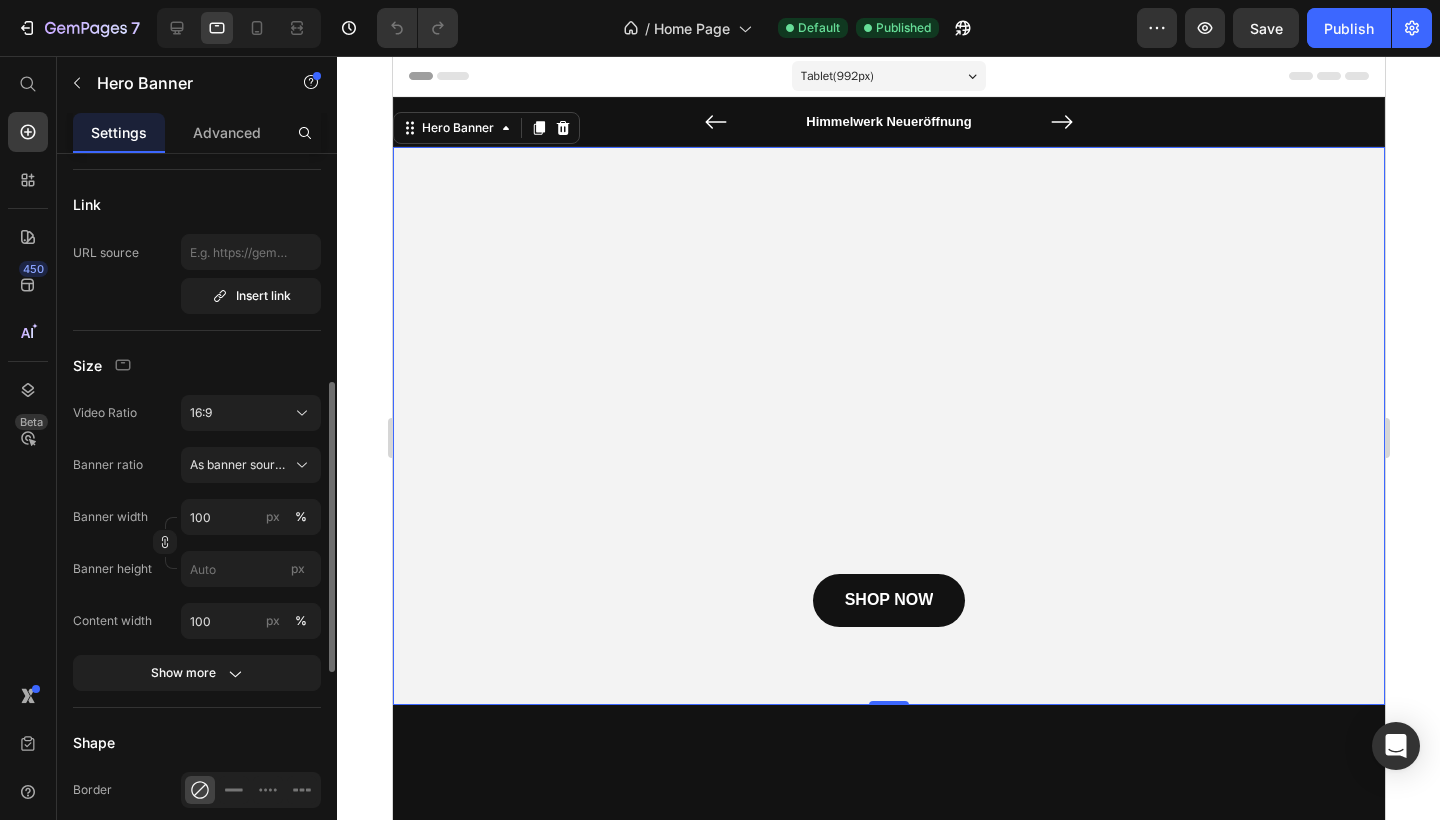 scroll, scrollTop: 527, scrollLeft: 0, axis: vertical 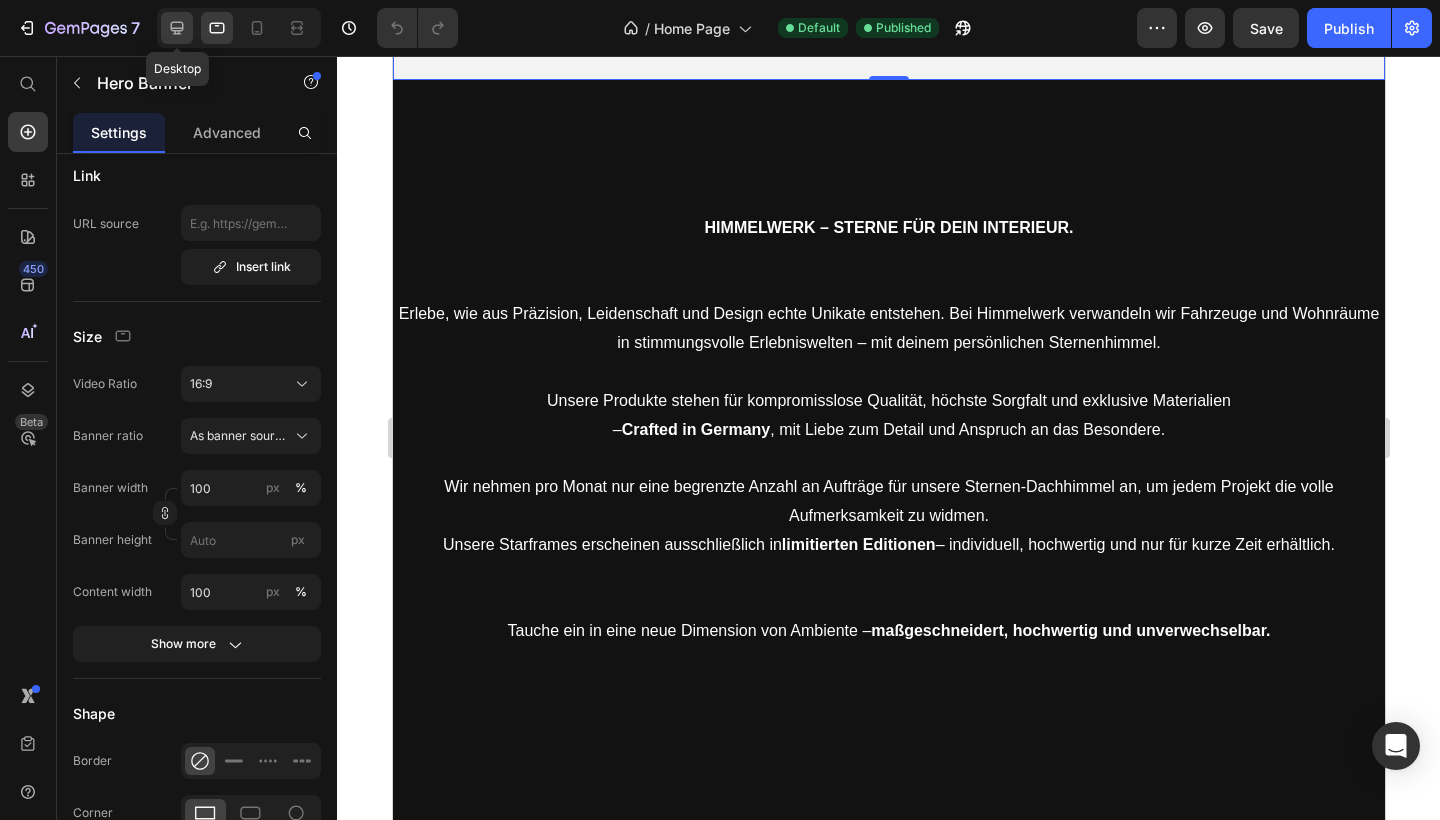 click 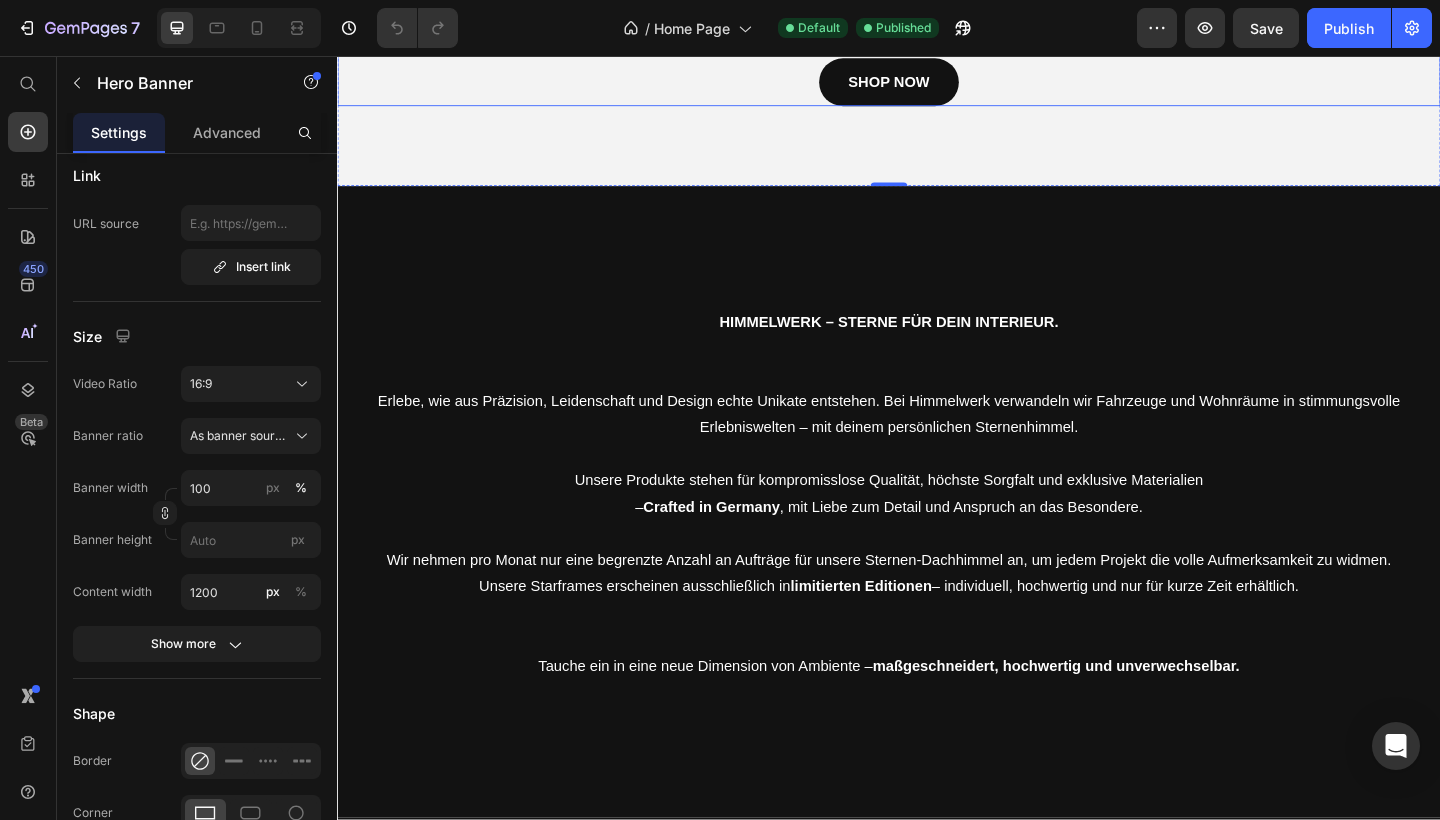 scroll, scrollTop: 0, scrollLeft: 0, axis: both 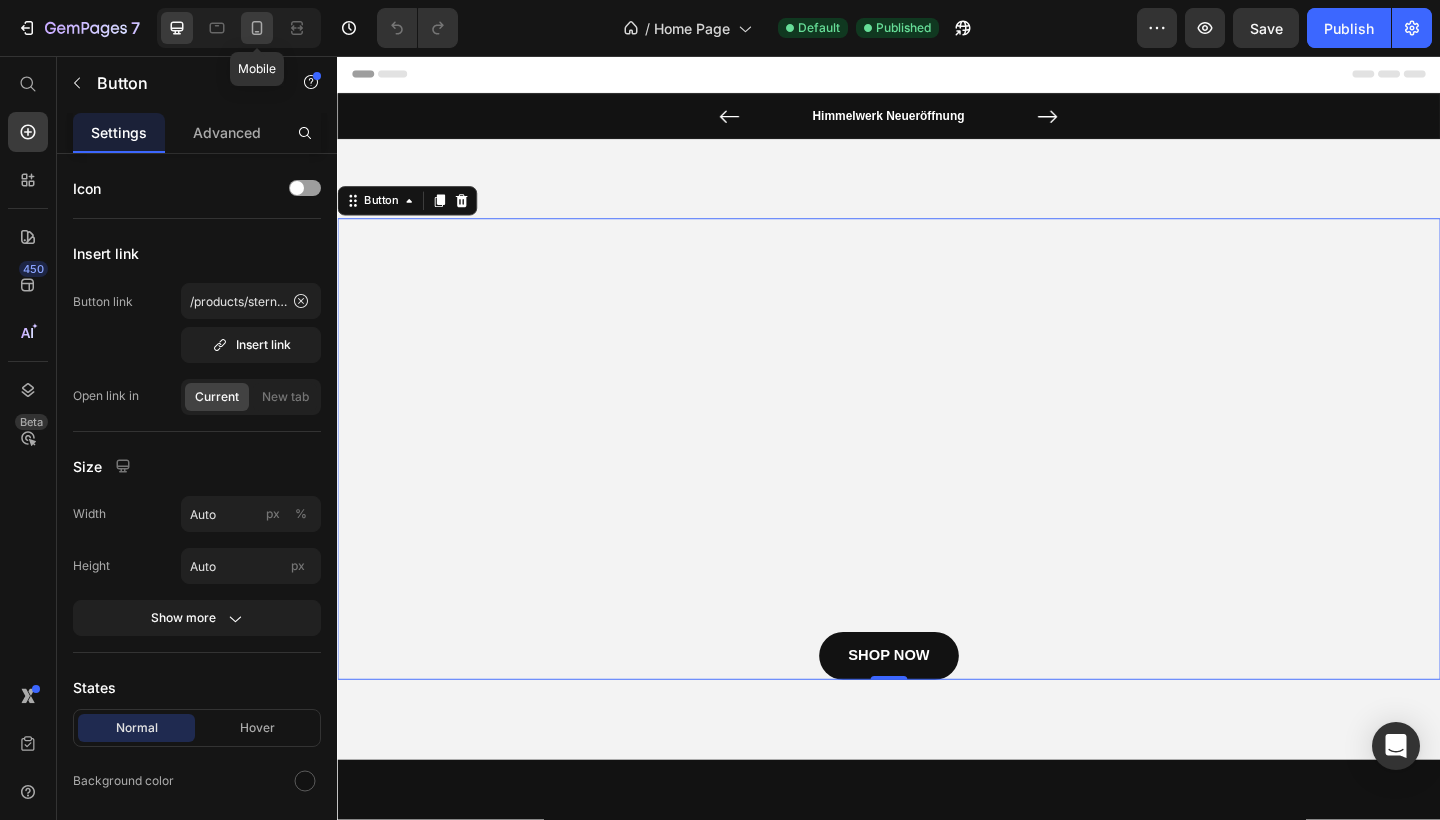 click 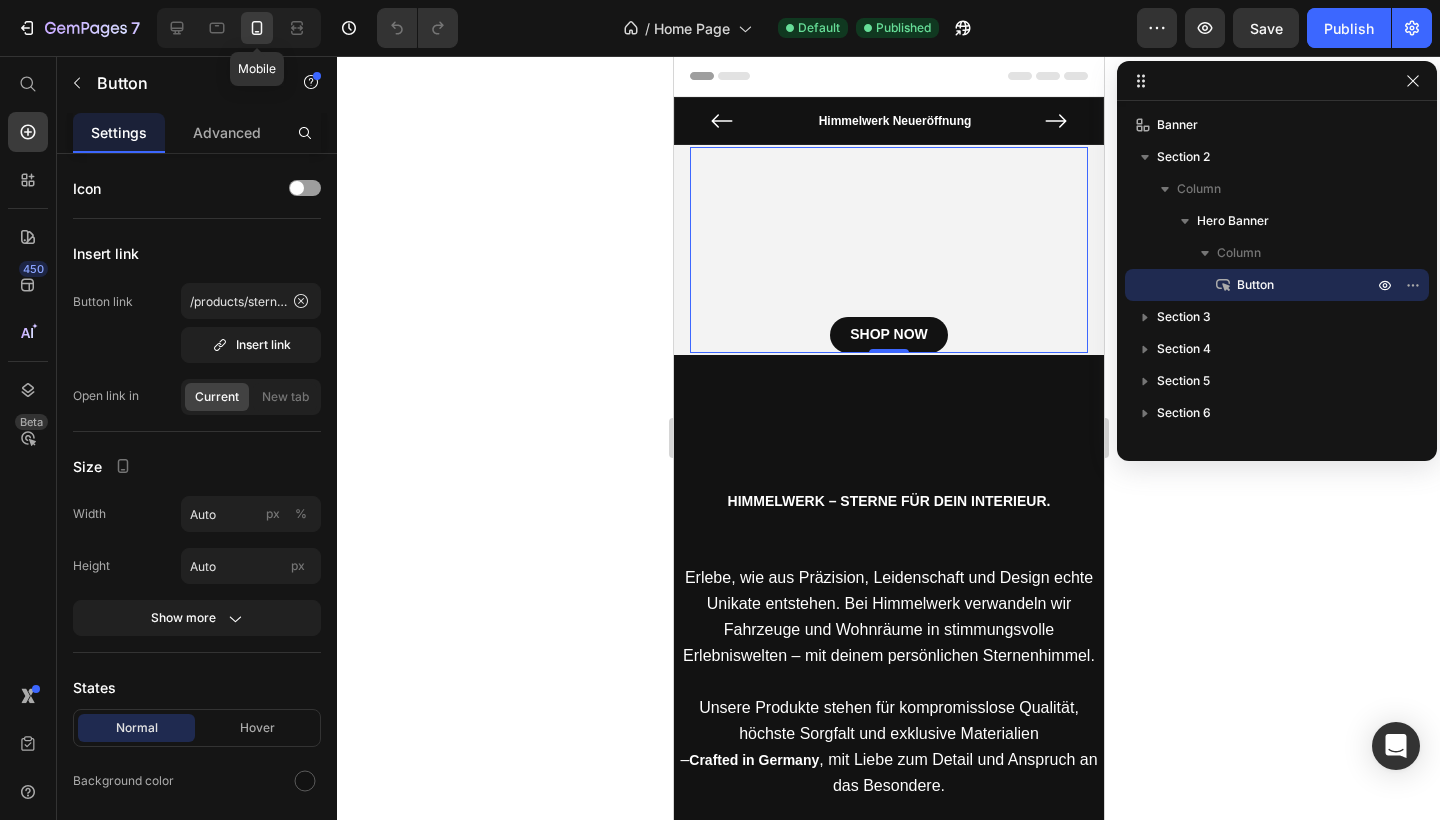 type on "14" 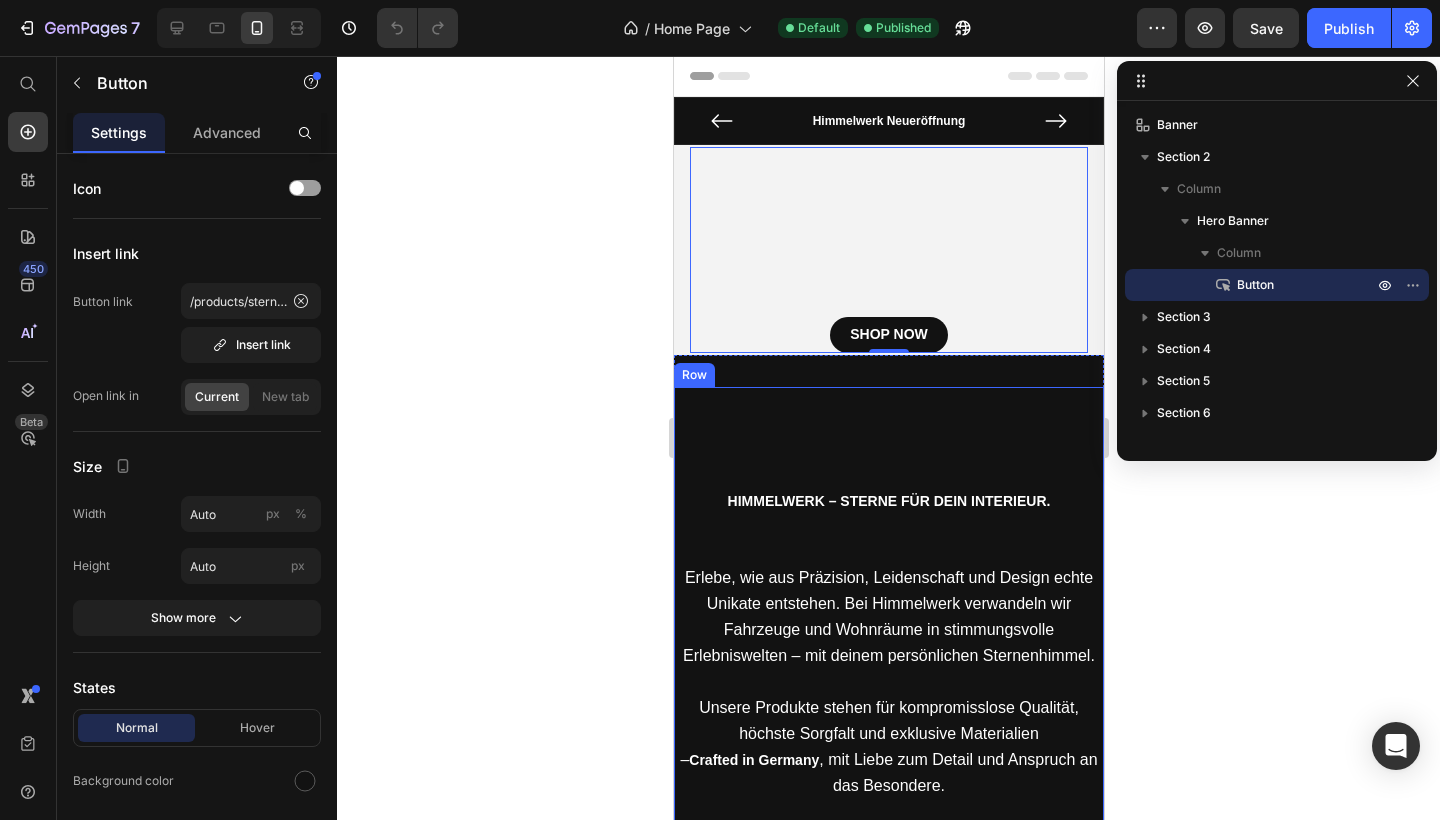 scroll, scrollTop: 21, scrollLeft: 0, axis: vertical 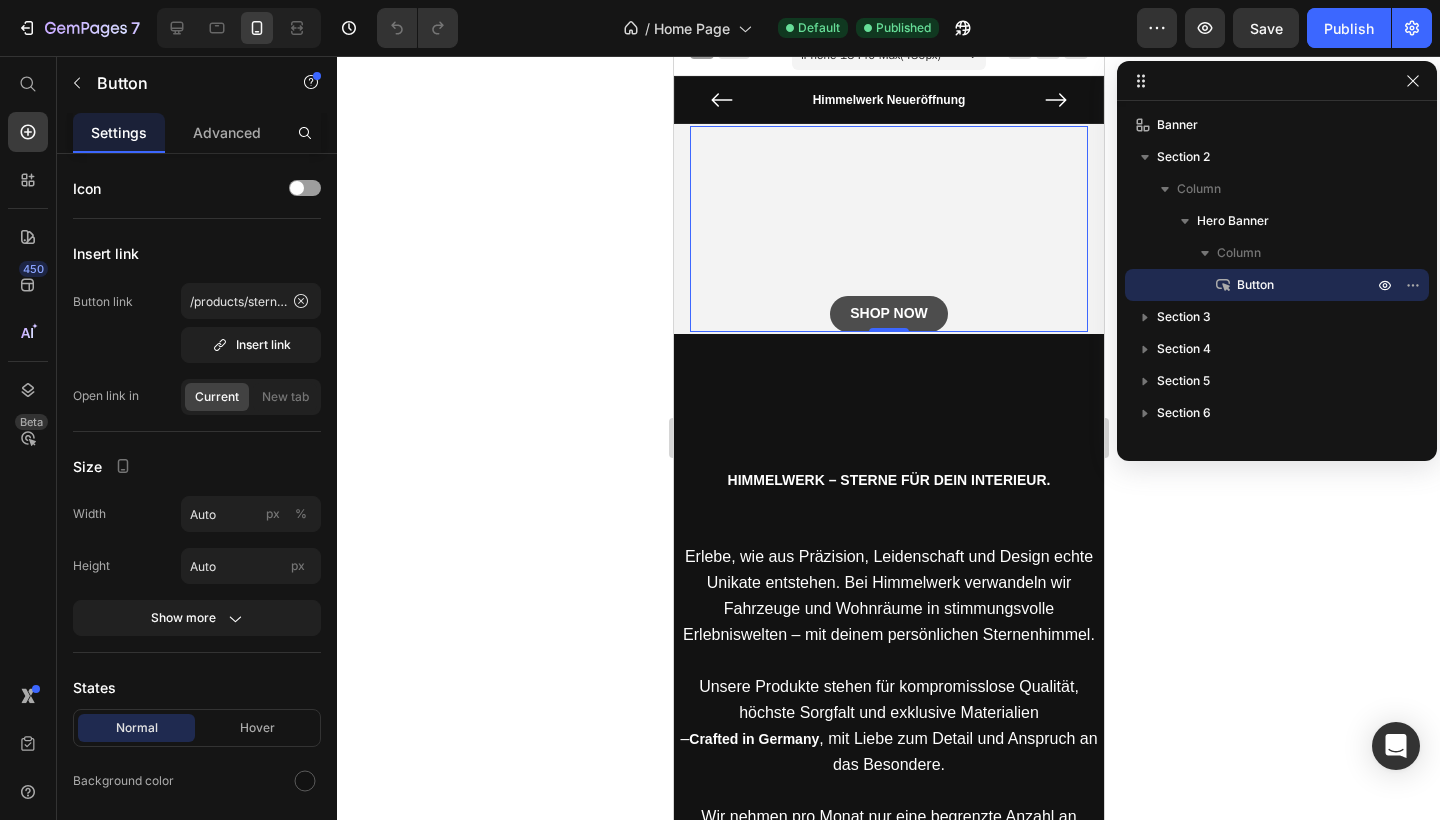 click on "SHOP NOW" at bounding box center [888, 313] 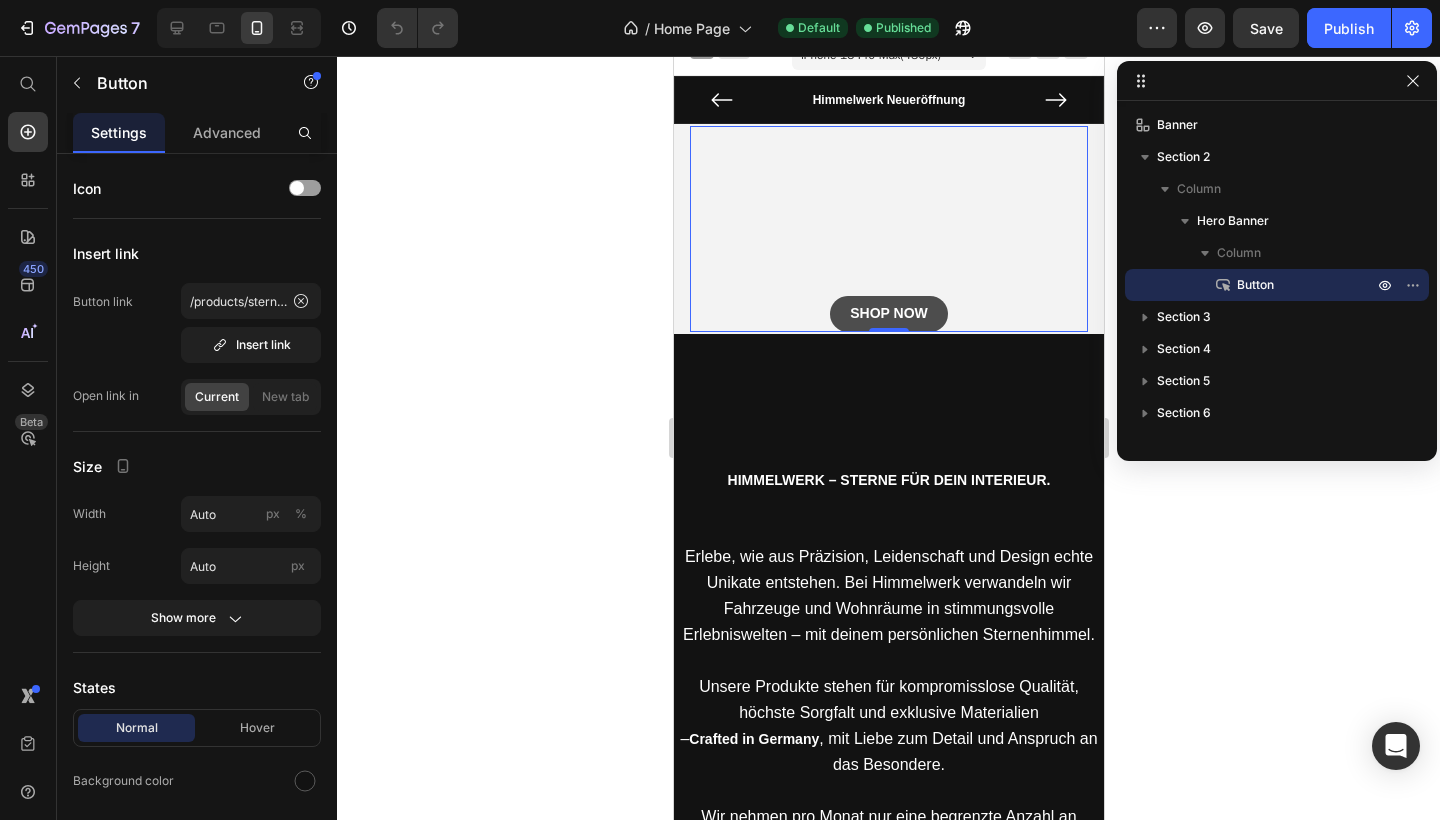 click on "SHOP NOW" at bounding box center (888, 313) 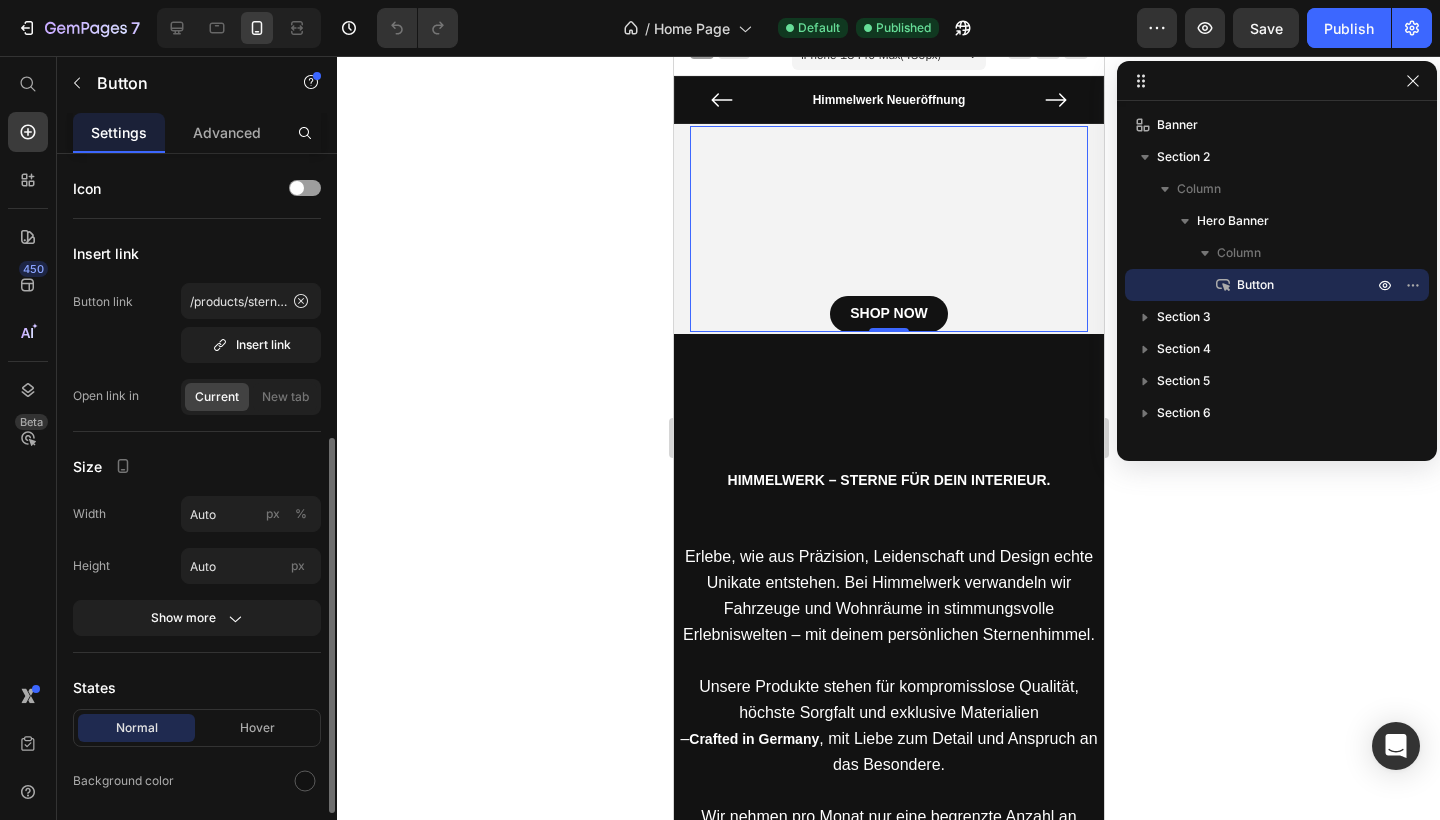scroll, scrollTop: 670, scrollLeft: 0, axis: vertical 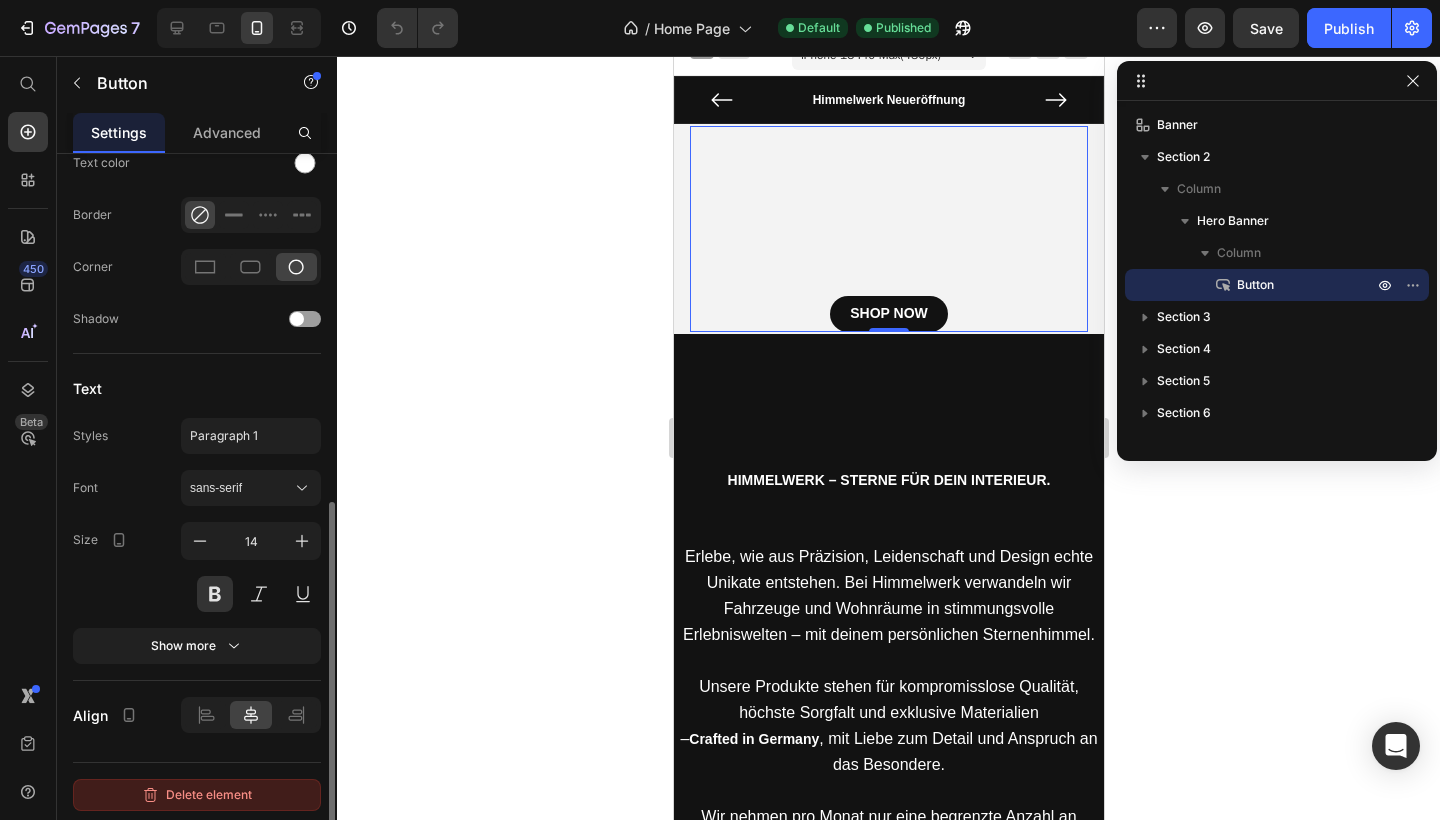 click on "Delete element" at bounding box center [197, 795] 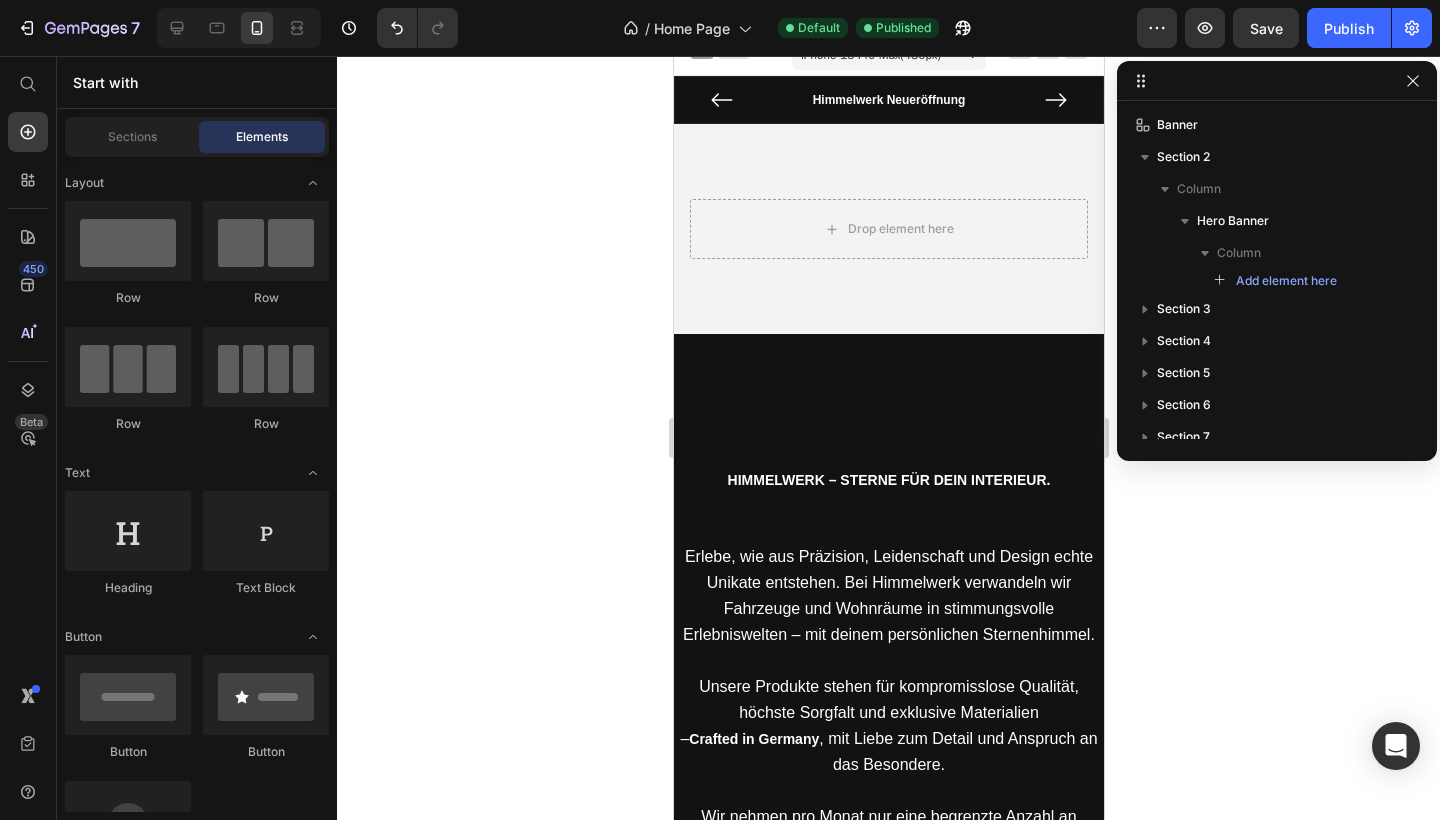 click 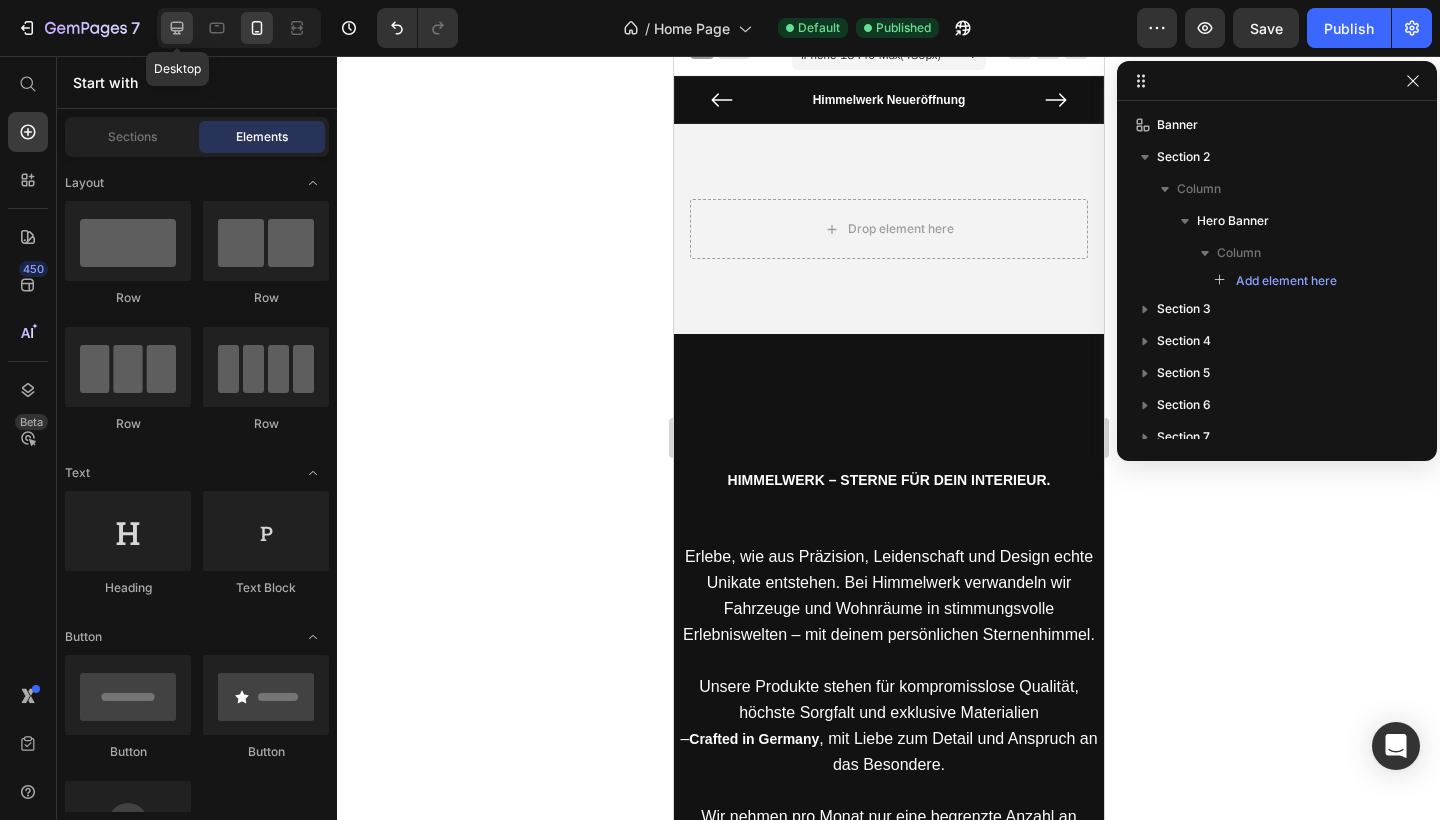 click 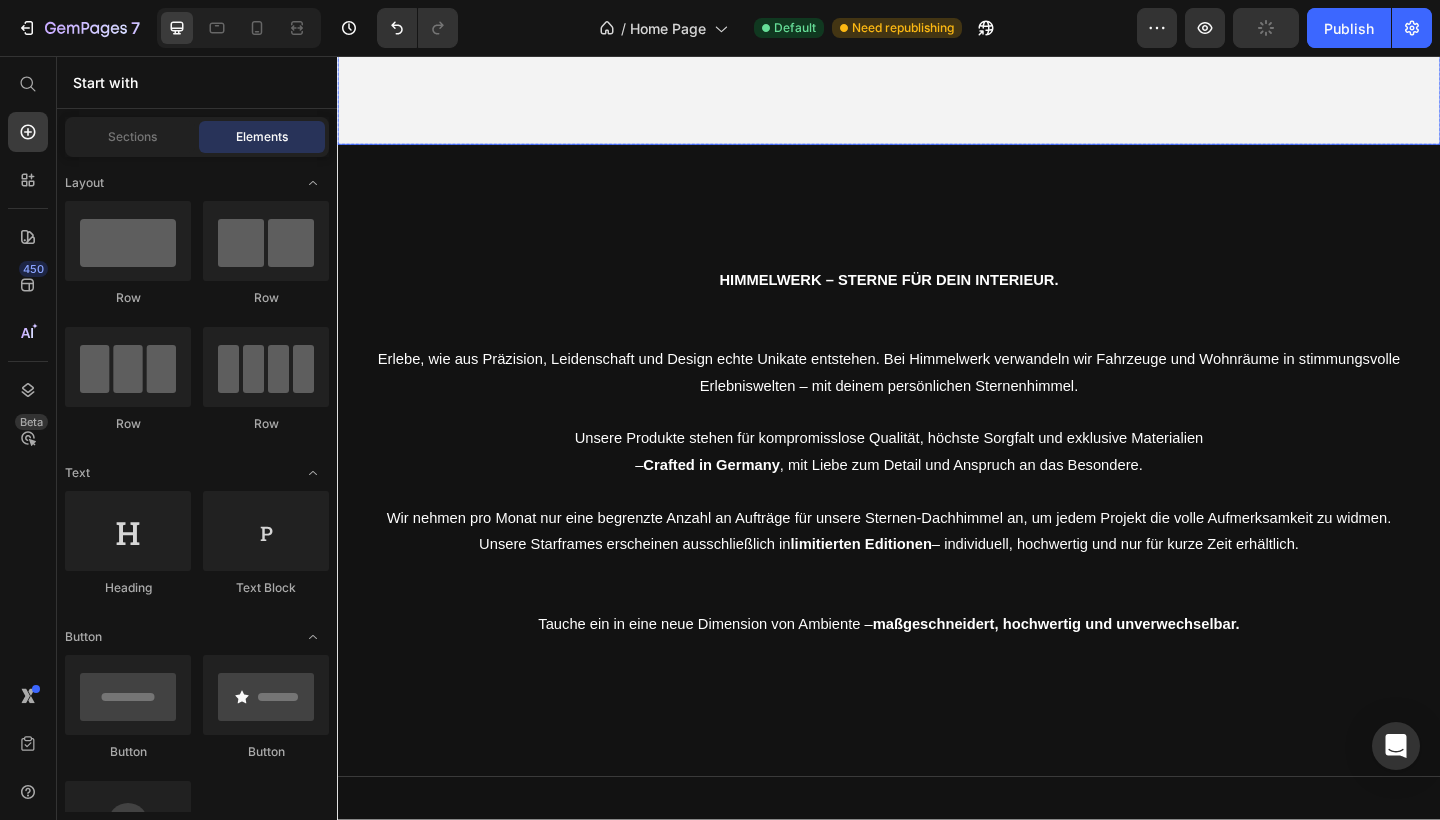 scroll, scrollTop: 240, scrollLeft: 0, axis: vertical 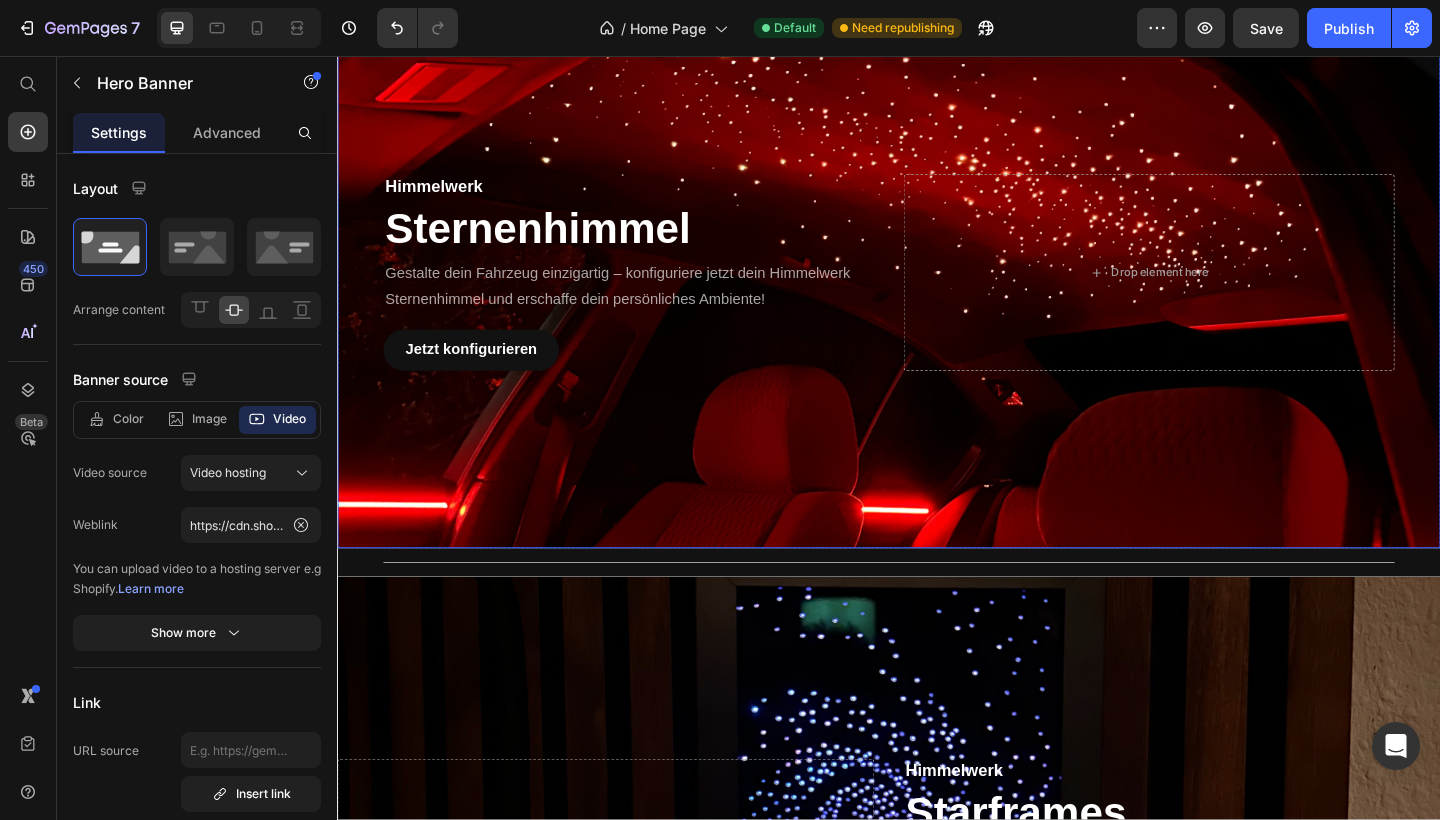 click on "Gestalte dein Fahrzeug einzigartig – konfiguriere jetzt dein Himmelwerk Sternenhimmel und erschaffe dein persönliches Ambiente!" at bounding box center [654, 308] 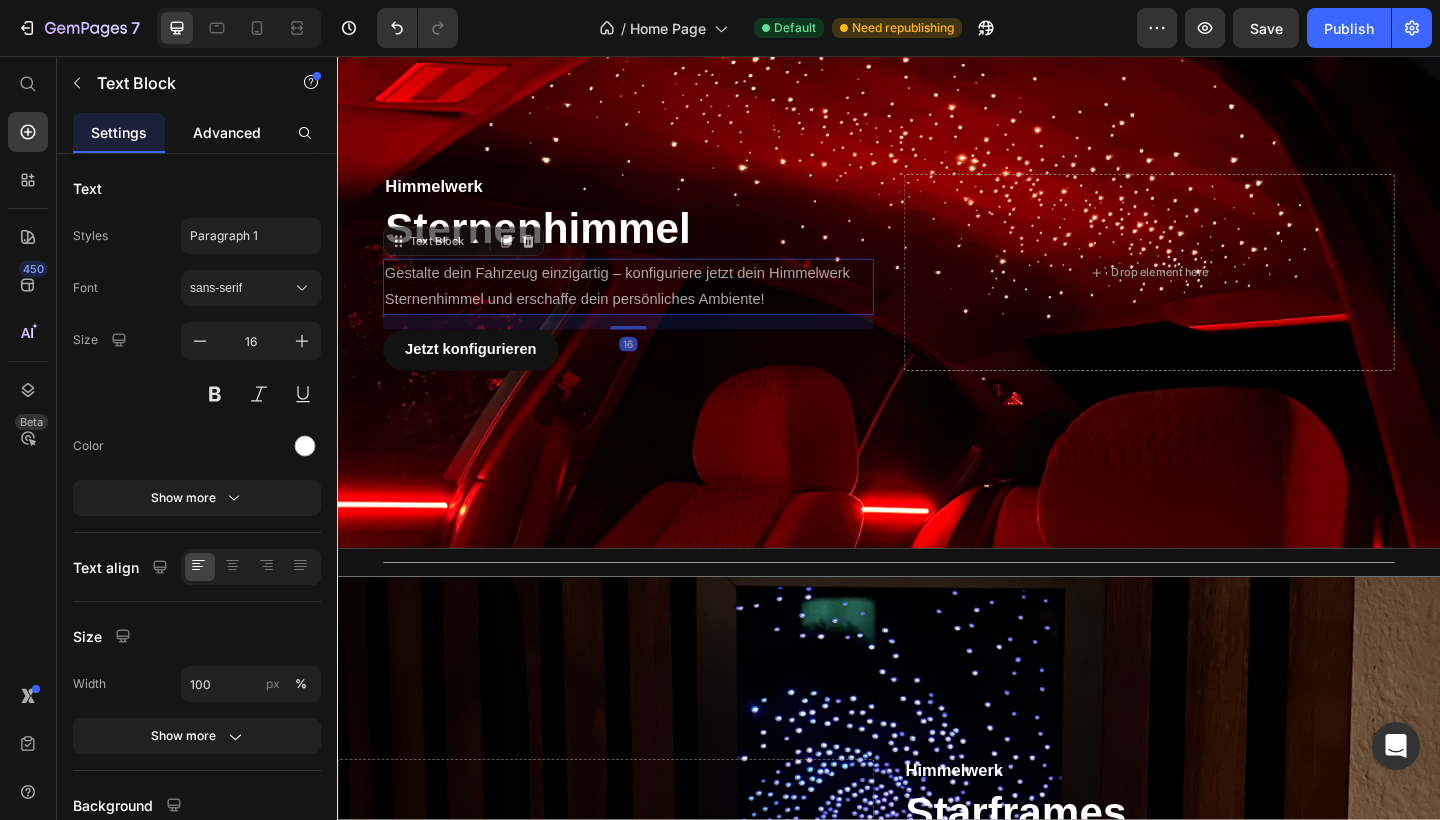 click on "Advanced" at bounding box center [227, 132] 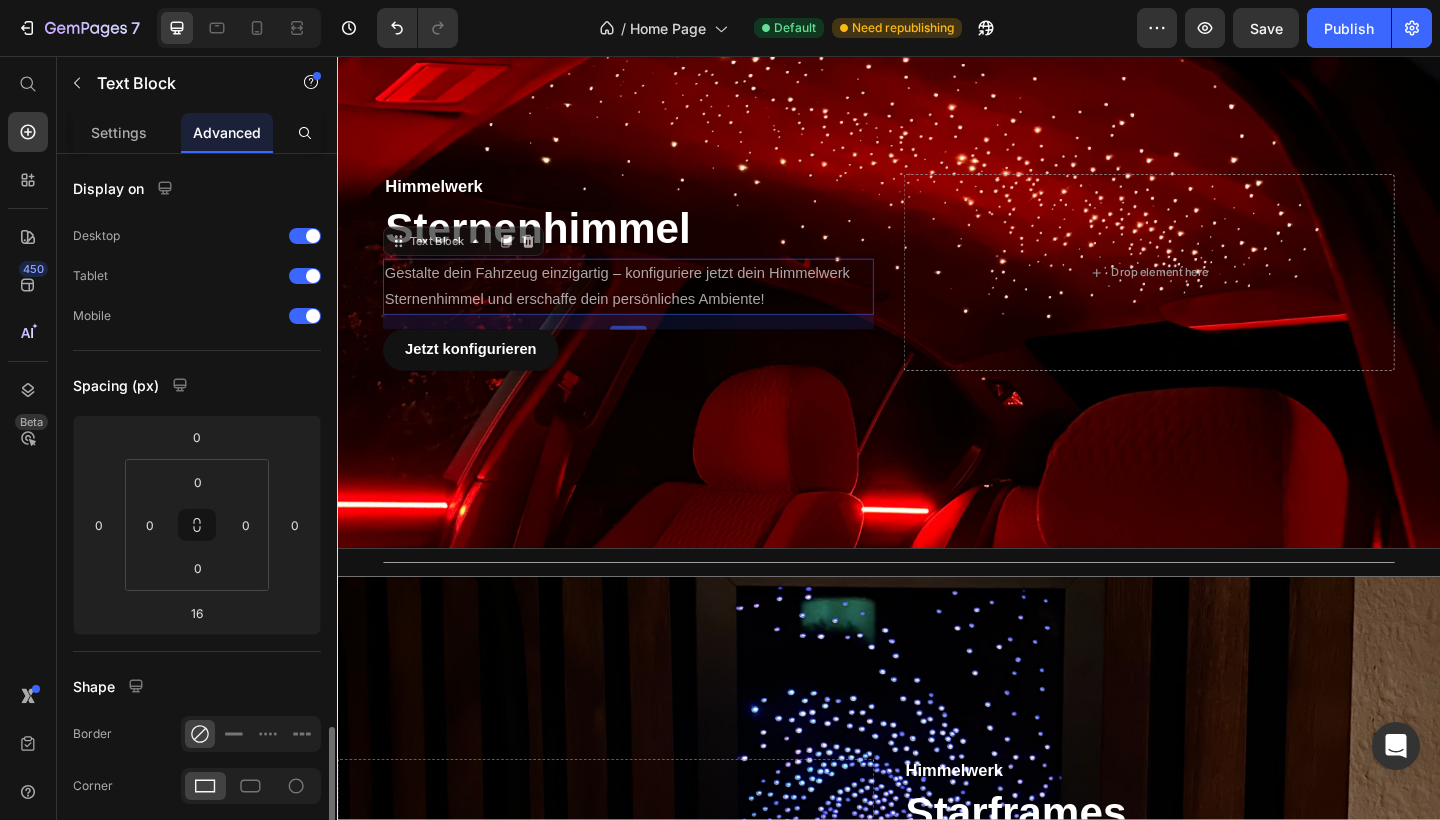 scroll, scrollTop: 411, scrollLeft: 0, axis: vertical 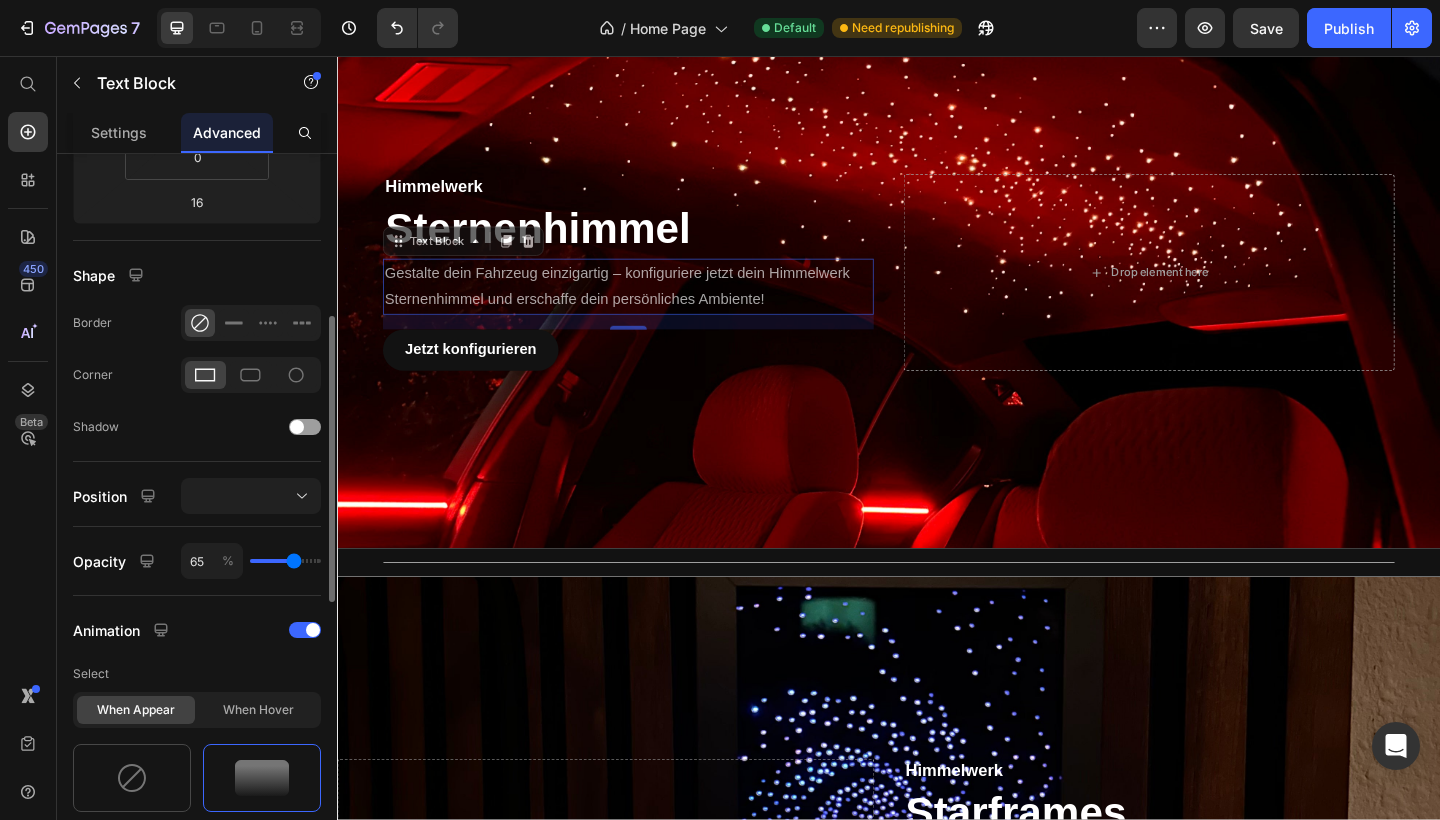 type on "58" 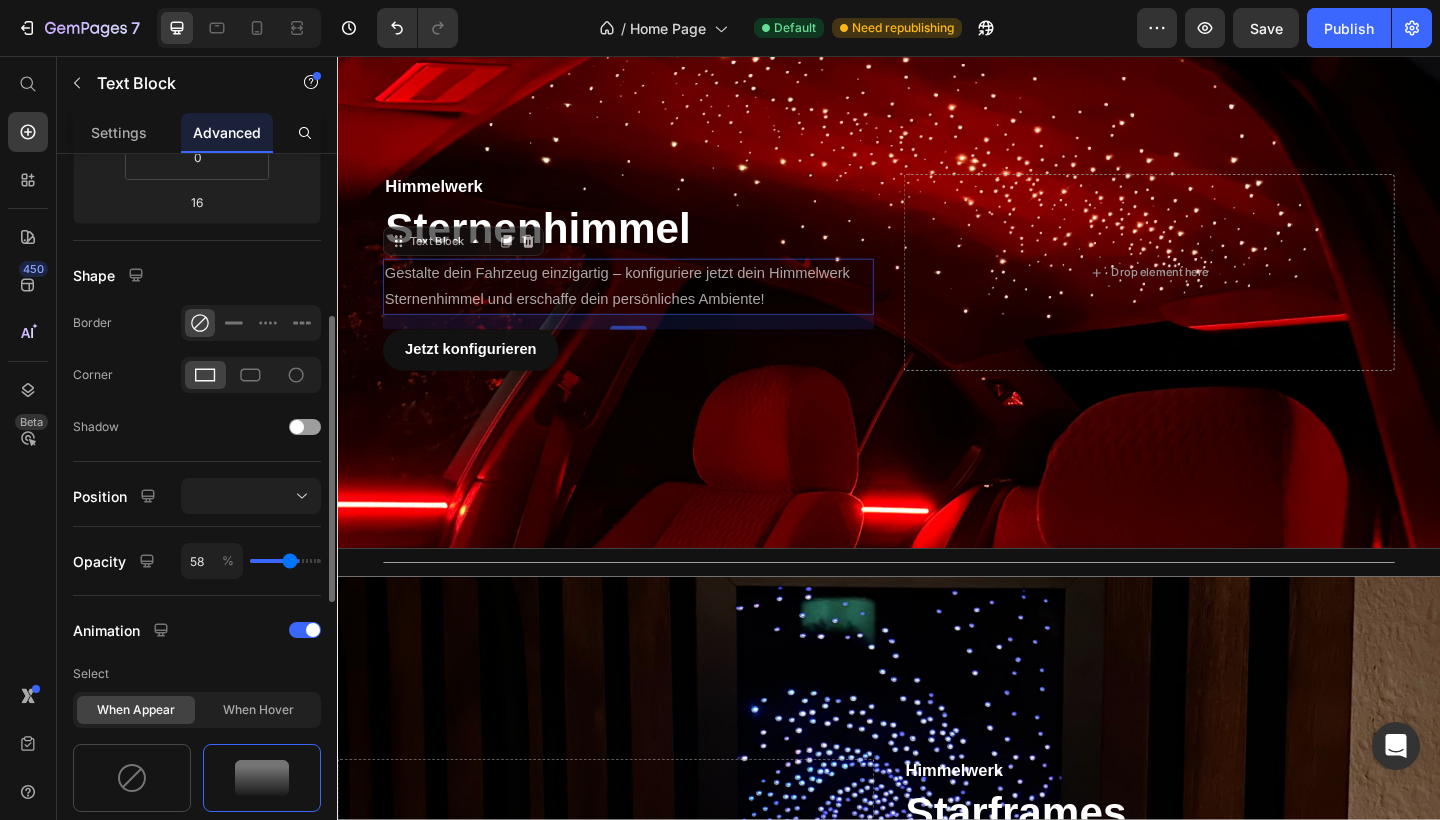 type on "64" 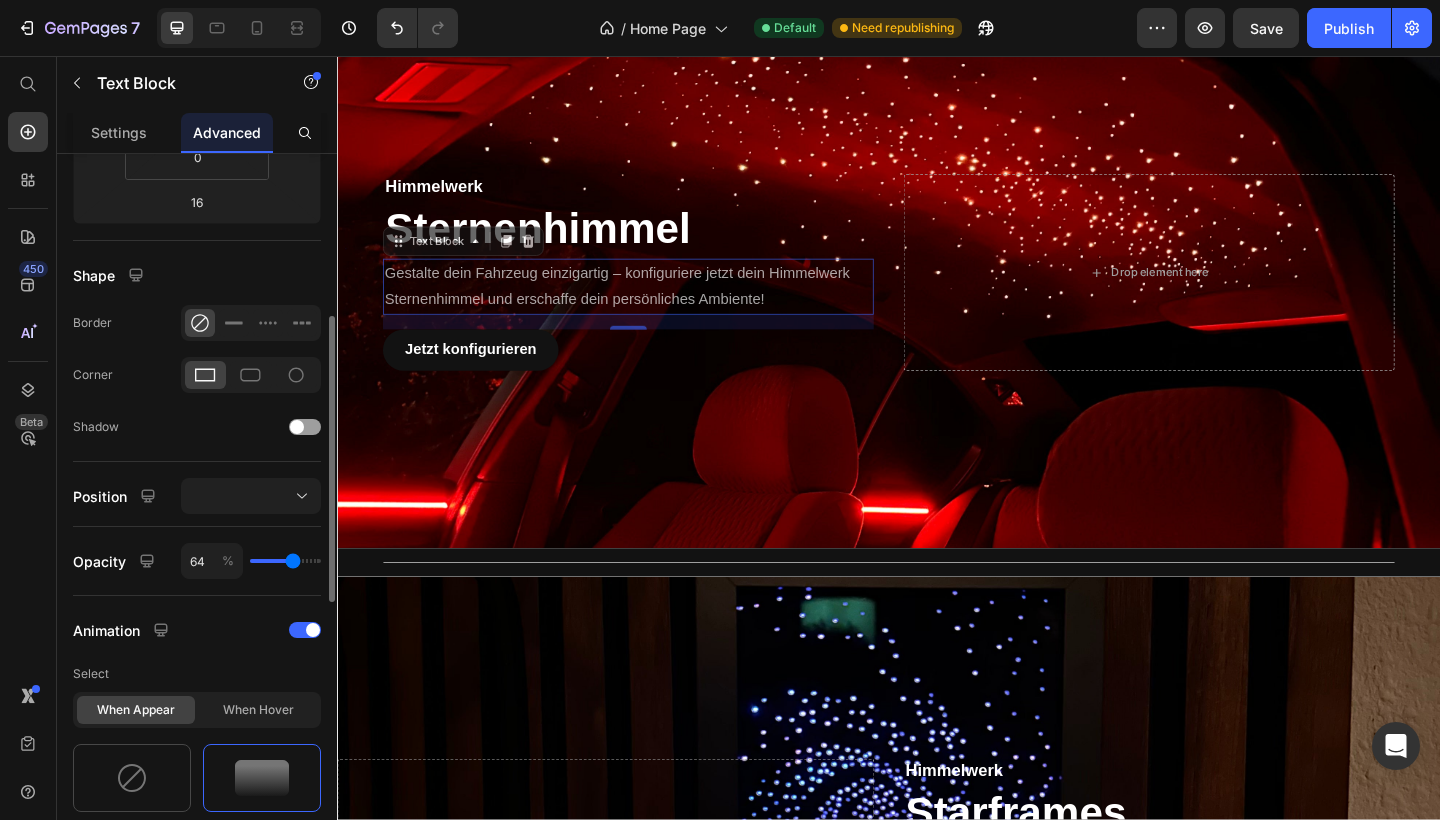 type on "79" 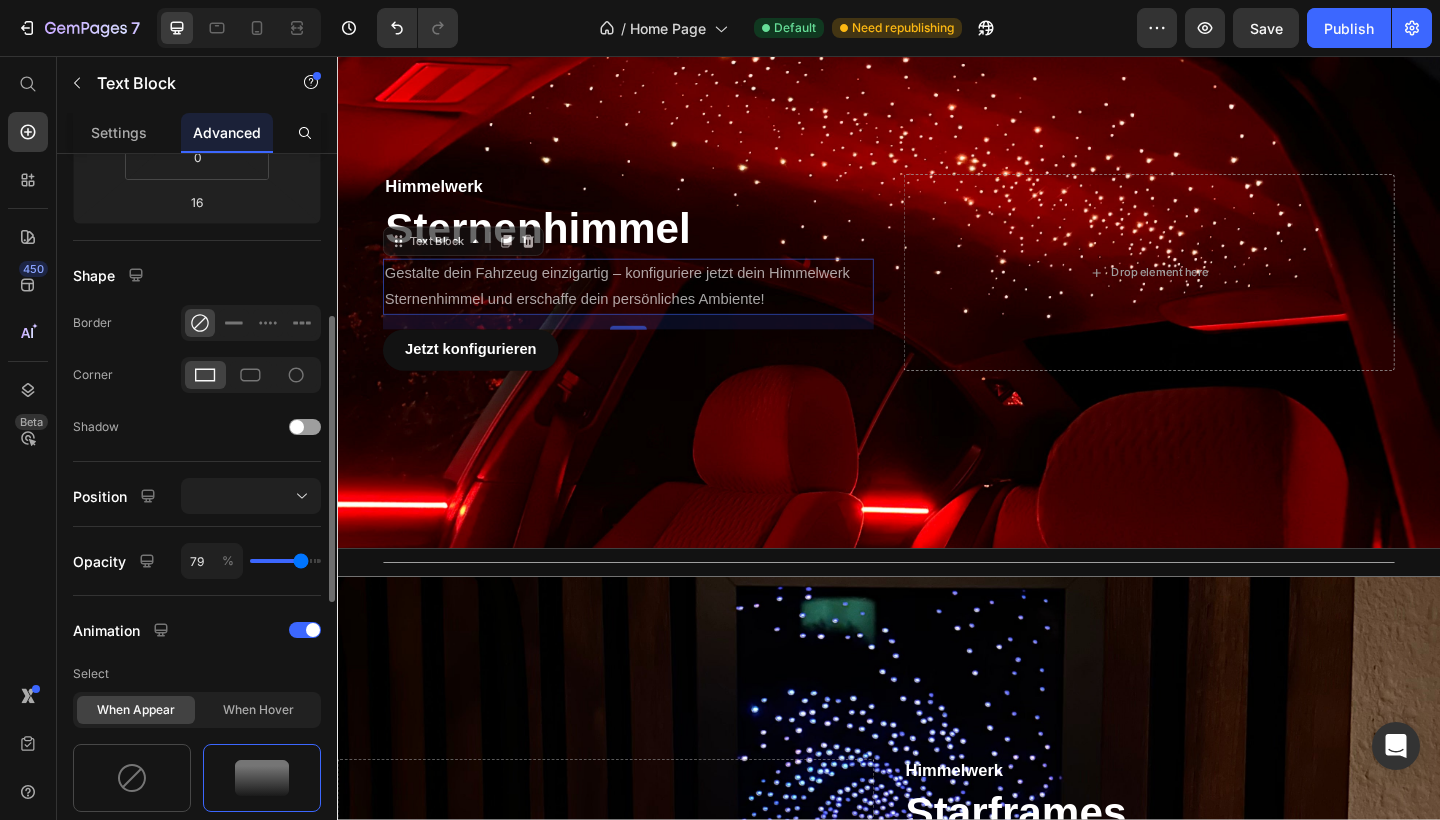 type on "88" 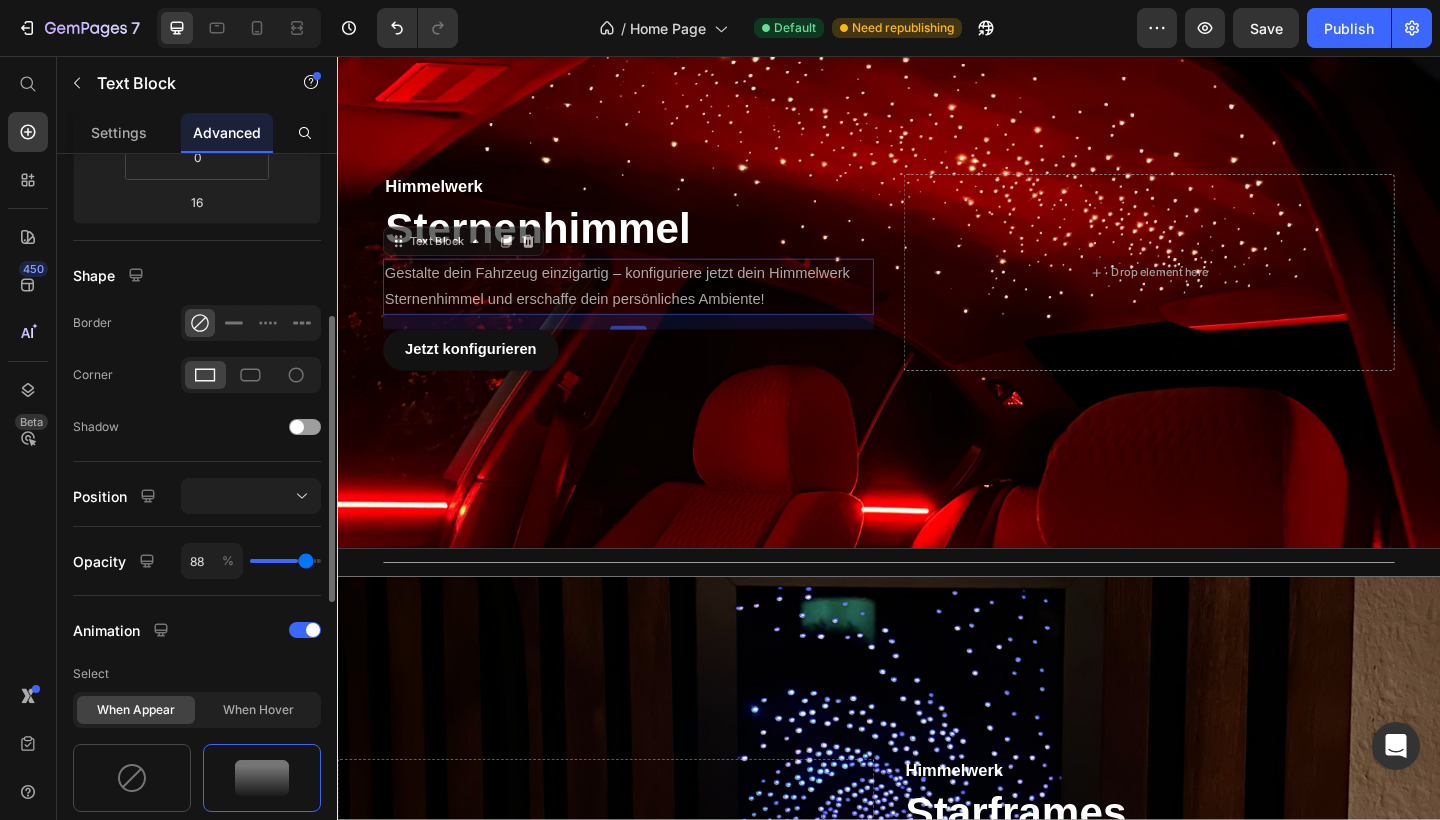 type on "100" 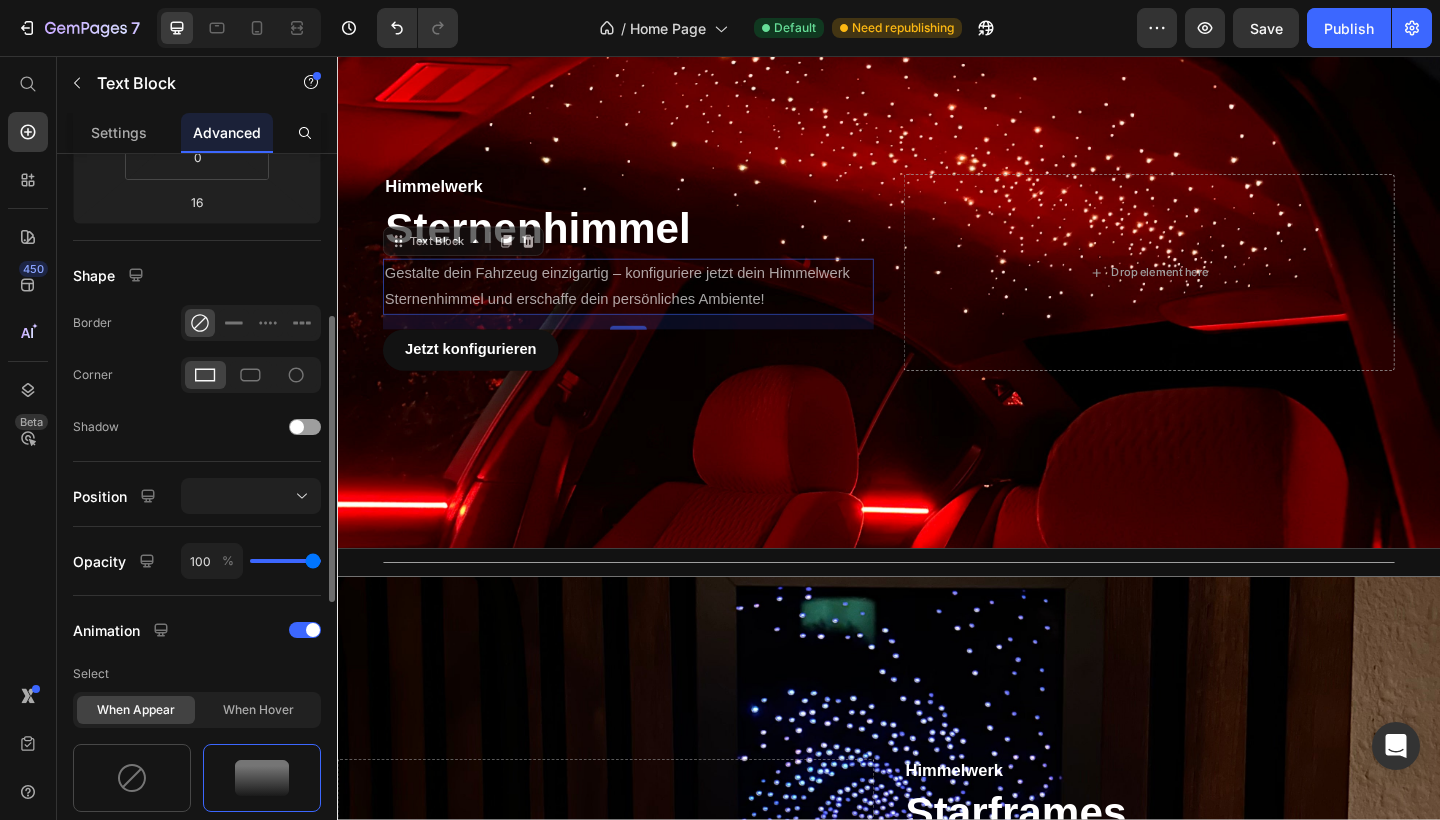 drag, startPoint x: 289, startPoint y: 557, endPoint x: 372, endPoint y: 550, distance: 83.294655 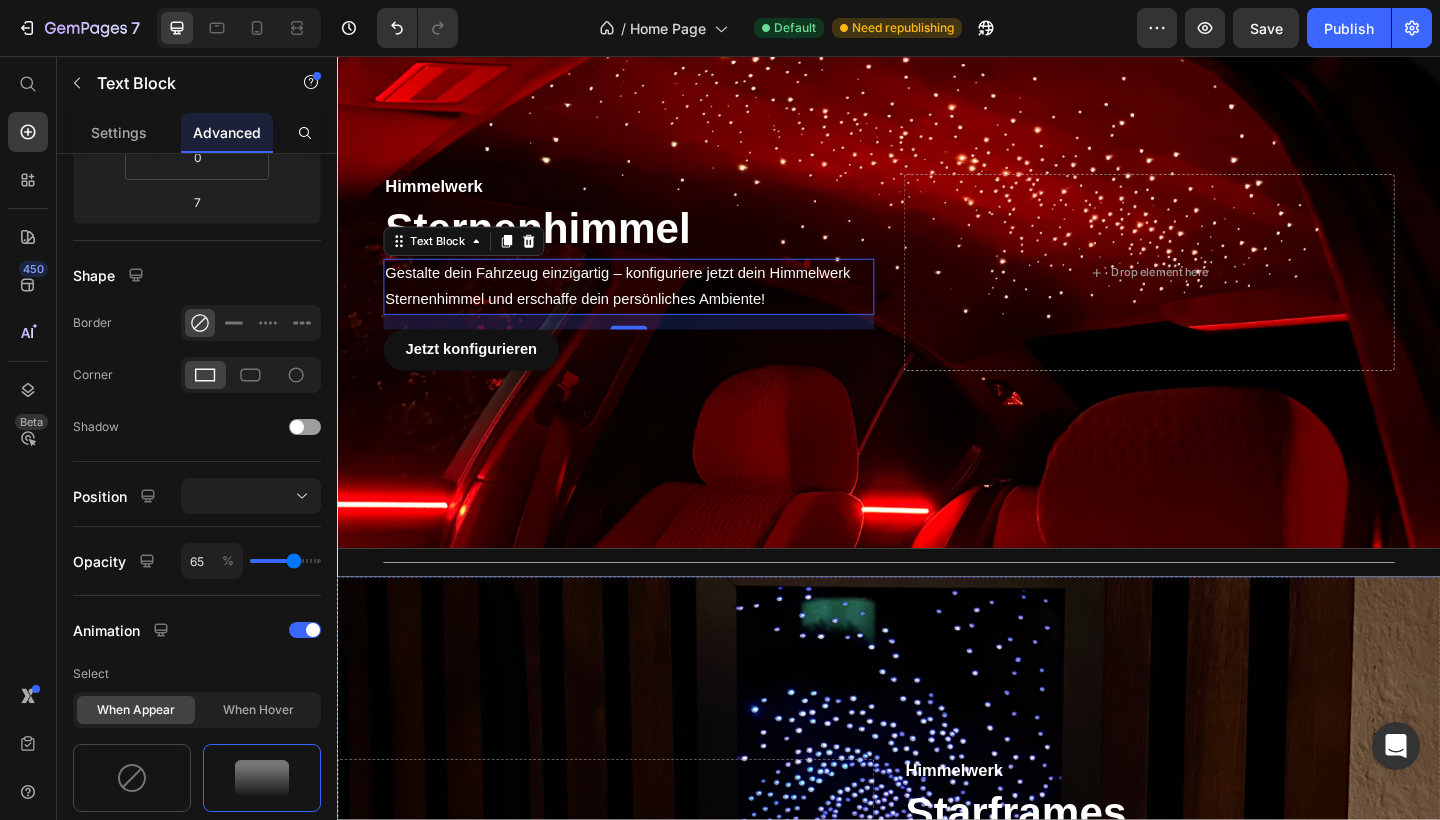 click on "Bringe die Magie des Universums in dein Zuhause – entdecke unsere Himmelwerk Starframes mit einzigartigen Sternenbildern und  innovativen  Design!" at bounding box center [1245, 943] 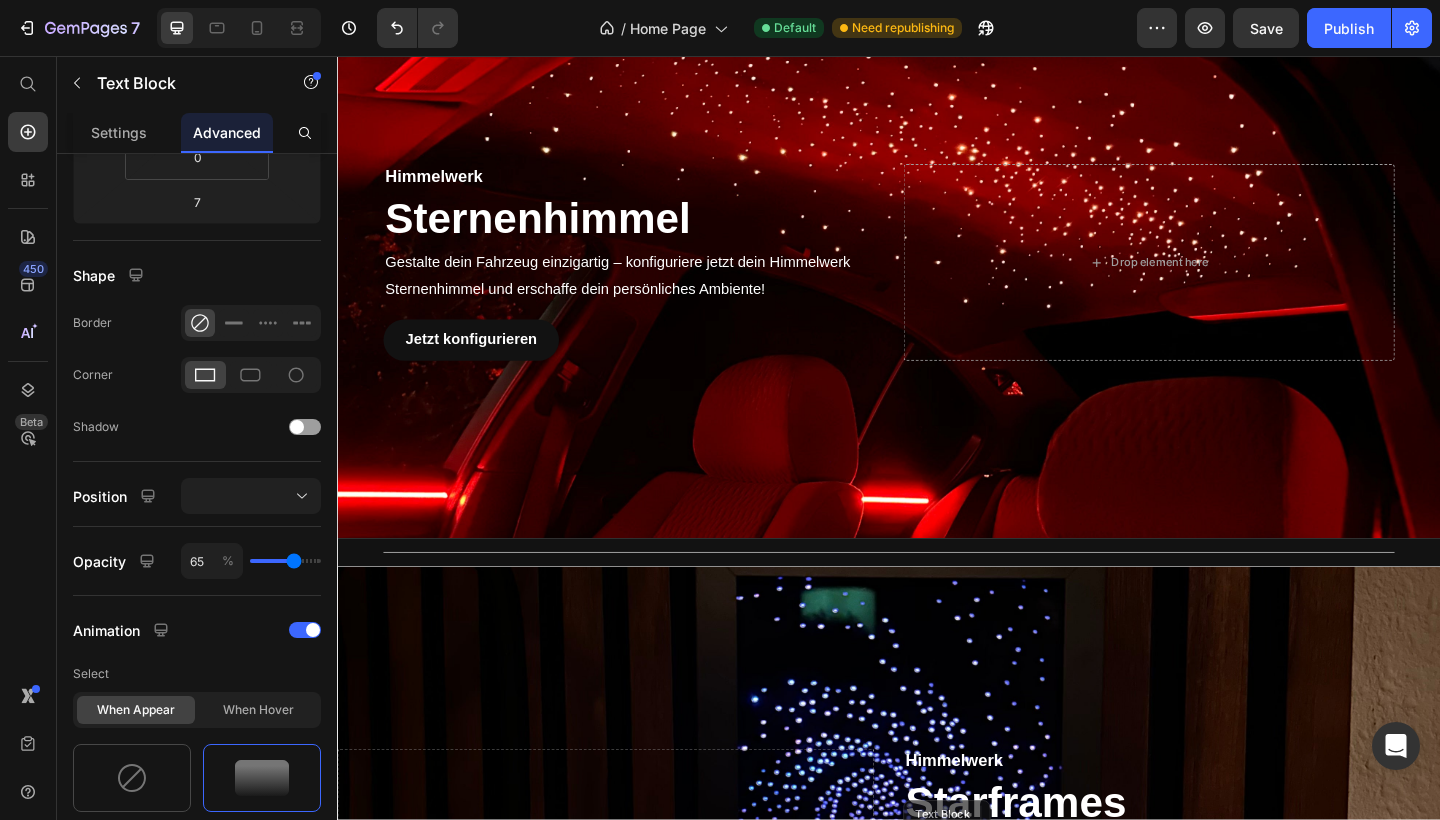 scroll, scrollTop: 1966, scrollLeft: 0, axis: vertical 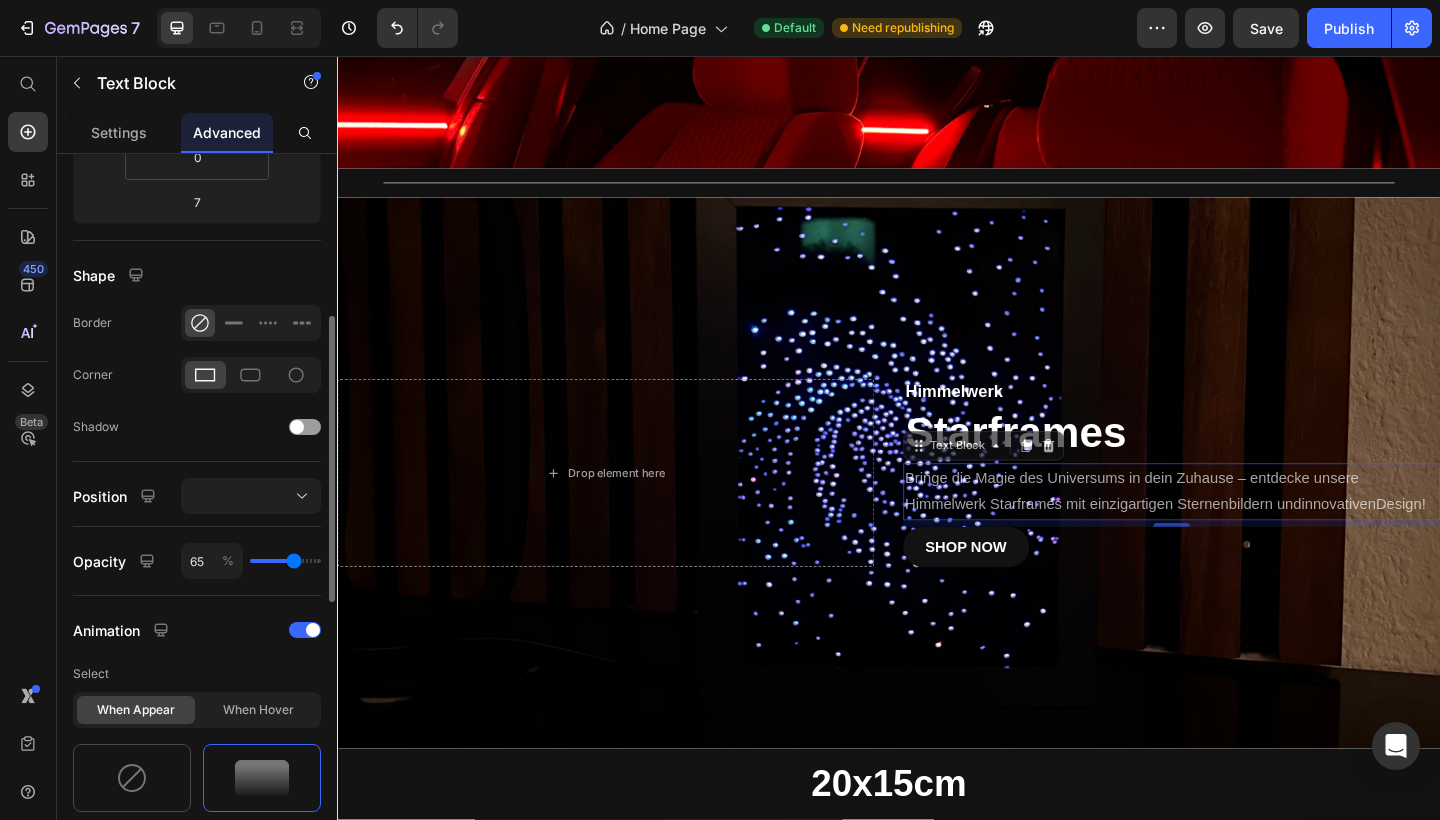 type on "64" 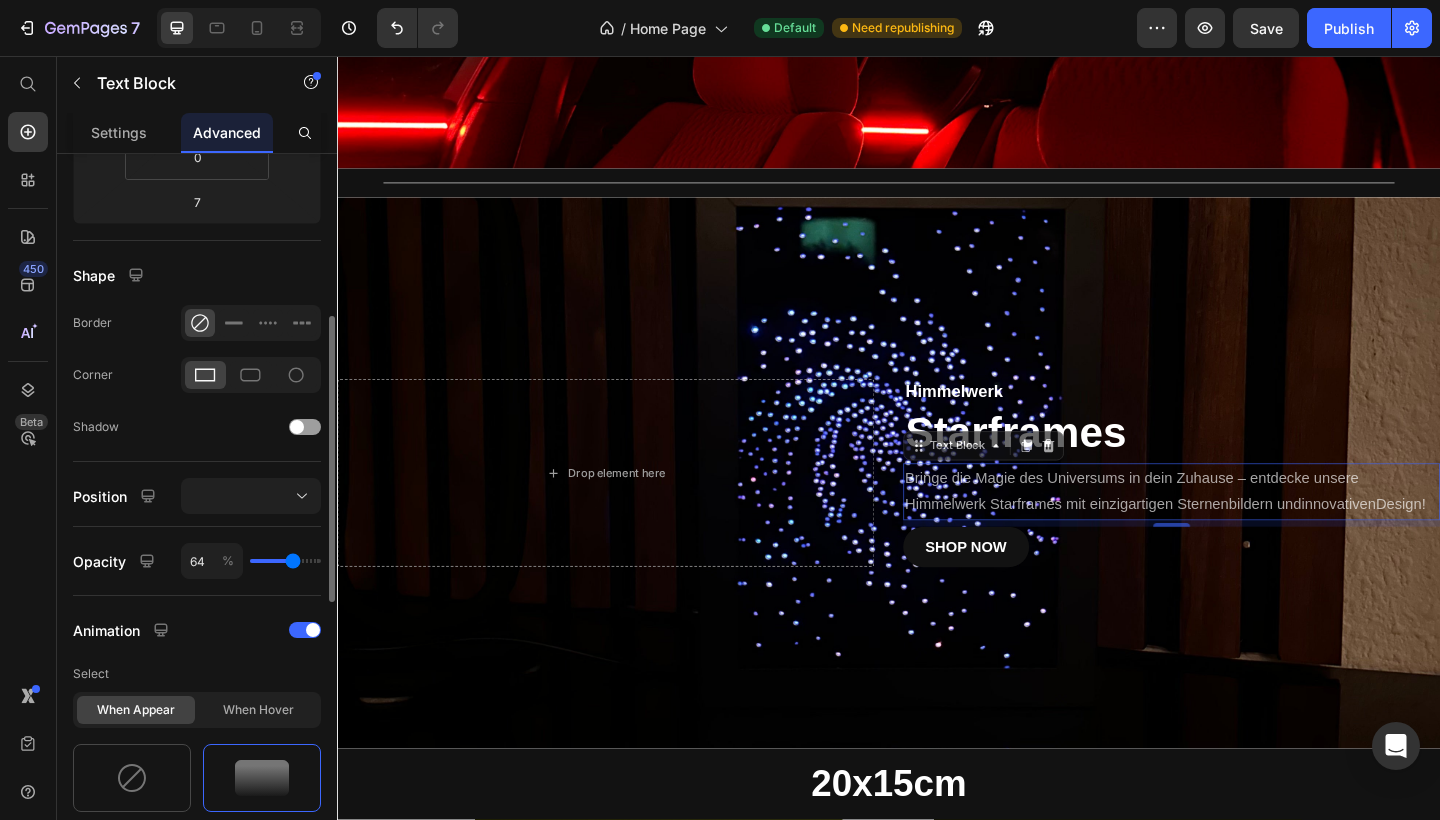type on "100" 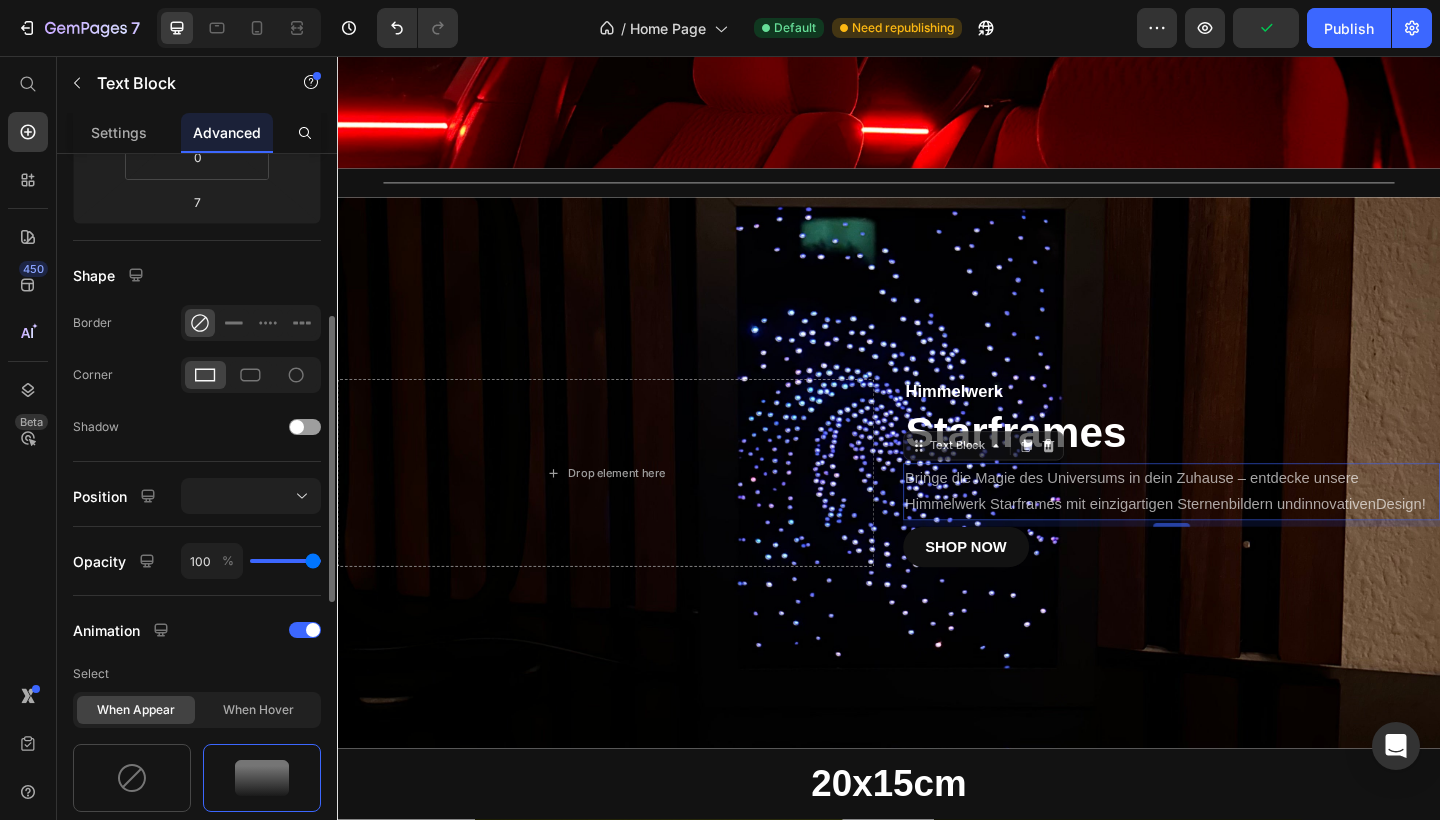 drag, startPoint x: 293, startPoint y: 559, endPoint x: 388, endPoint y: 549, distance: 95.524864 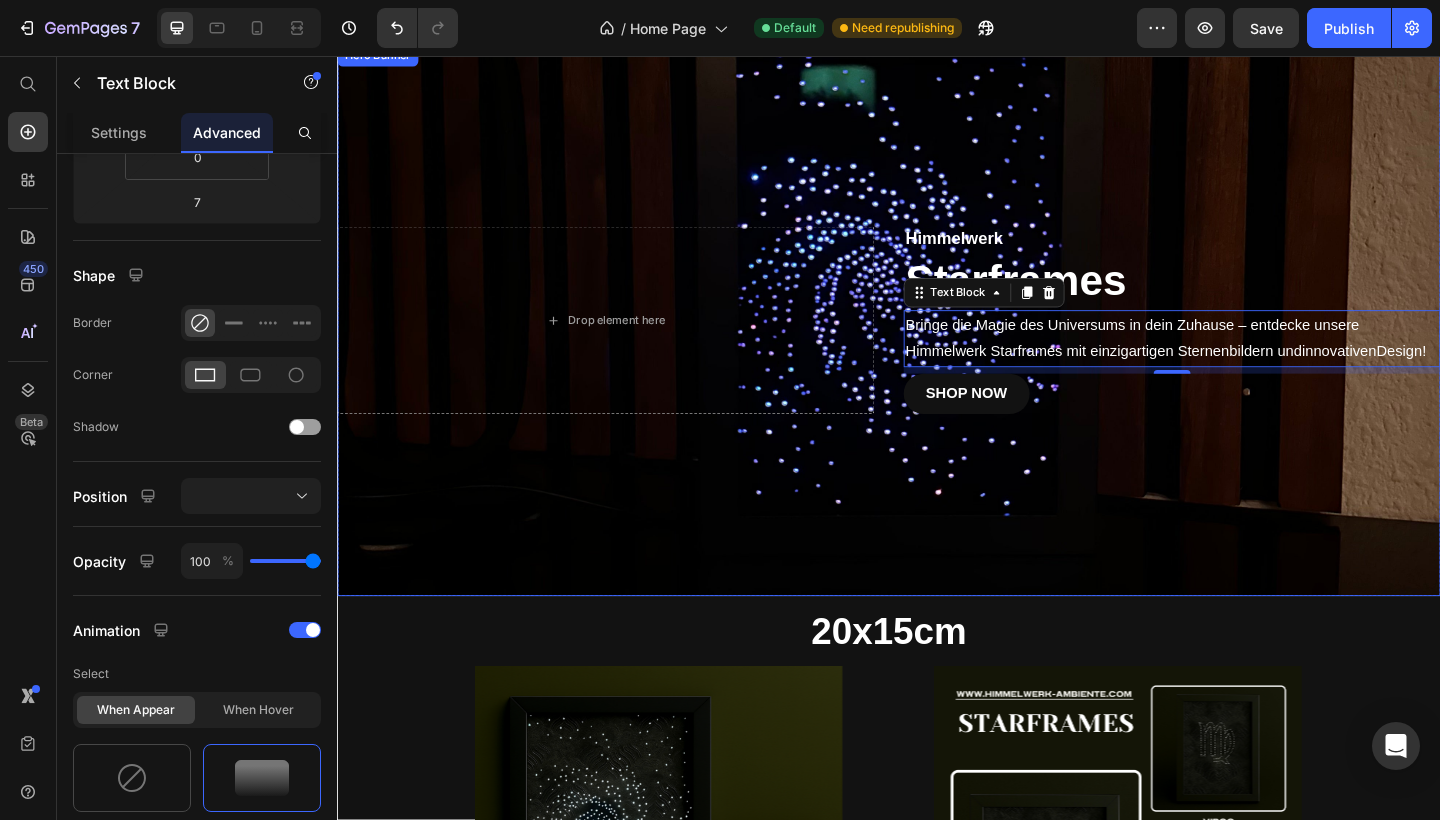 scroll, scrollTop: 2122, scrollLeft: 0, axis: vertical 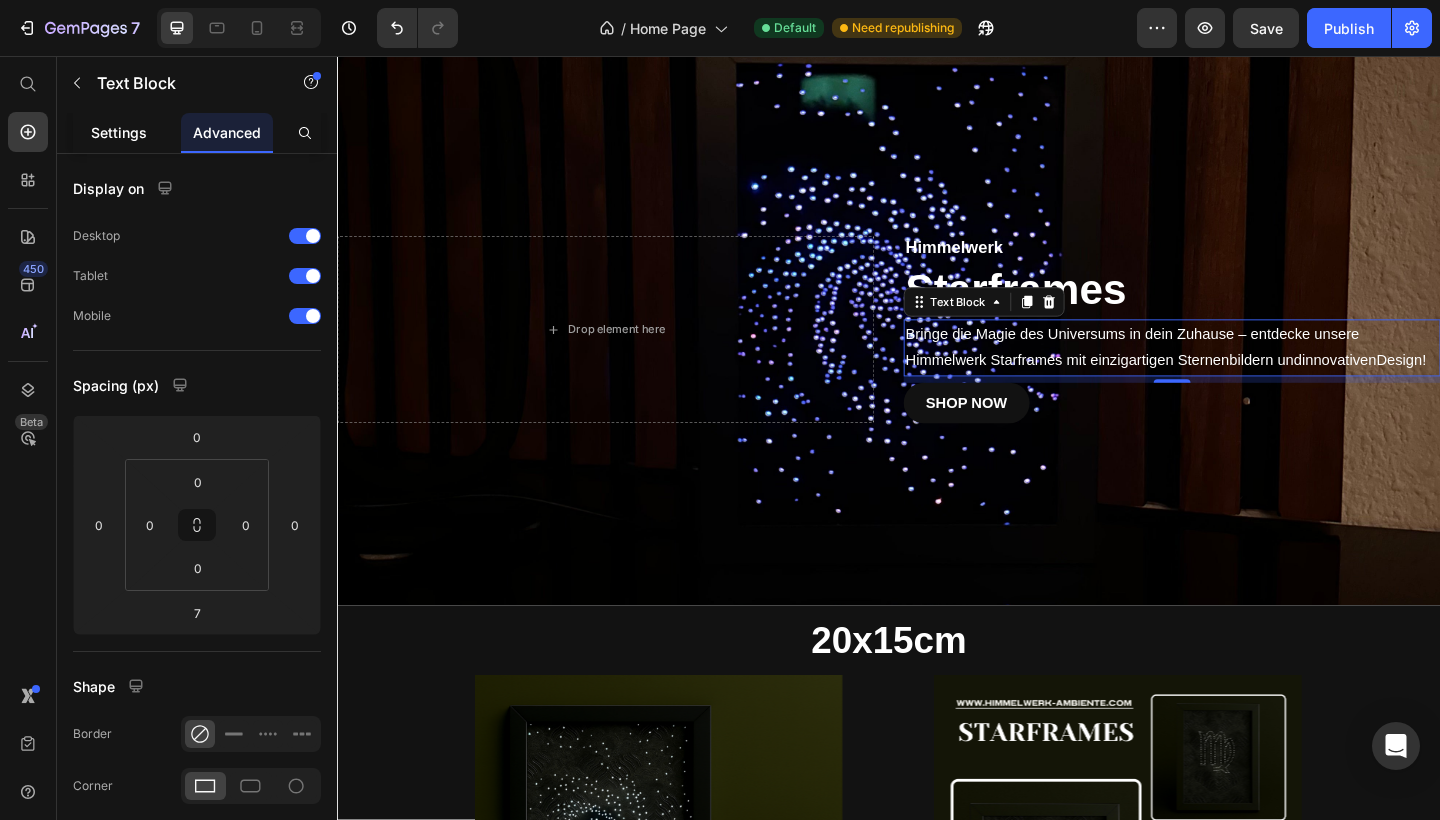 click on "Settings" 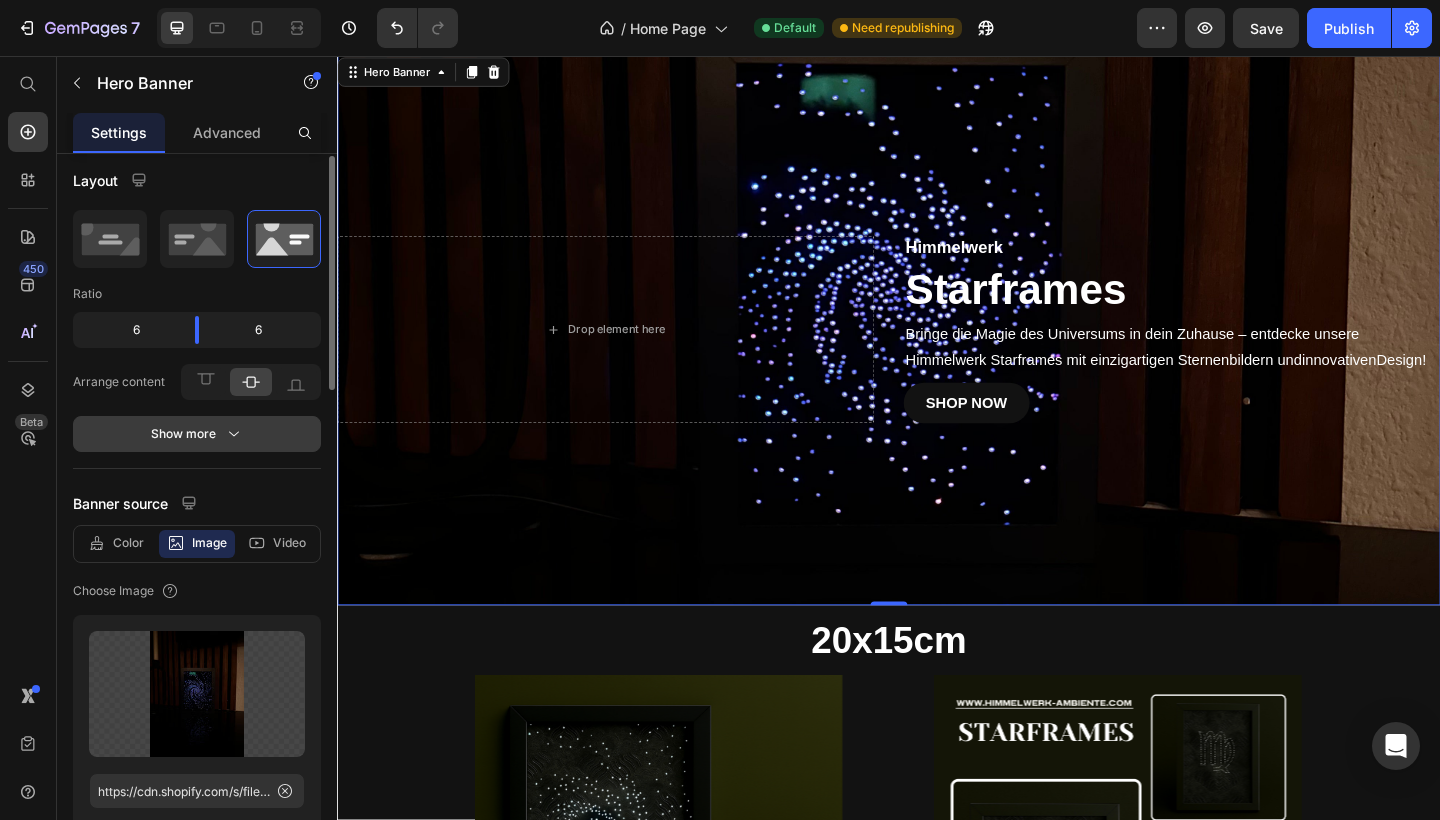 scroll, scrollTop: 0, scrollLeft: 0, axis: both 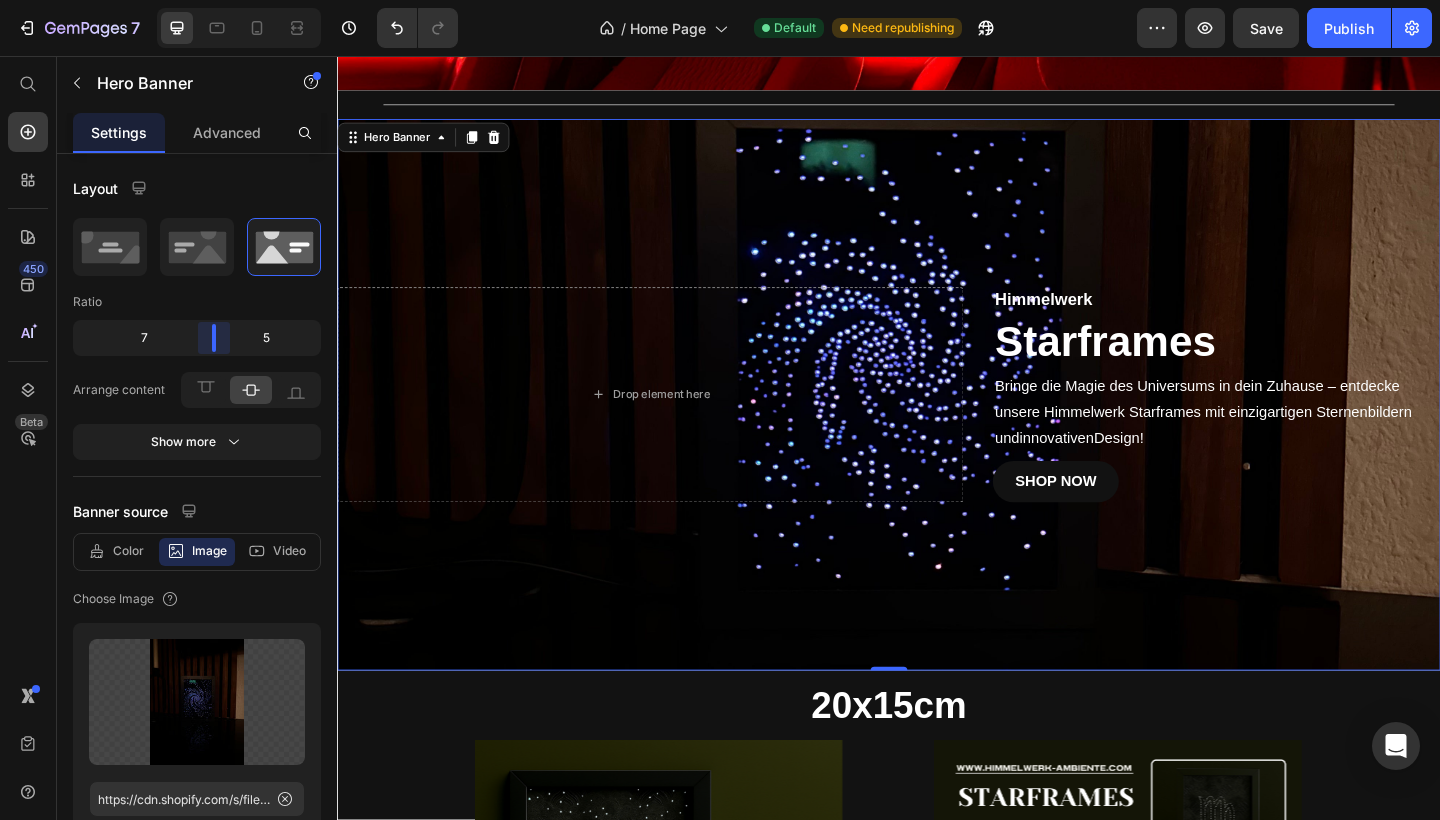 drag, startPoint x: 198, startPoint y: 333, endPoint x: 220, endPoint y: 333, distance: 22 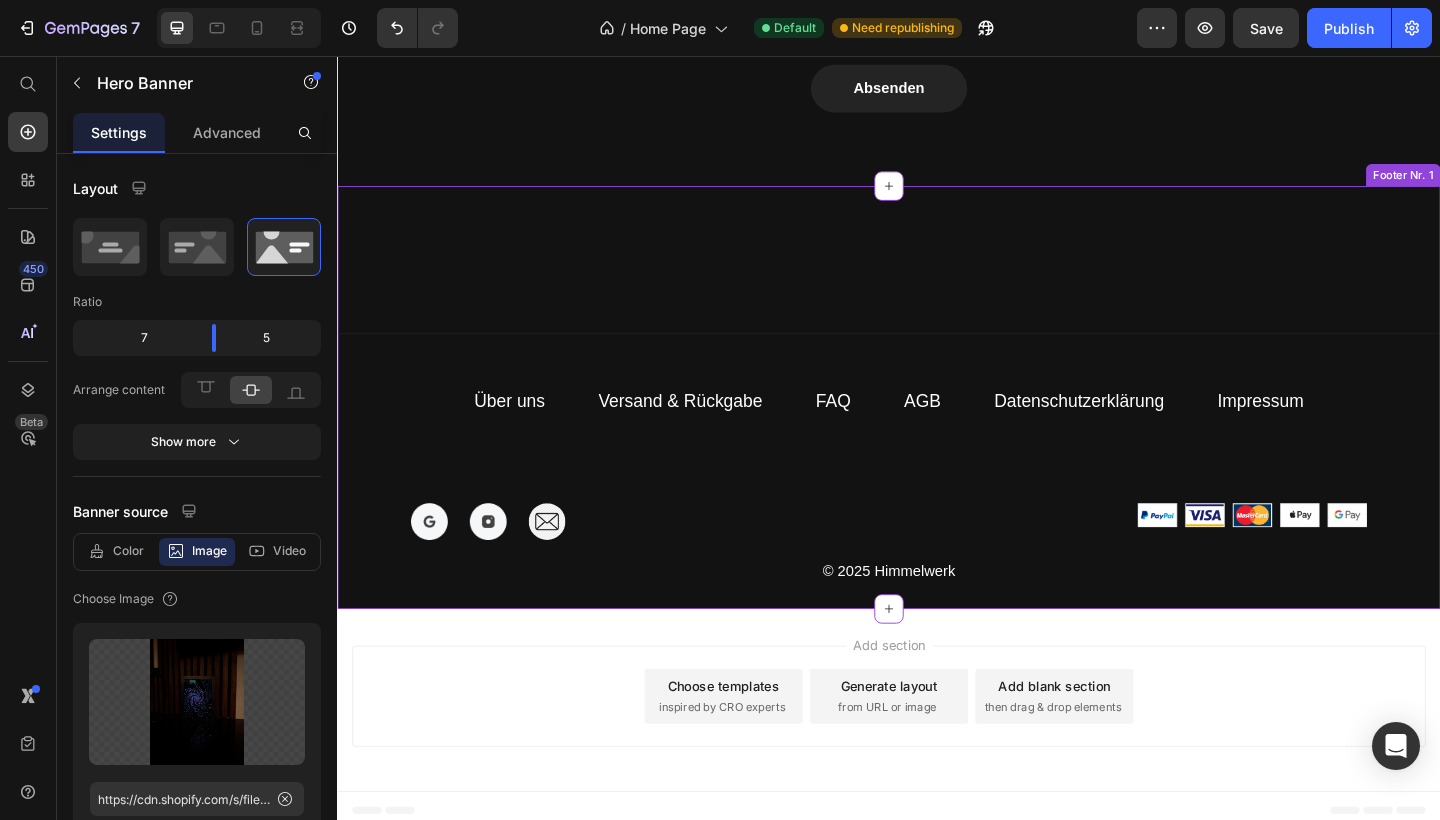 scroll, scrollTop: 3880, scrollLeft: 0, axis: vertical 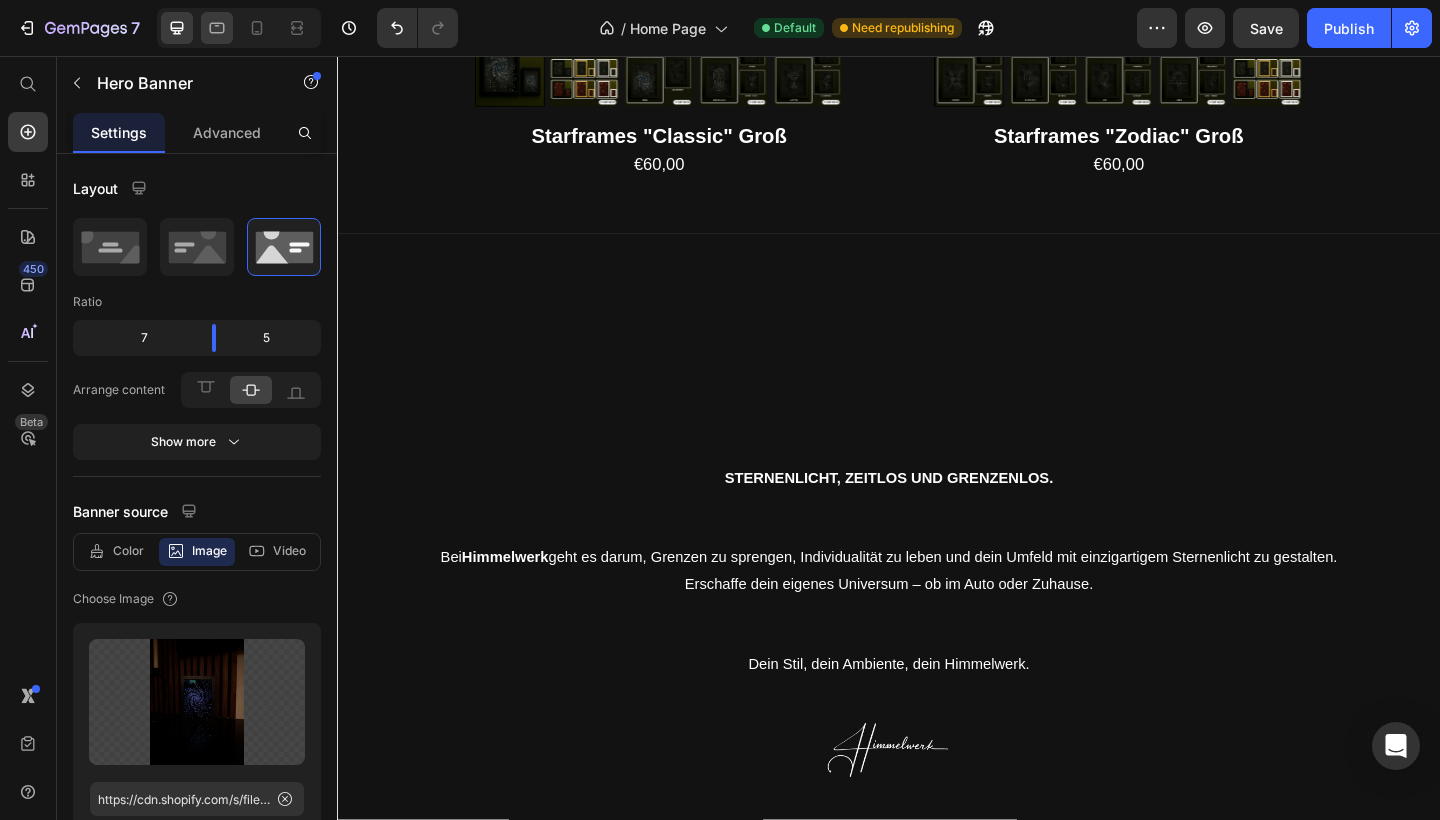 click 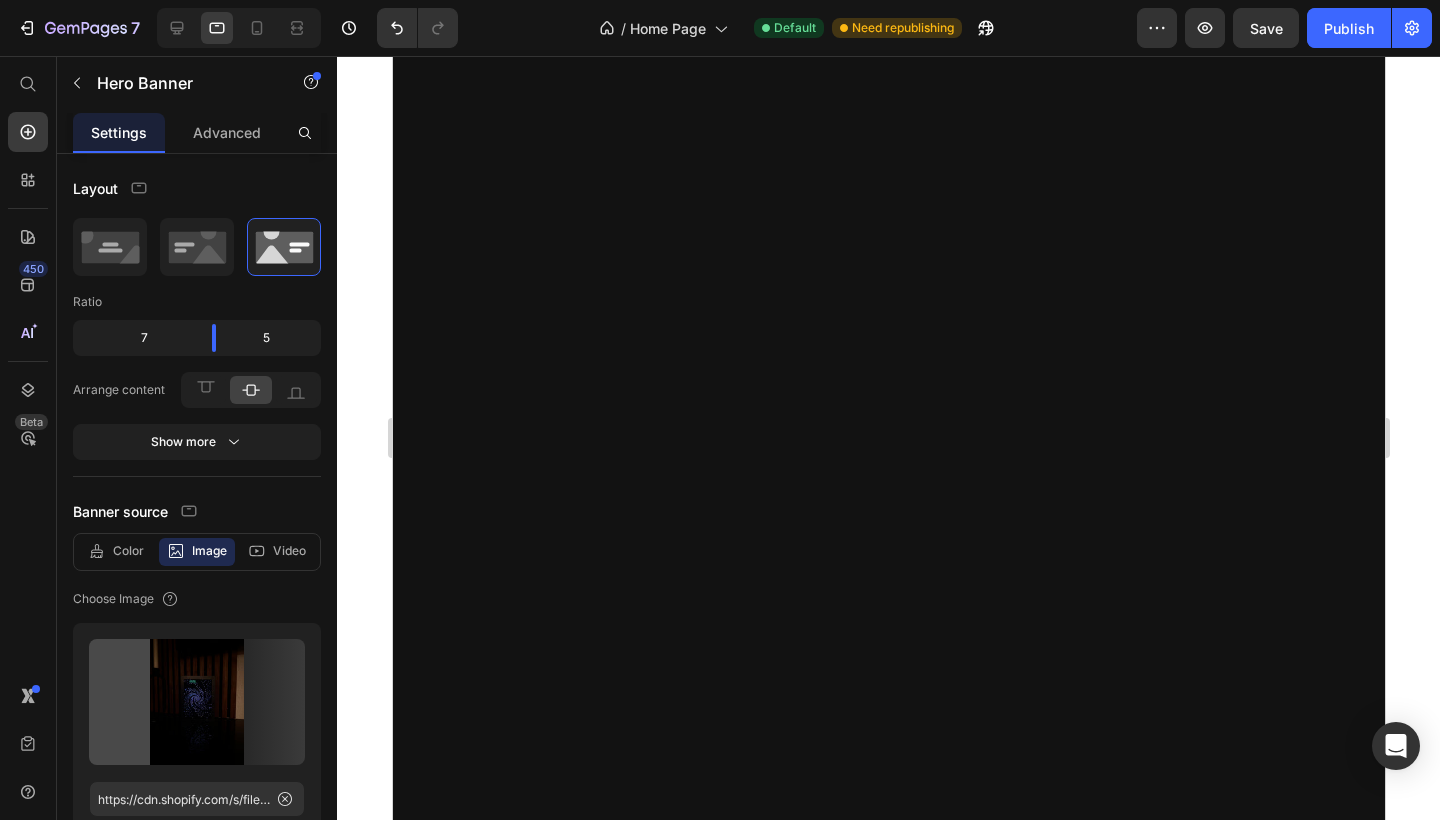 click 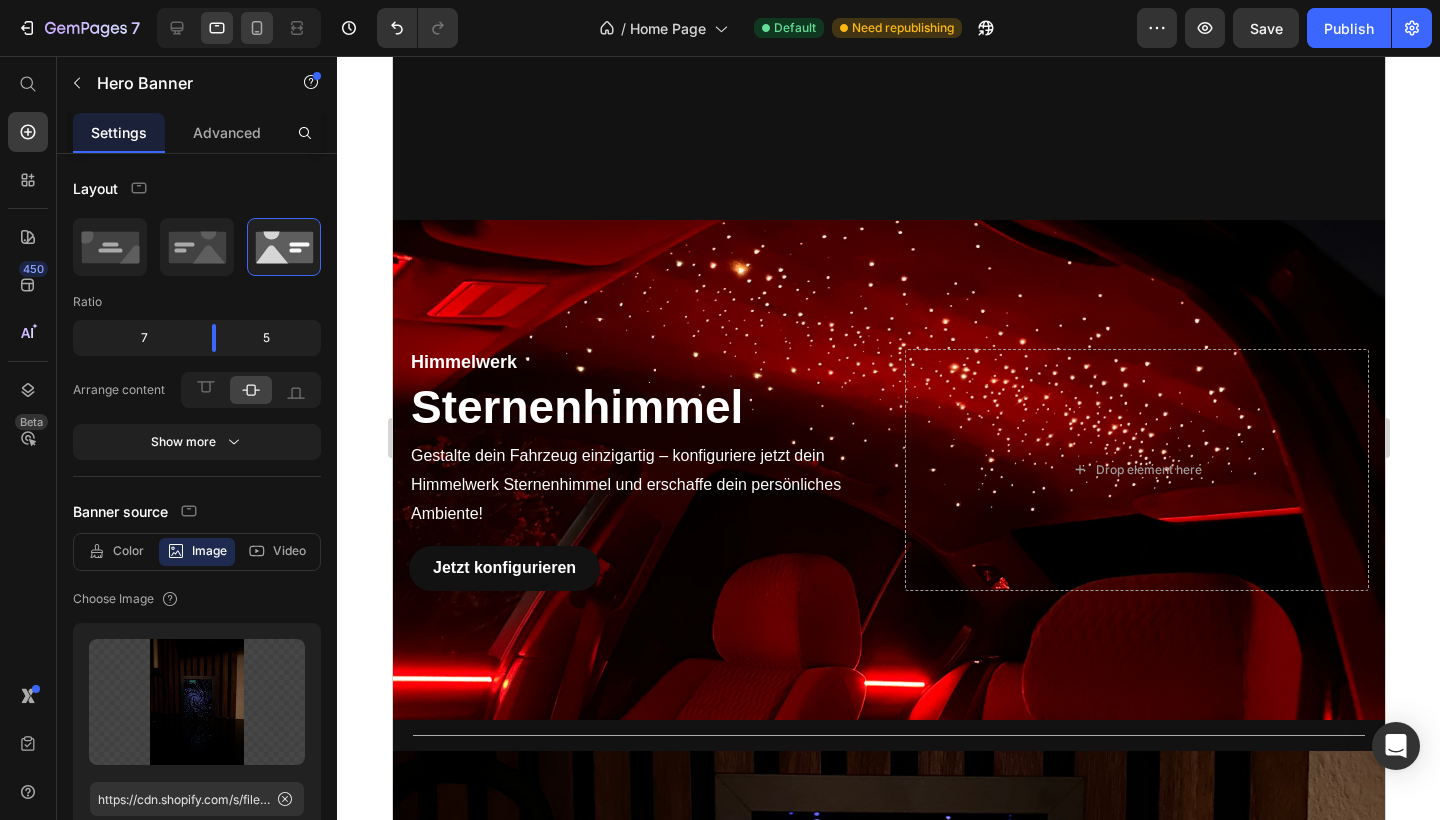 scroll, scrollTop: 1757, scrollLeft: 0, axis: vertical 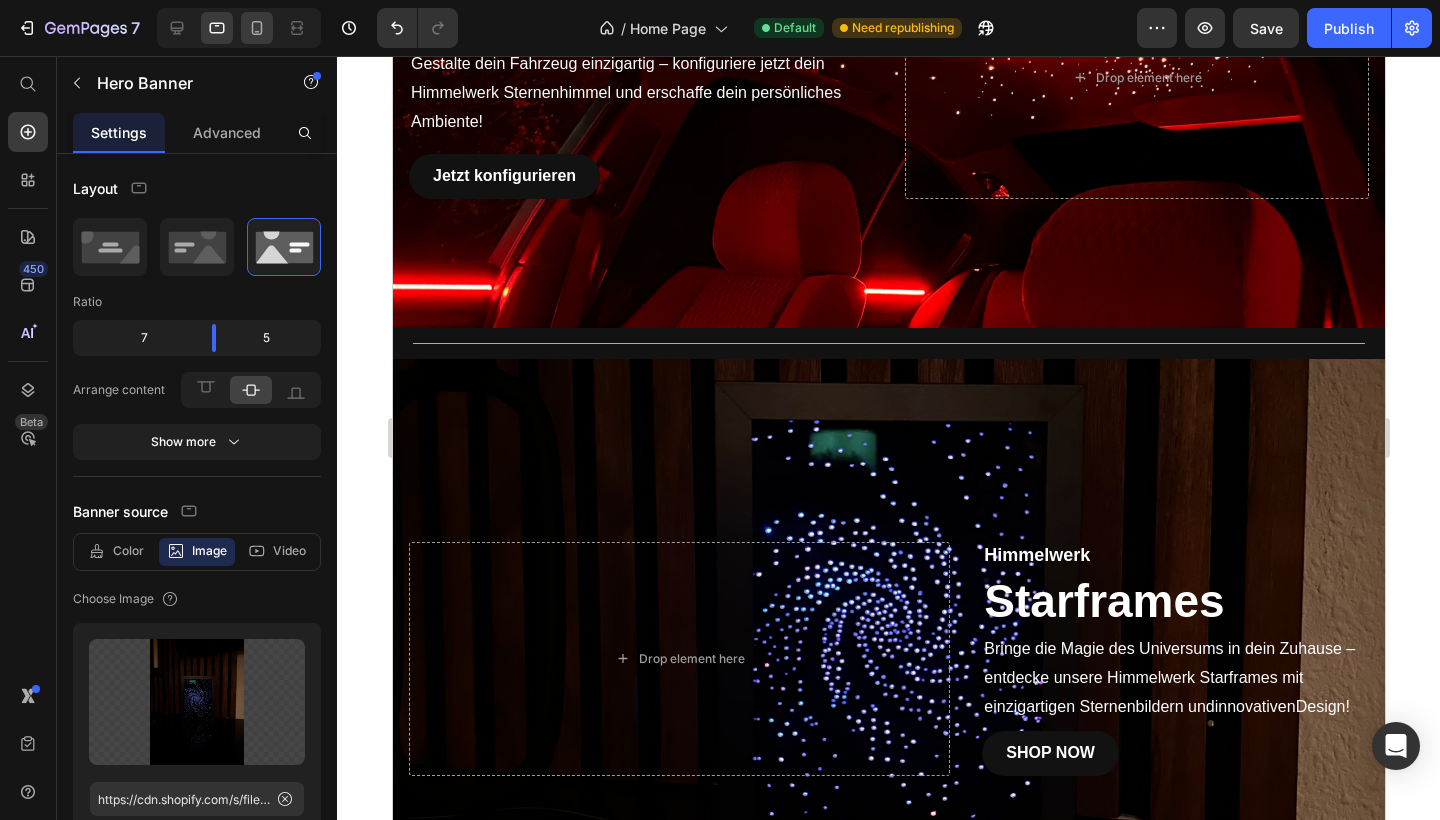 click 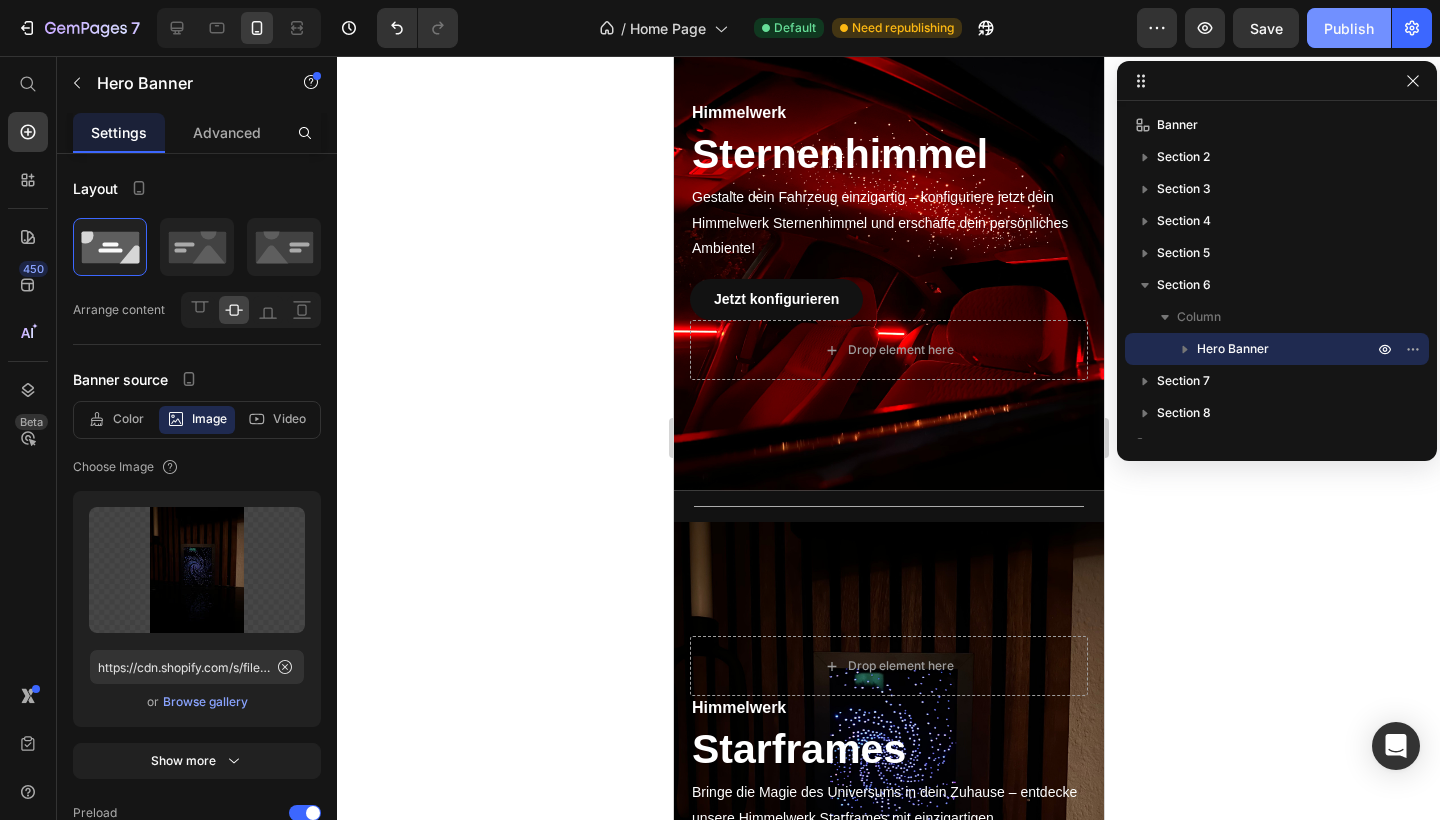click on "Publish" at bounding box center [1349, 28] 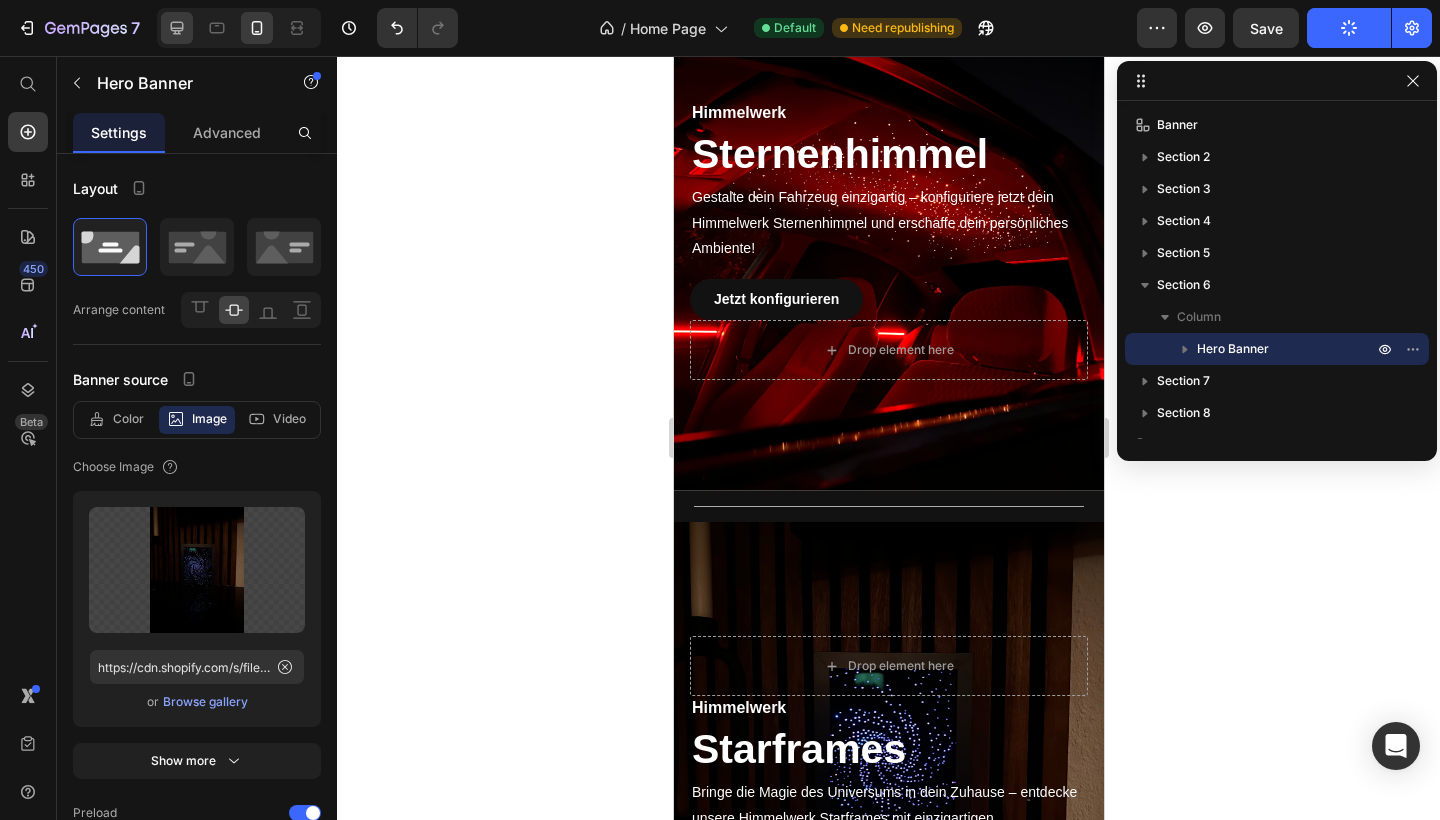 click 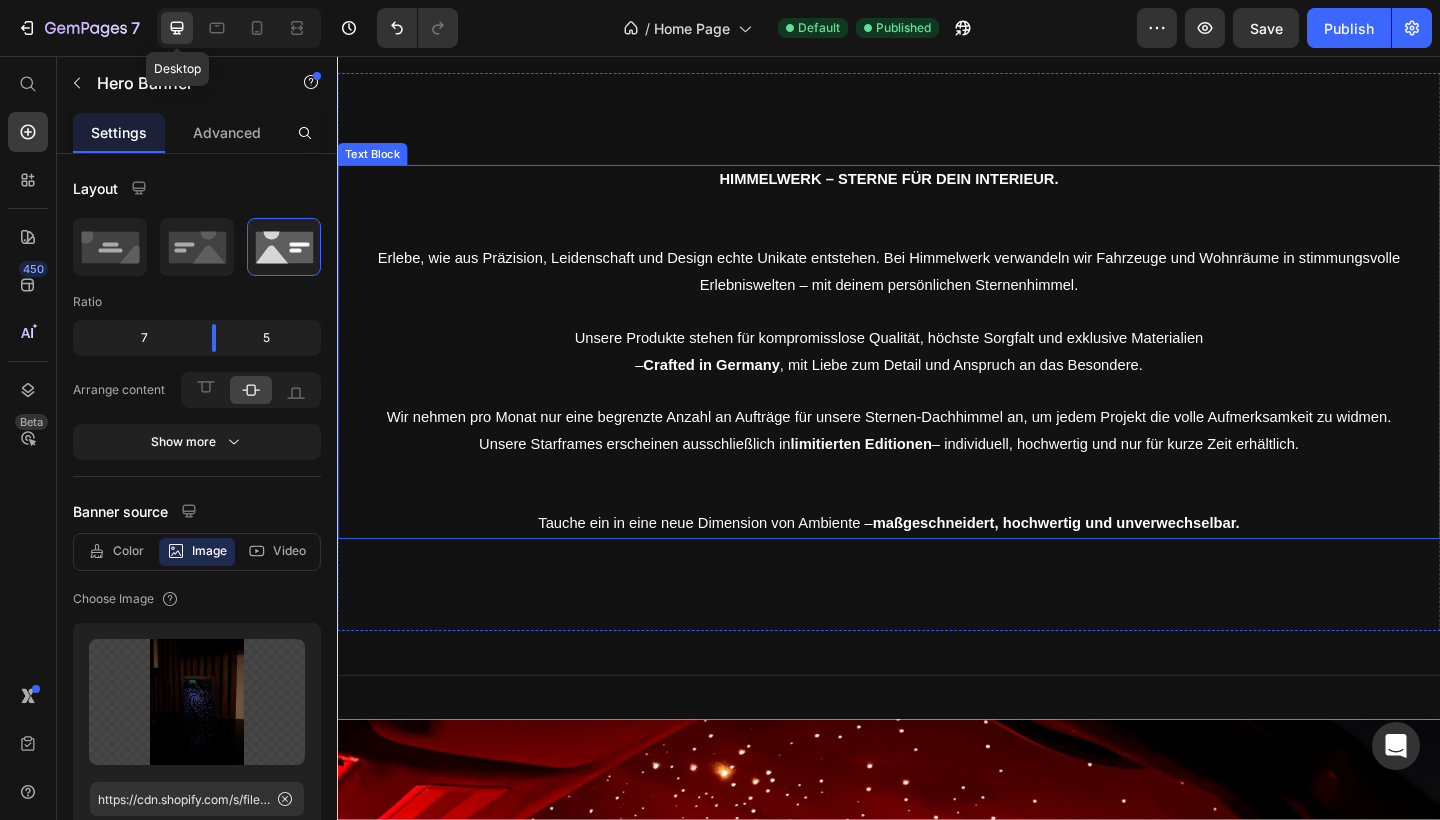 scroll, scrollTop: 780, scrollLeft: 0, axis: vertical 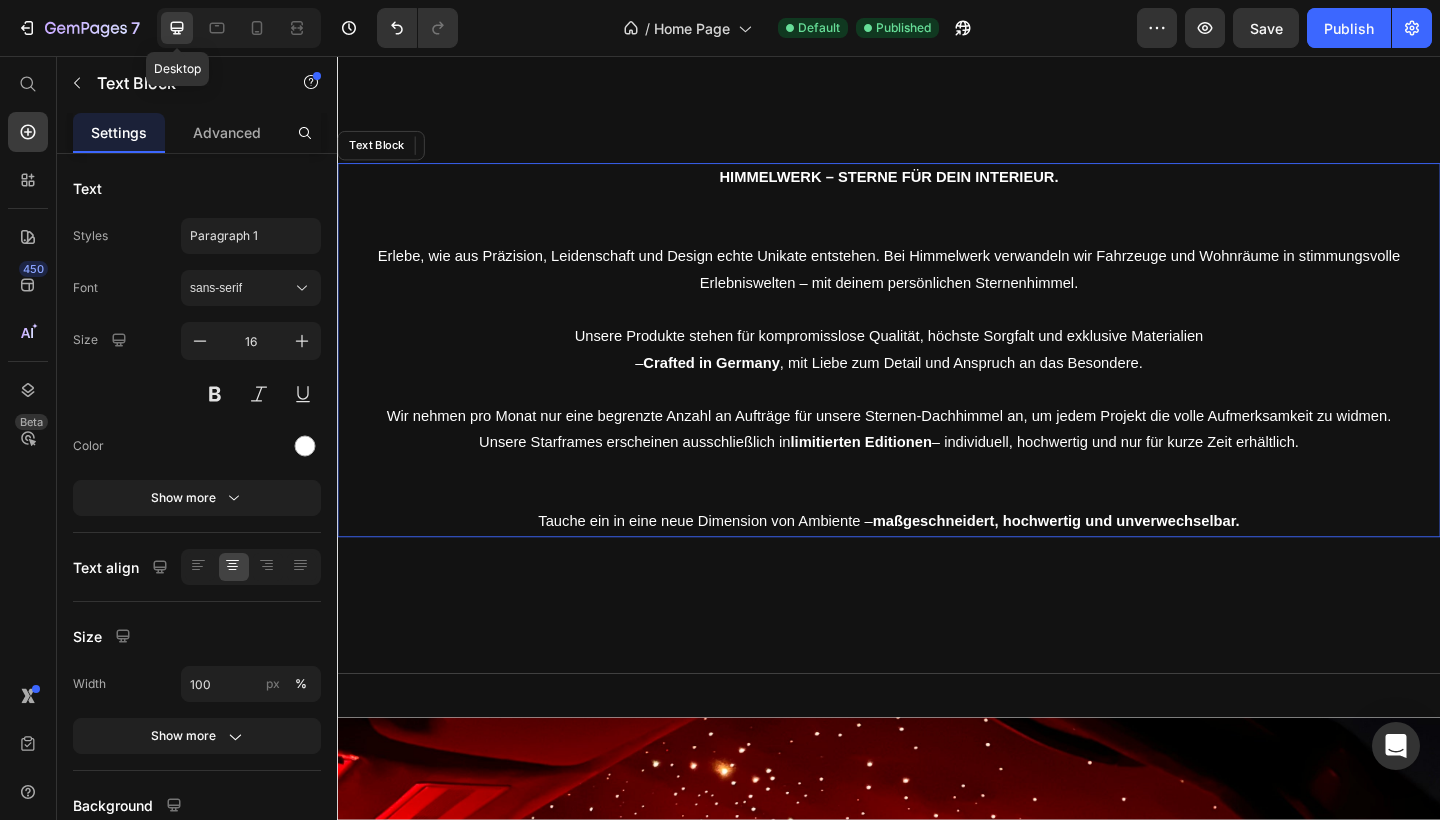 click on "Wir nehmen pro Monat nur eine begrenzte Anzahl an Aufträgen für unsere Sternen-Dachhimmel an, um jedem Projekt die volle Aufmerksamkeit zu widmen." at bounding box center (937, 447) 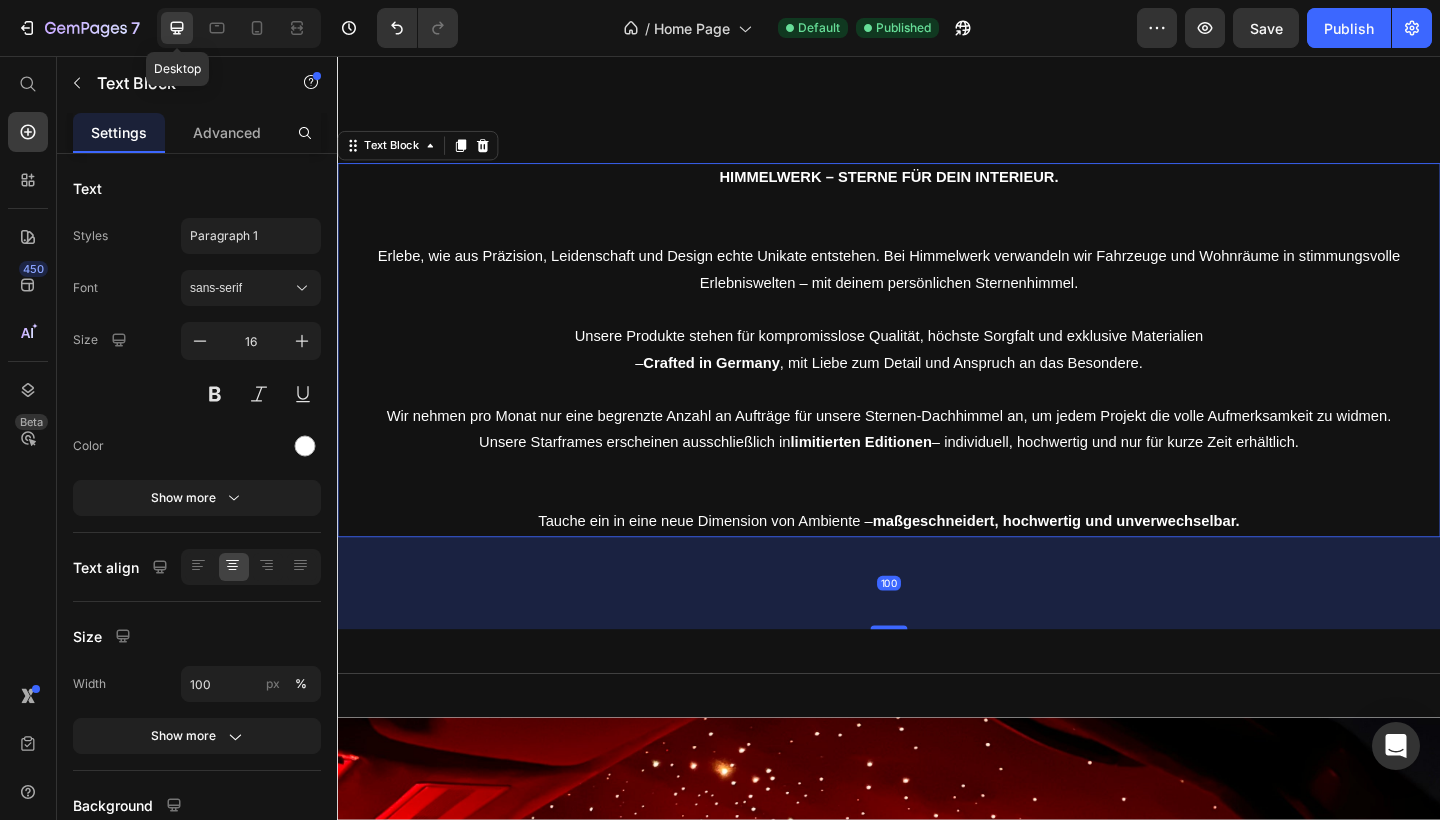 click on "Wir nehmen pro Monat nur eine begrenzte Anzahl an Aufträgen für unsere Sternen-Dachhimmel an, um jedem Projekt die volle Aufmerksamkeit zu widmen." at bounding box center [937, 447] 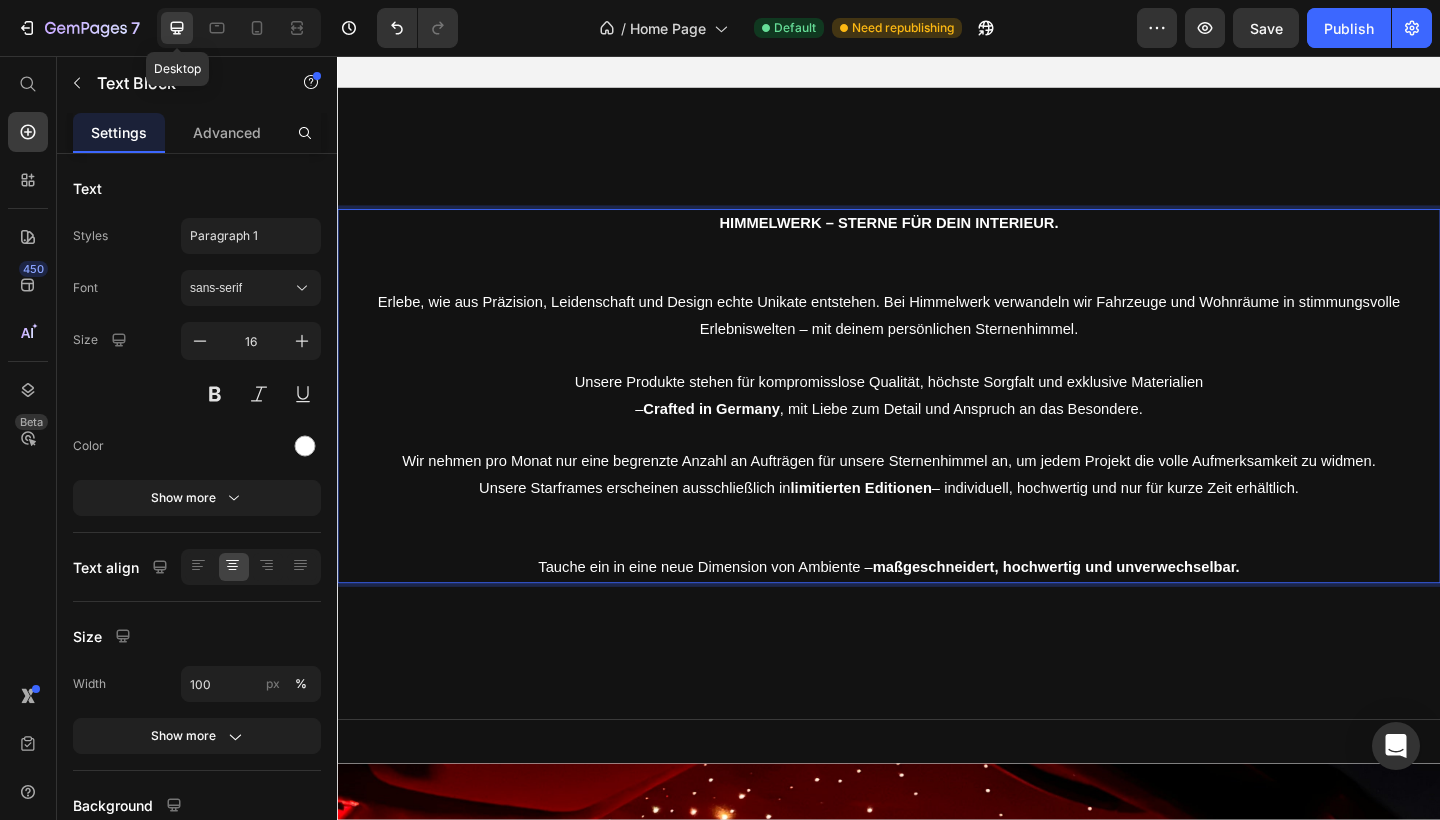 scroll, scrollTop: 729, scrollLeft: 0, axis: vertical 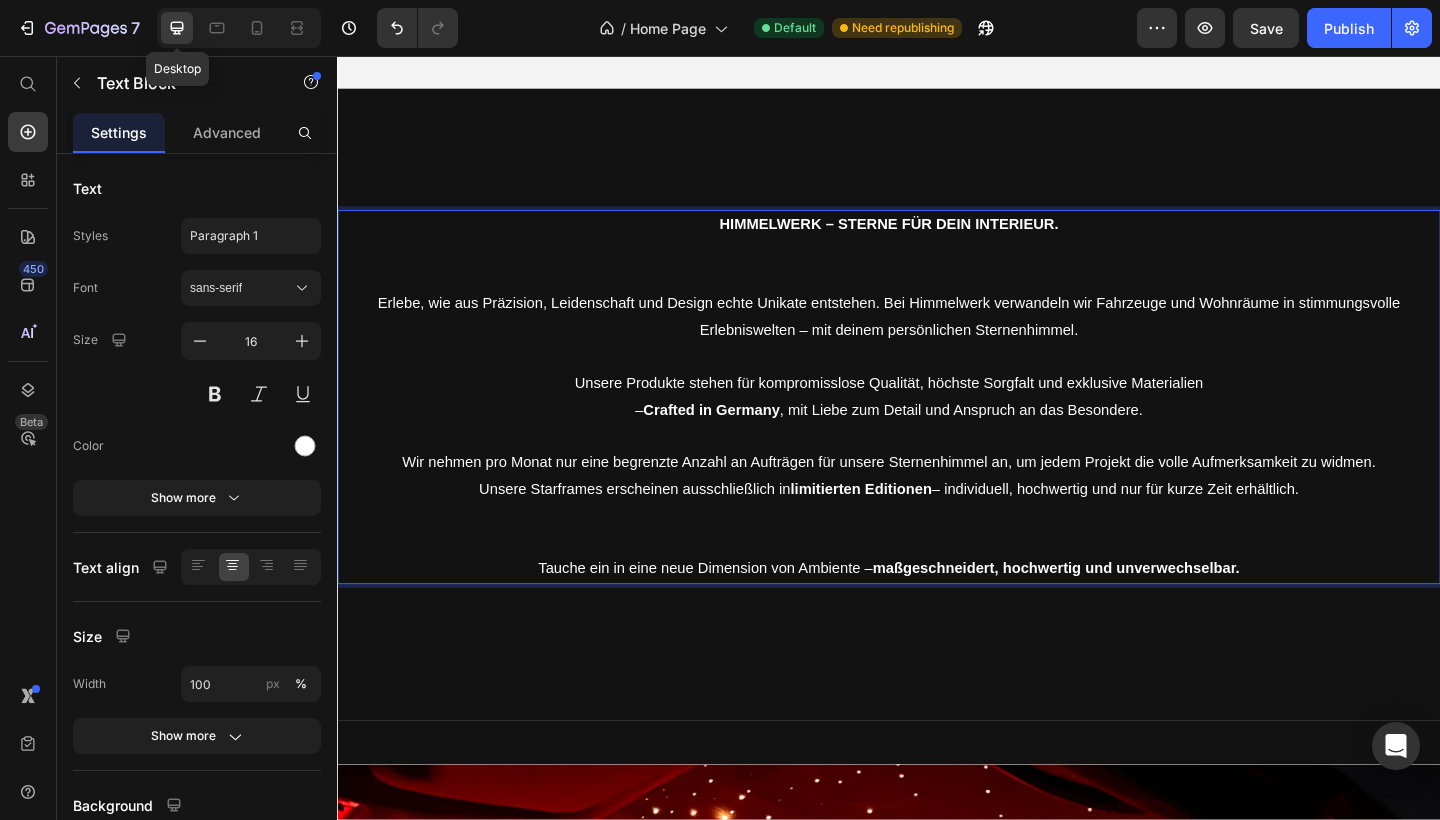 click on "Erlebe, wie aus Präzision, Leidenschaft und Design echte Unikate entstehen. Bei Himmelwerk verwandeln wir Fahrzeuge und Wohnräume in stimmungsvolle Erlebniswelten – mit deinem persönlichen Sternenhimmel." at bounding box center [937, 340] 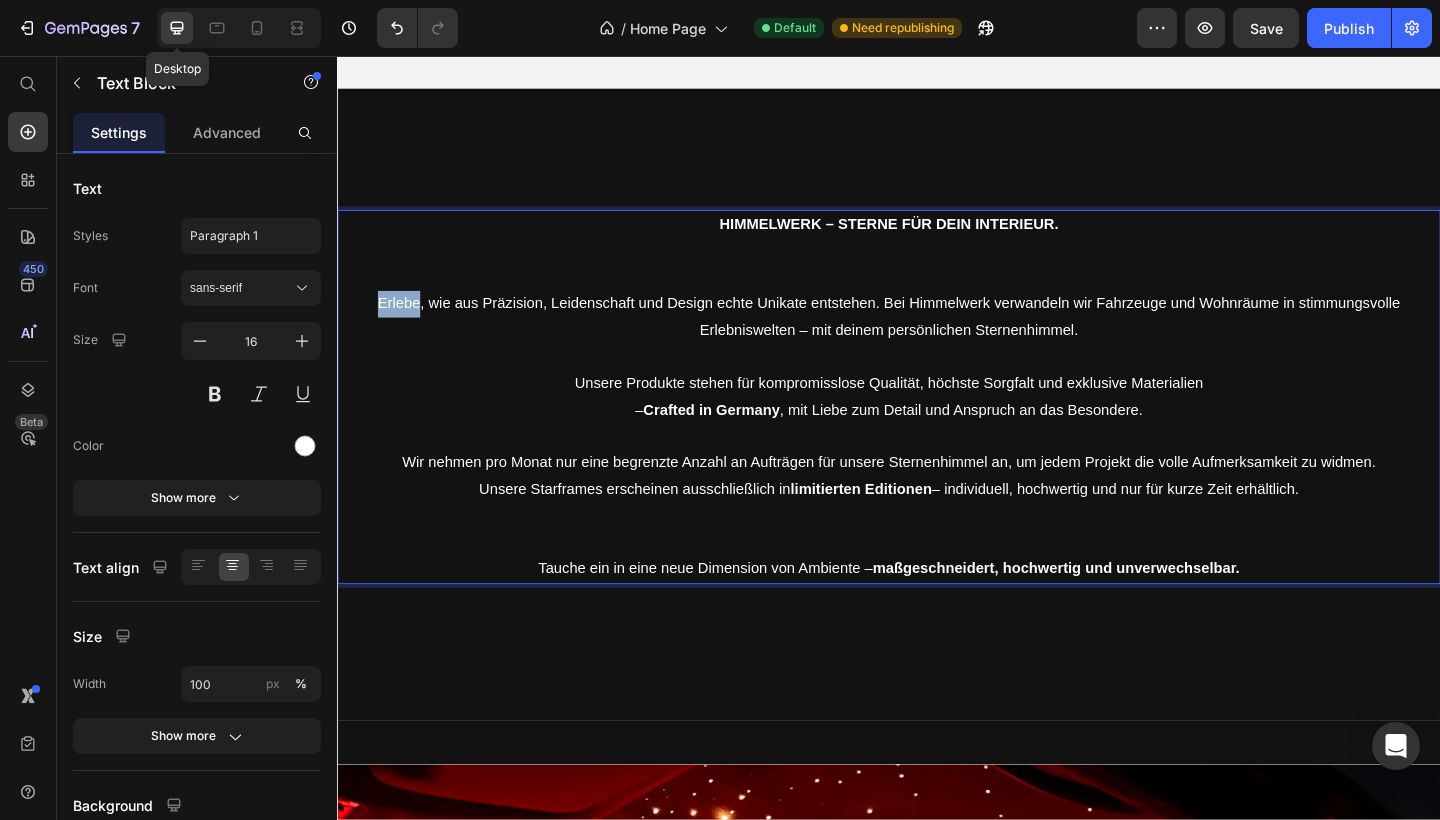 click on "Erlebe, wie aus Präzision, Leidenschaft und Design echte Unikate entstehen. Bei Himmelwerk verwandeln wir Fahrzeuge und Wohnräume in stimmungsvolle Erlebniswelten – mit deinem persönlichen Sternenhimmel." at bounding box center [937, 340] 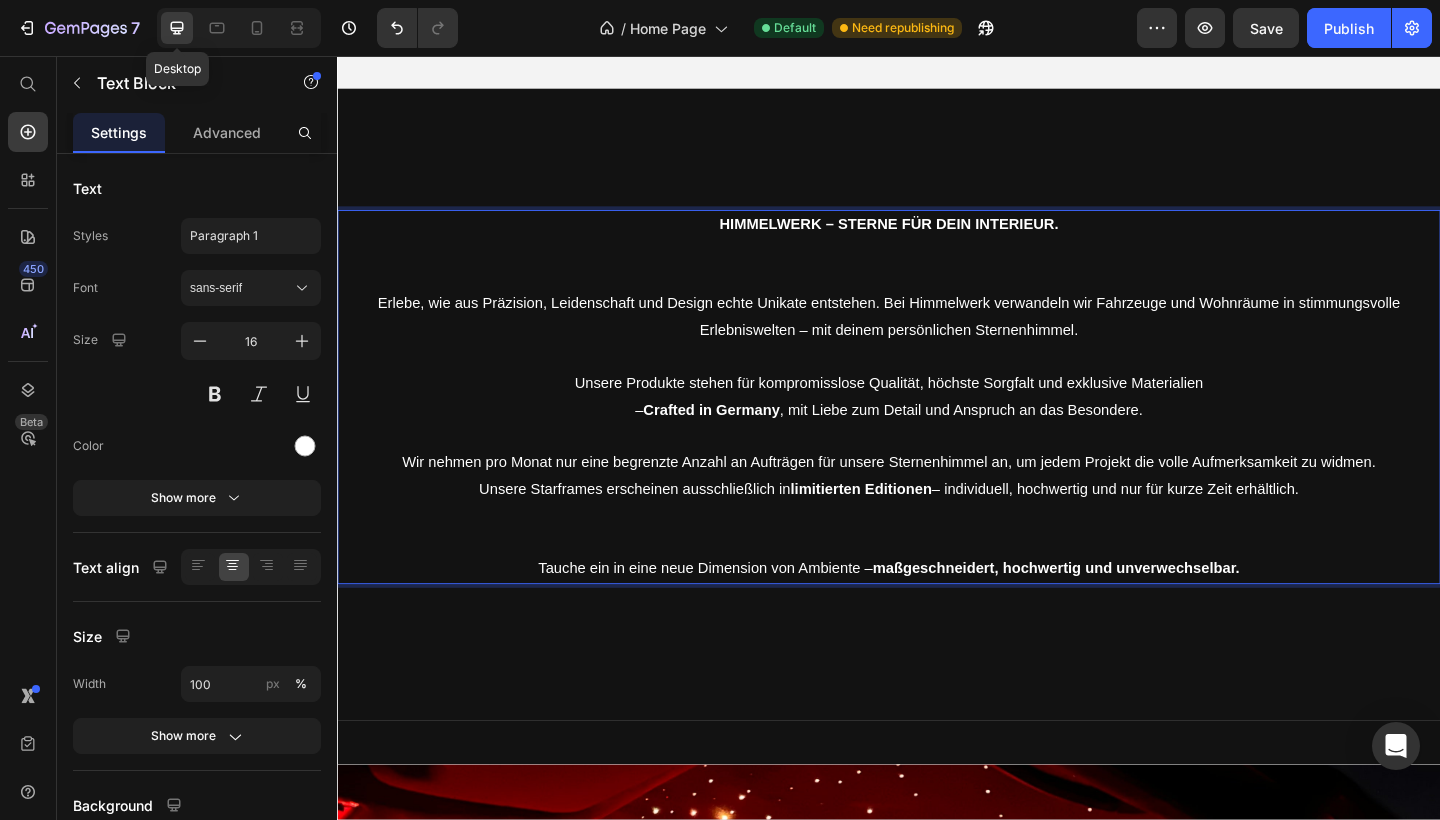 click at bounding box center (937, 470) 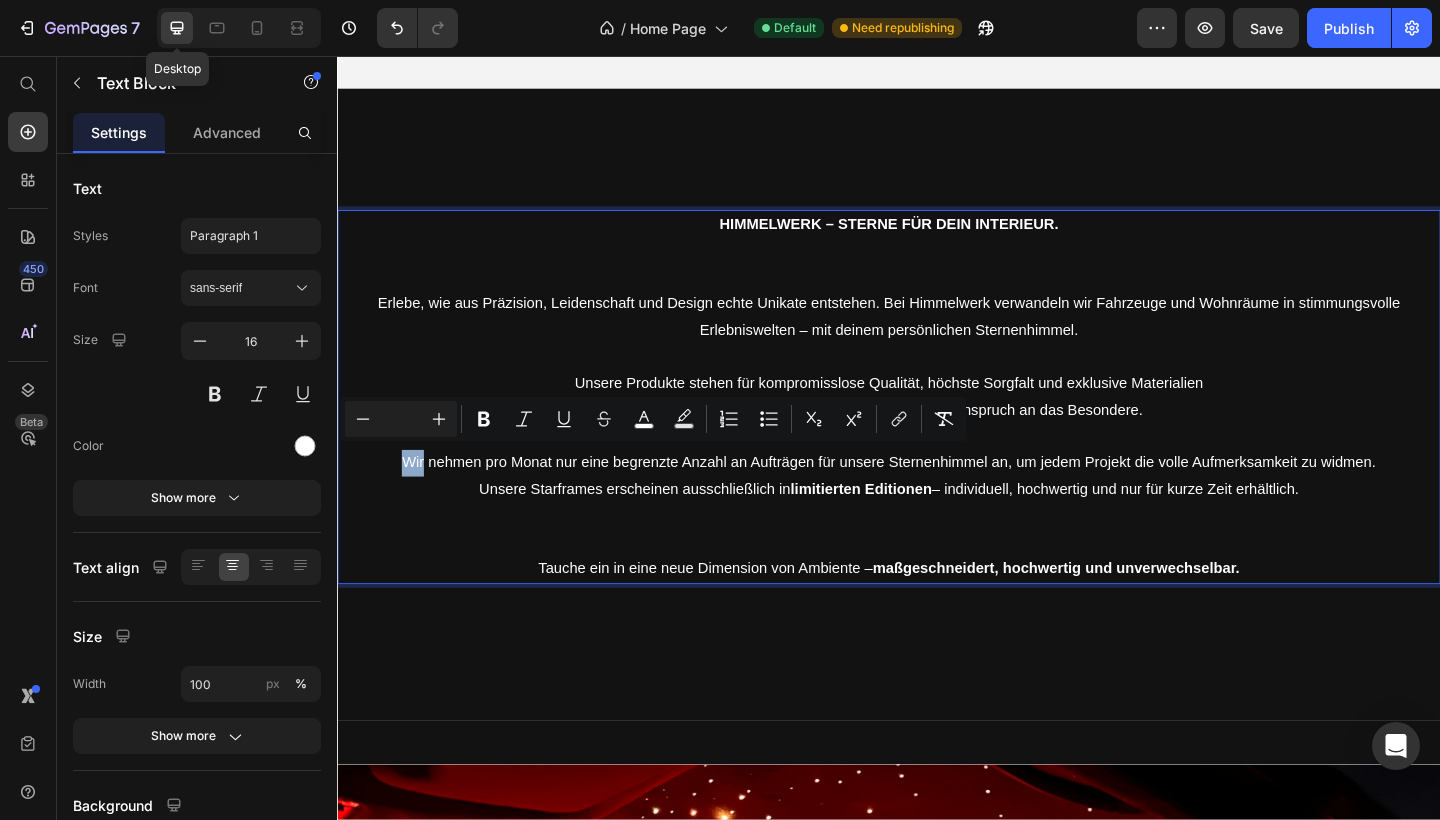 type on "16" 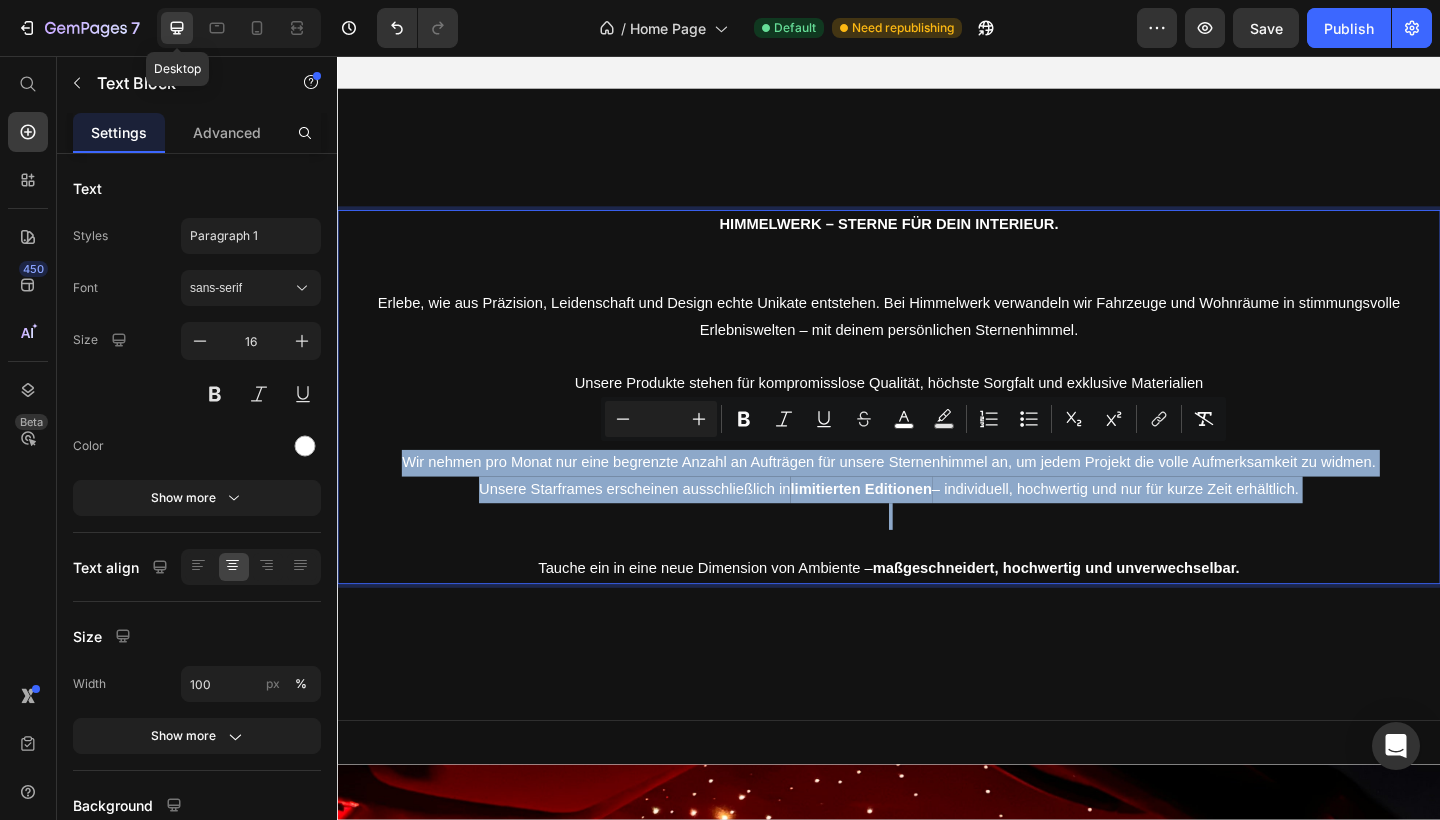 drag, startPoint x: 413, startPoint y: 488, endPoint x: 1496, endPoint y: 524, distance: 1083.5981 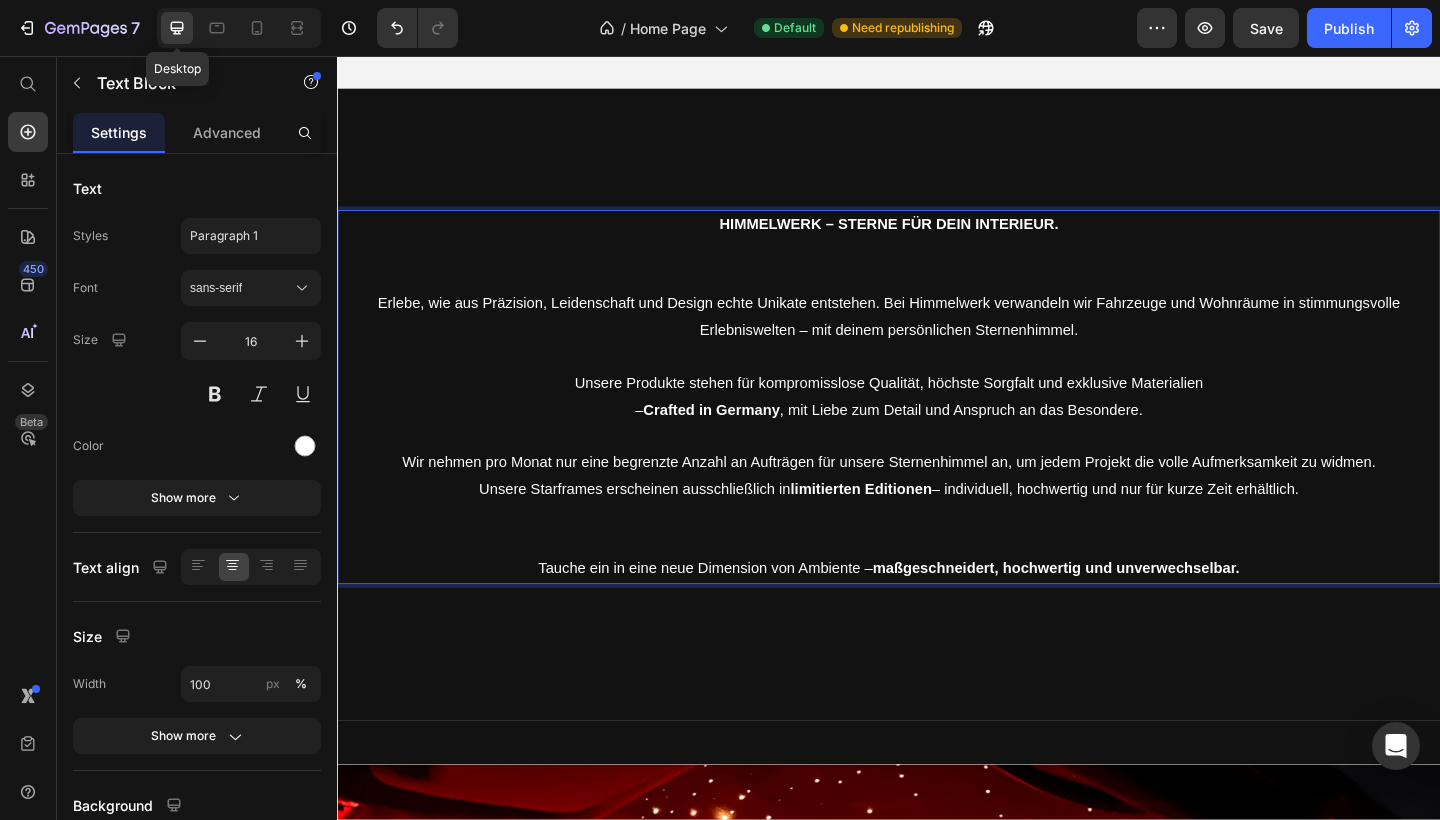 click at bounding box center [937, 470] 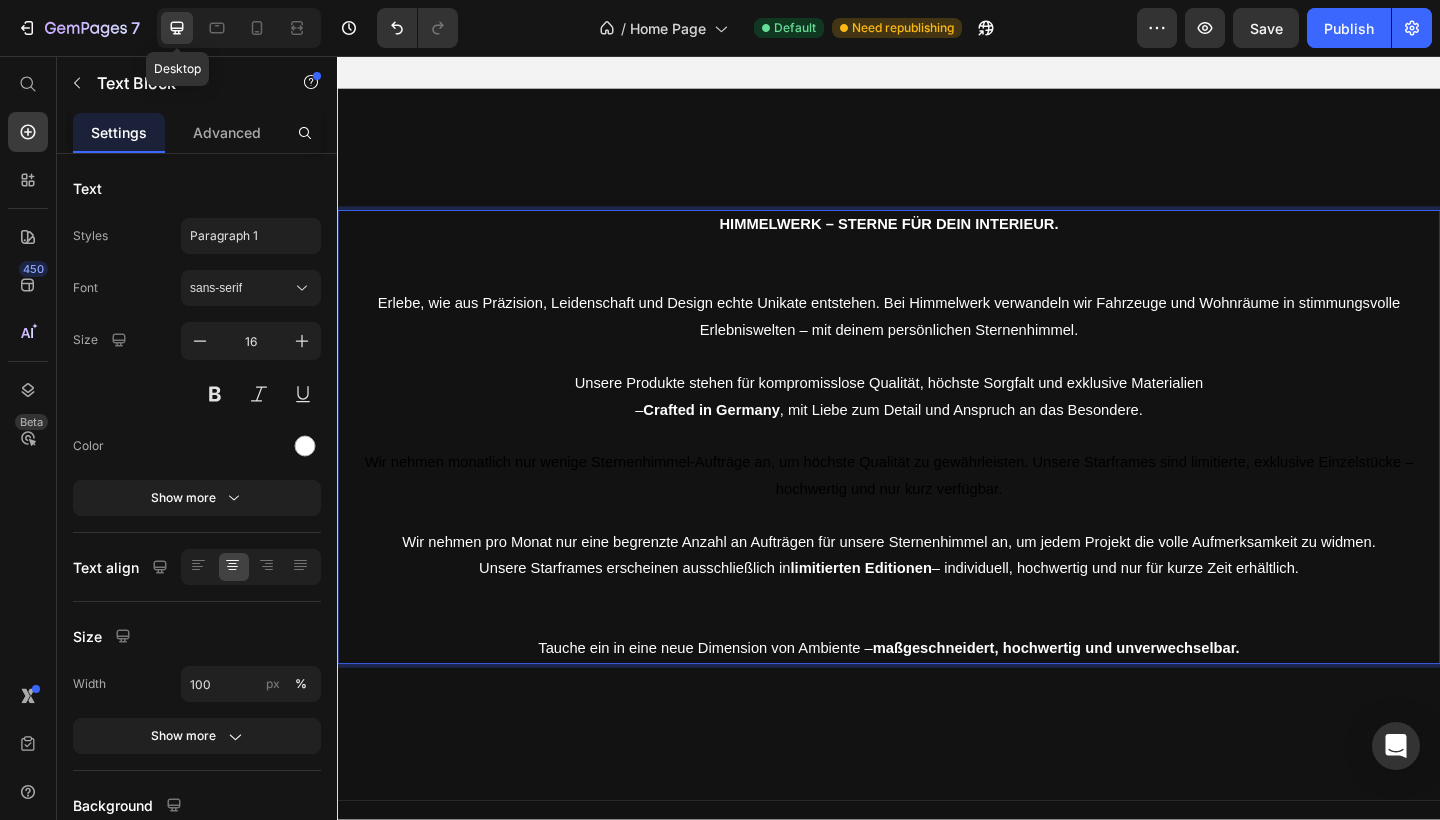 click on "Wir nehmen monatlich nur wenige Sternenhimmel-Aufträge an, um höchste Qualität zu gewährleisten. Unsere Starframes sind limitierte, exklusive Einzelstücke – hochwertig und nur kurz verfügbar." at bounding box center [937, 513] 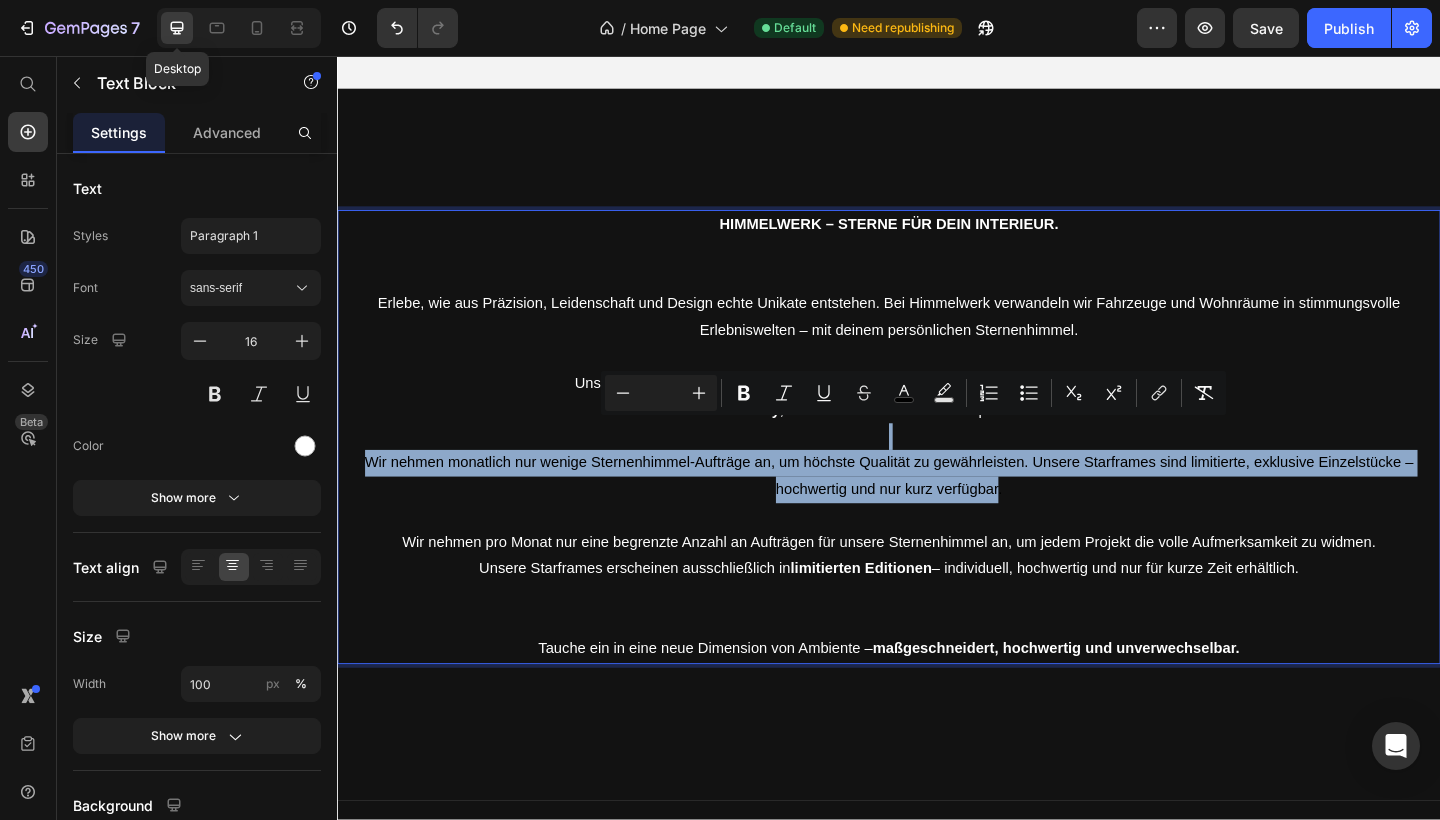 drag, startPoint x: 1018, startPoint y: 518, endPoint x: 408, endPoint y: 461, distance: 612.65735 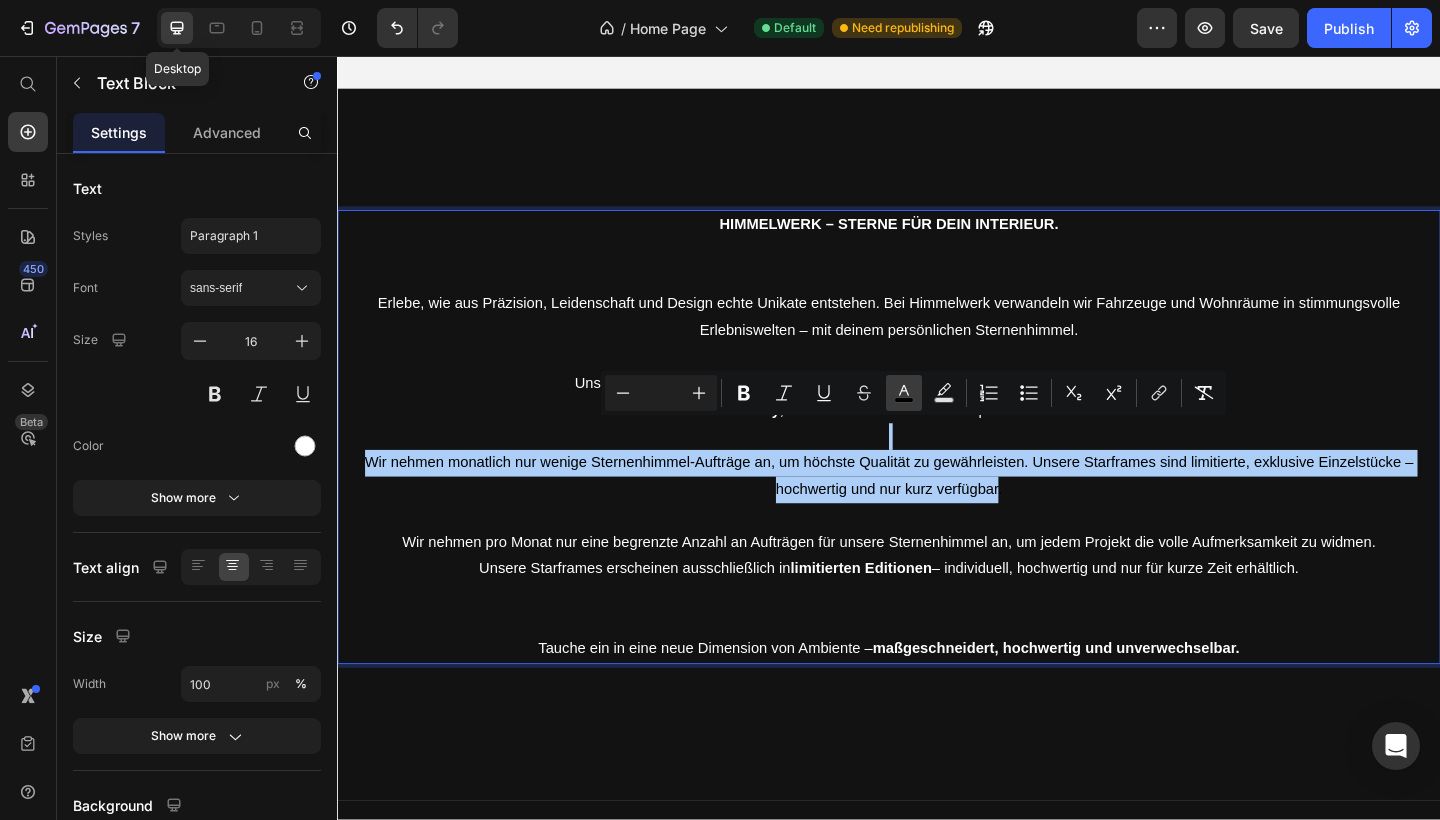 click 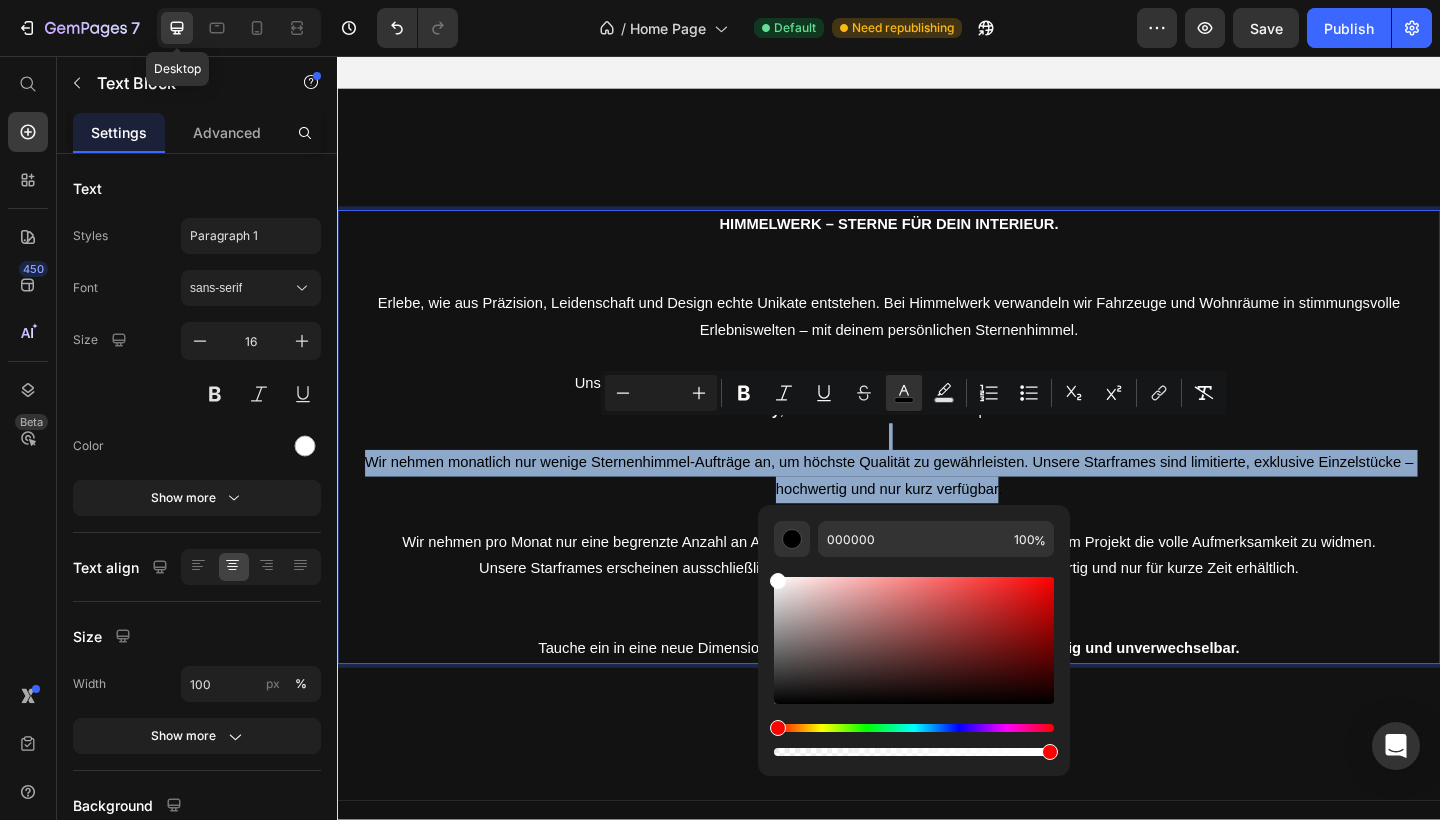 type on "FFFFFF" 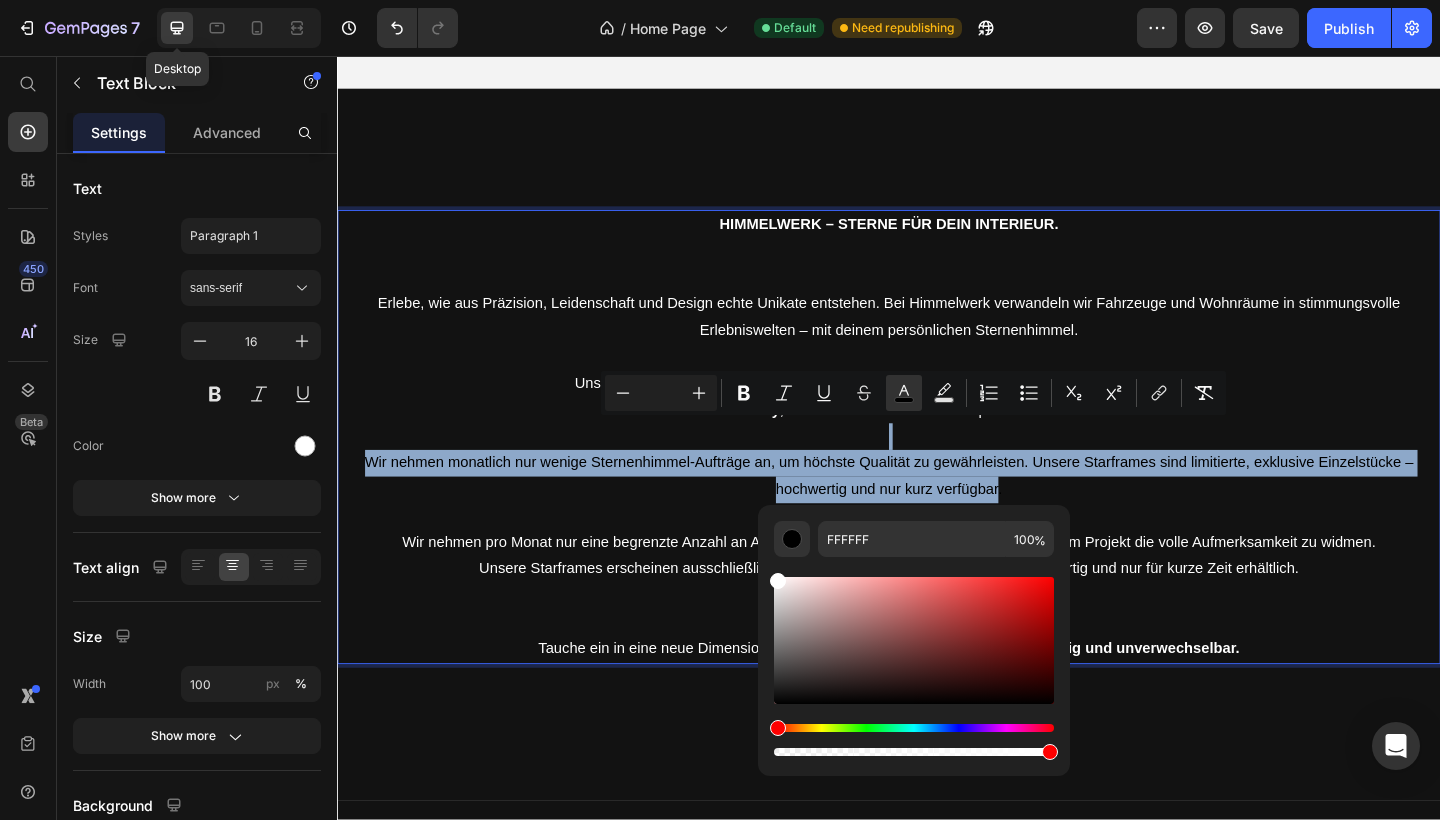 drag, startPoint x: 790, startPoint y: 599, endPoint x: 771, endPoint y: 562, distance: 41.59327 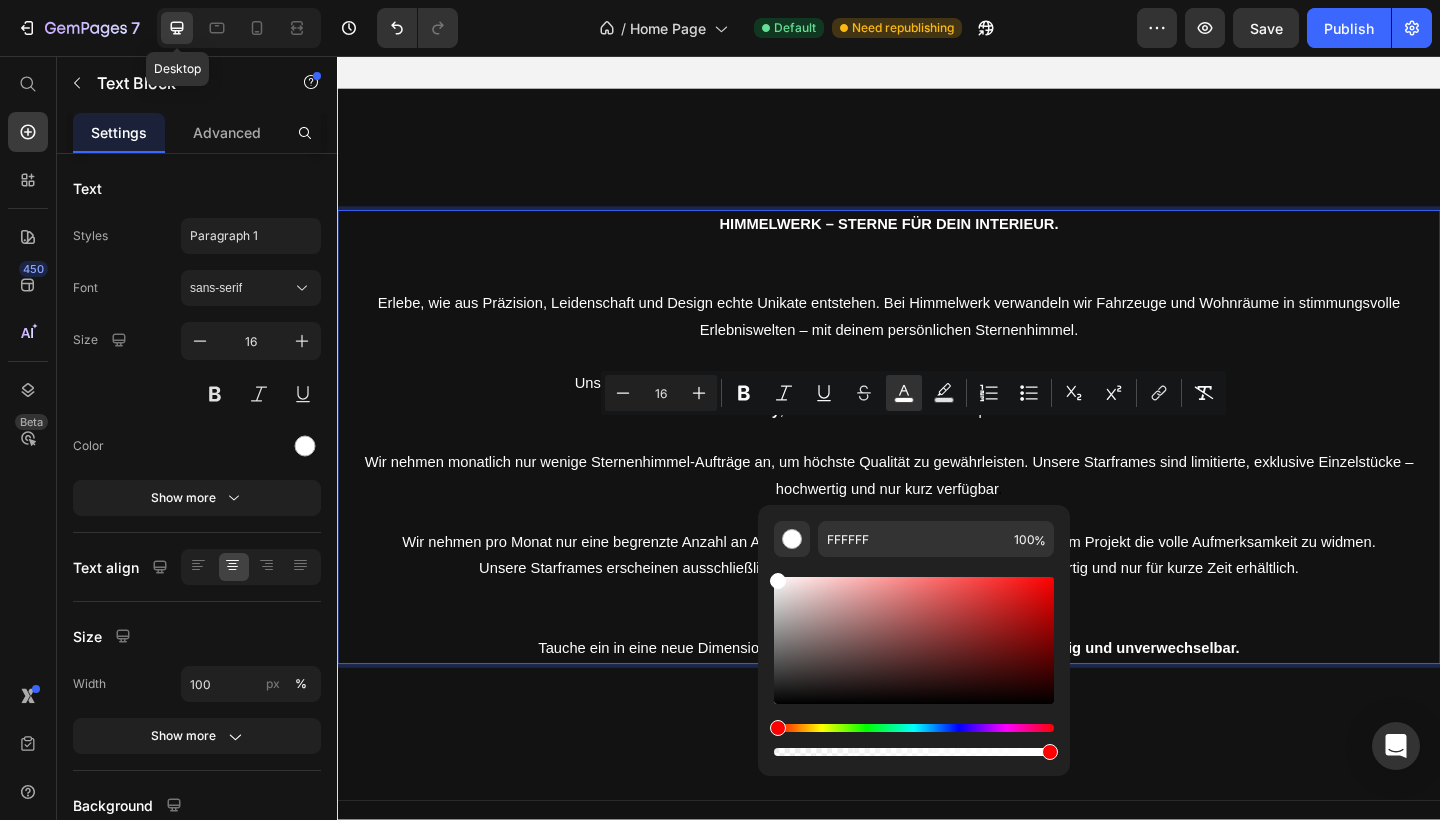 click at bounding box center (937, 557) 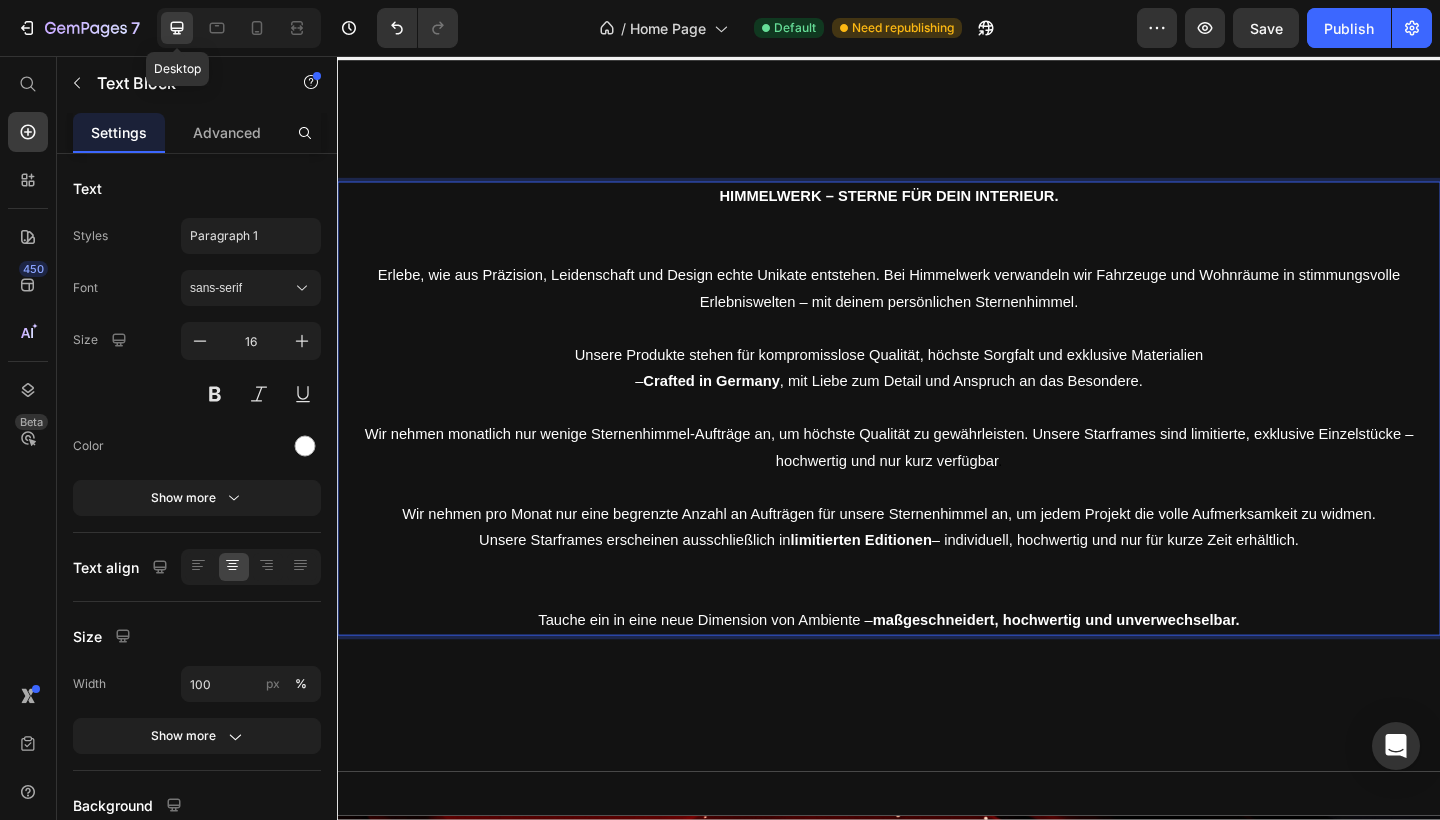 scroll, scrollTop: 763, scrollLeft: 0, axis: vertical 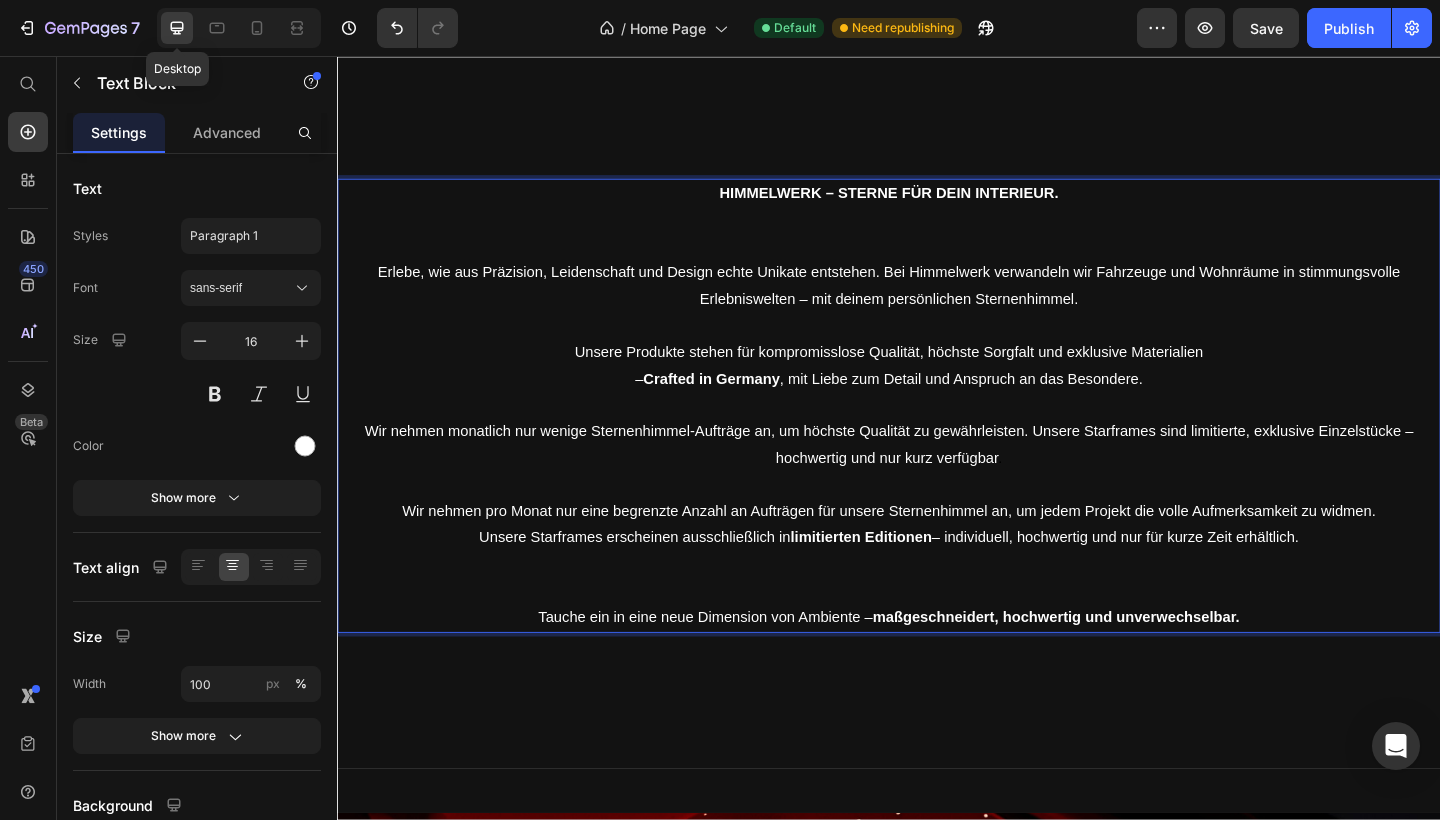 click on "Wir nehmen monatlich nur wenige Sternenhimmel-Aufträge an, um höchste Qualität zu gewährleisten. Unsere Starframes sind limitierte, exklusive Einzelstücke – hochwertig und nur kurz verfügbar" at bounding box center [937, 479] 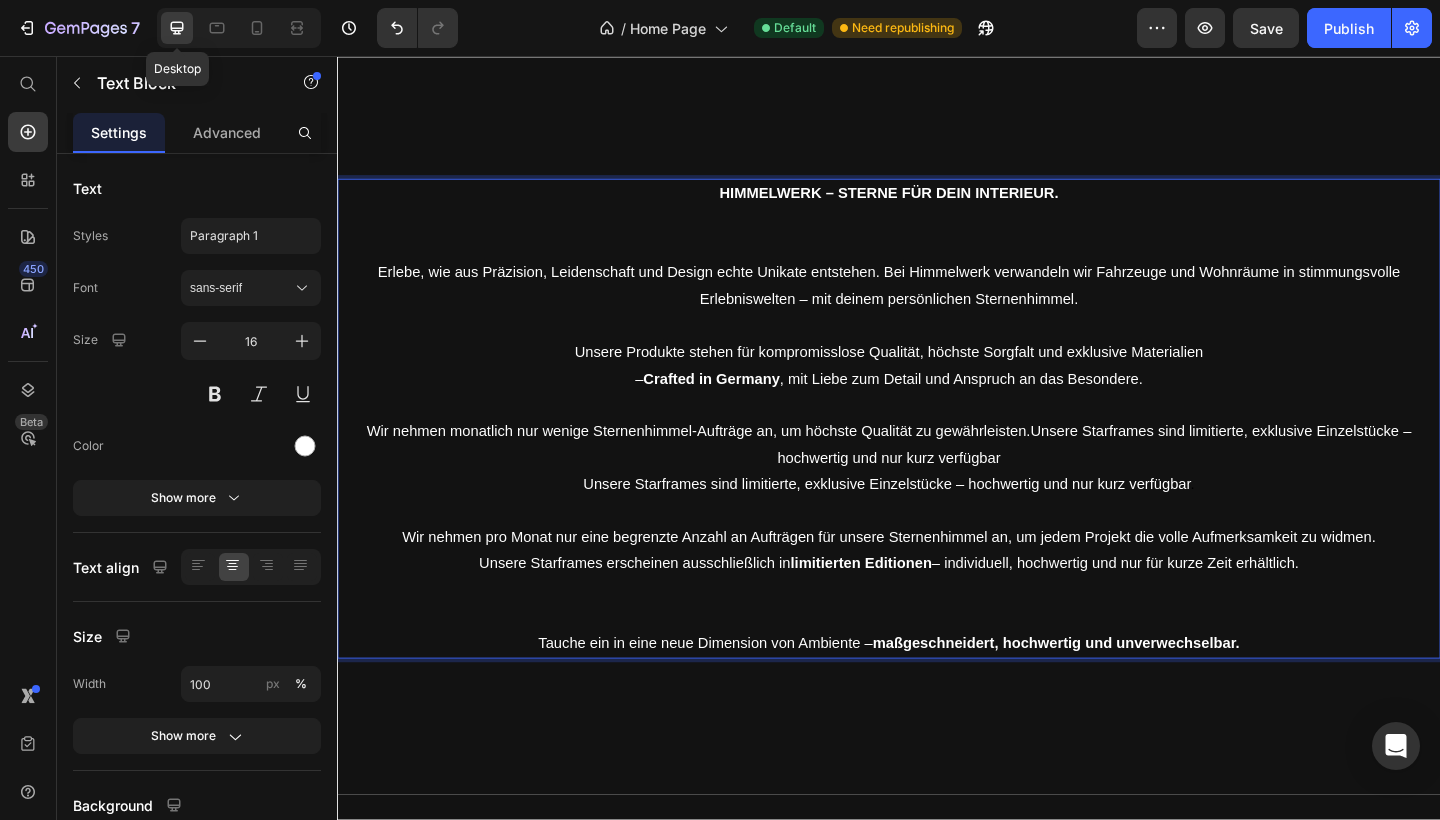 click on "." at bounding box center [1267, 522] 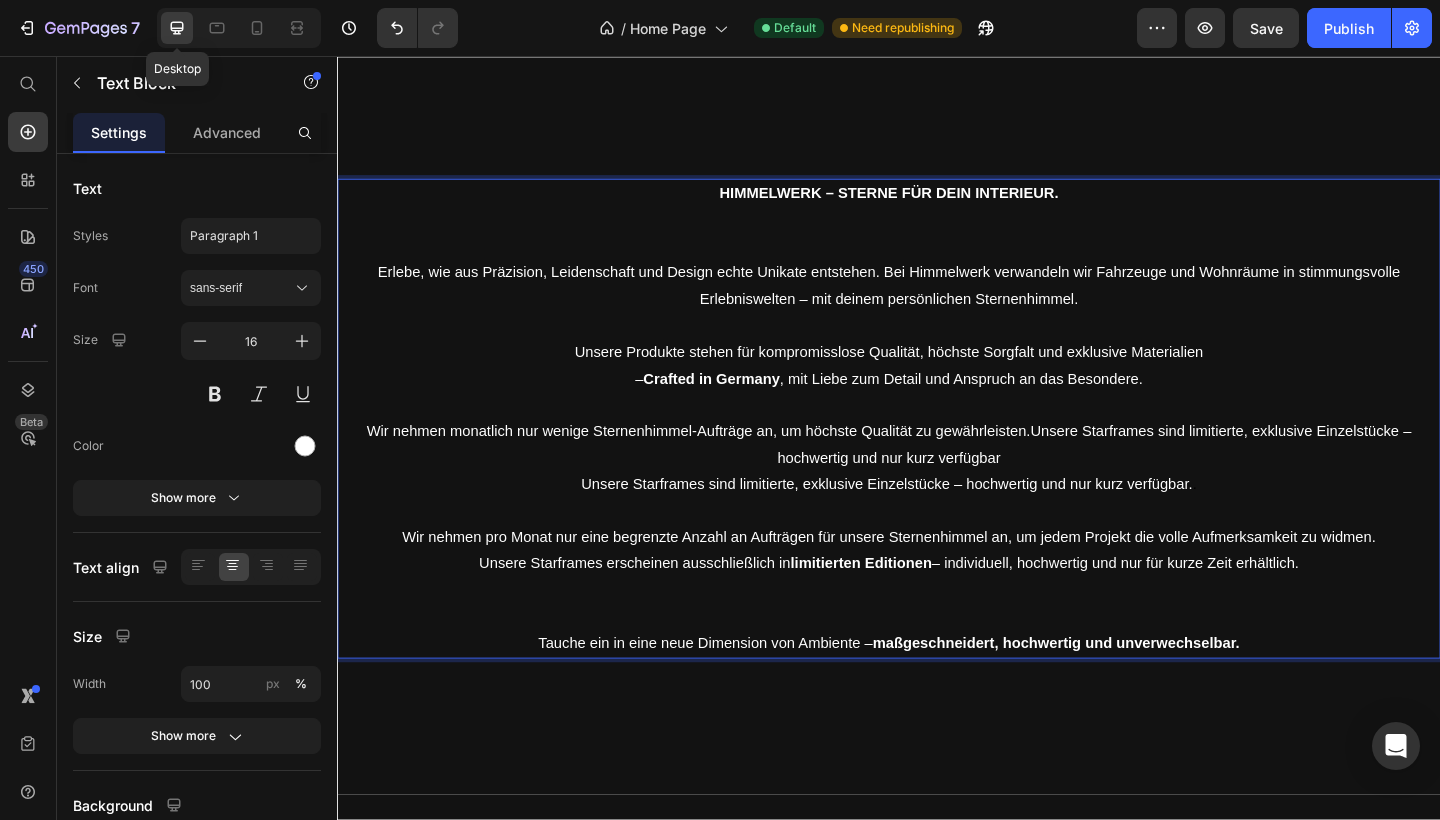 click on "– individuell, hochwertig und nur für kurze Zeit erhältlich." at bounding box center (1183, 608) 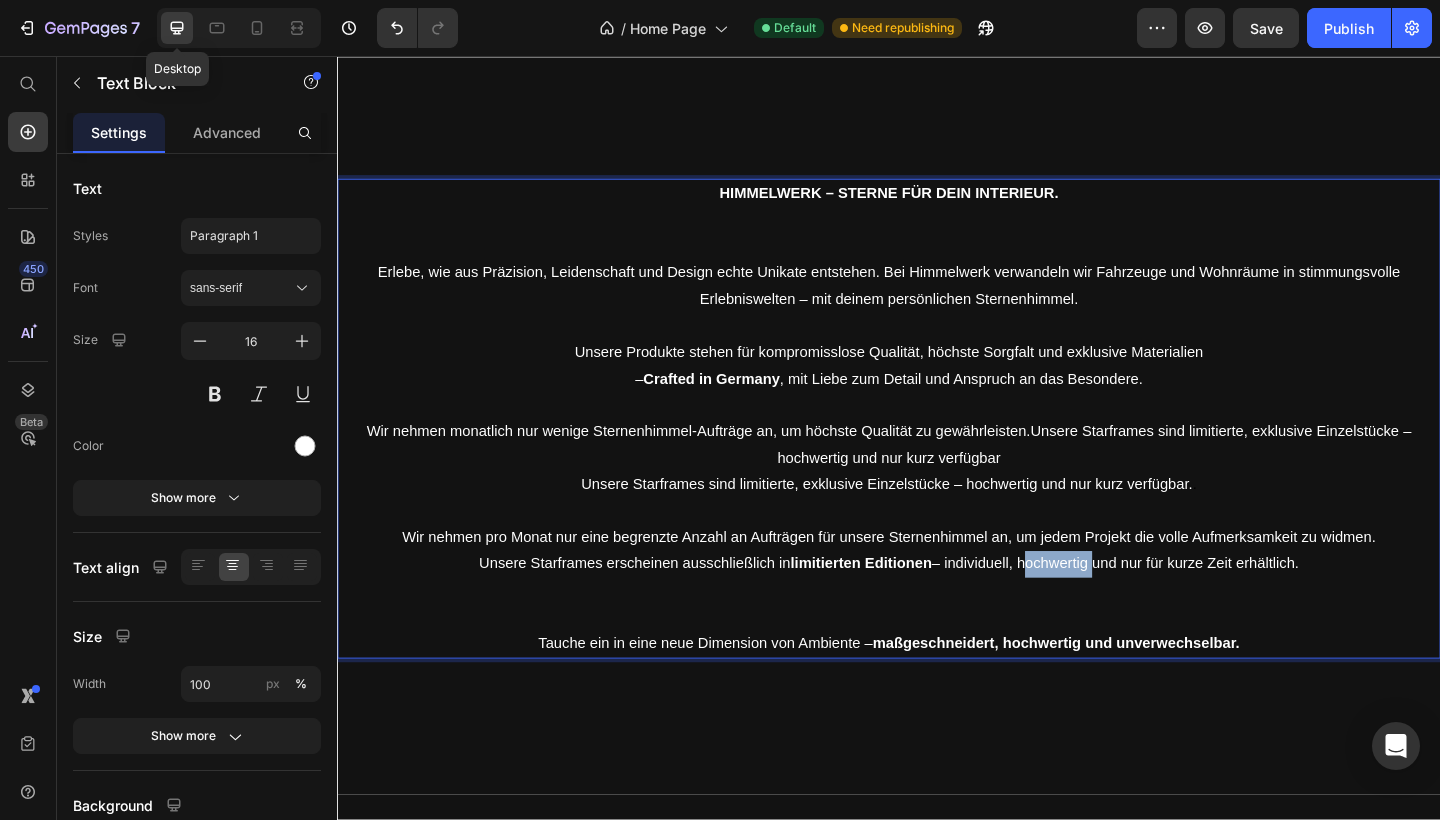 click on "– individuell, hochwertig und nur für kurze Zeit erhältlich." at bounding box center (1183, 608) 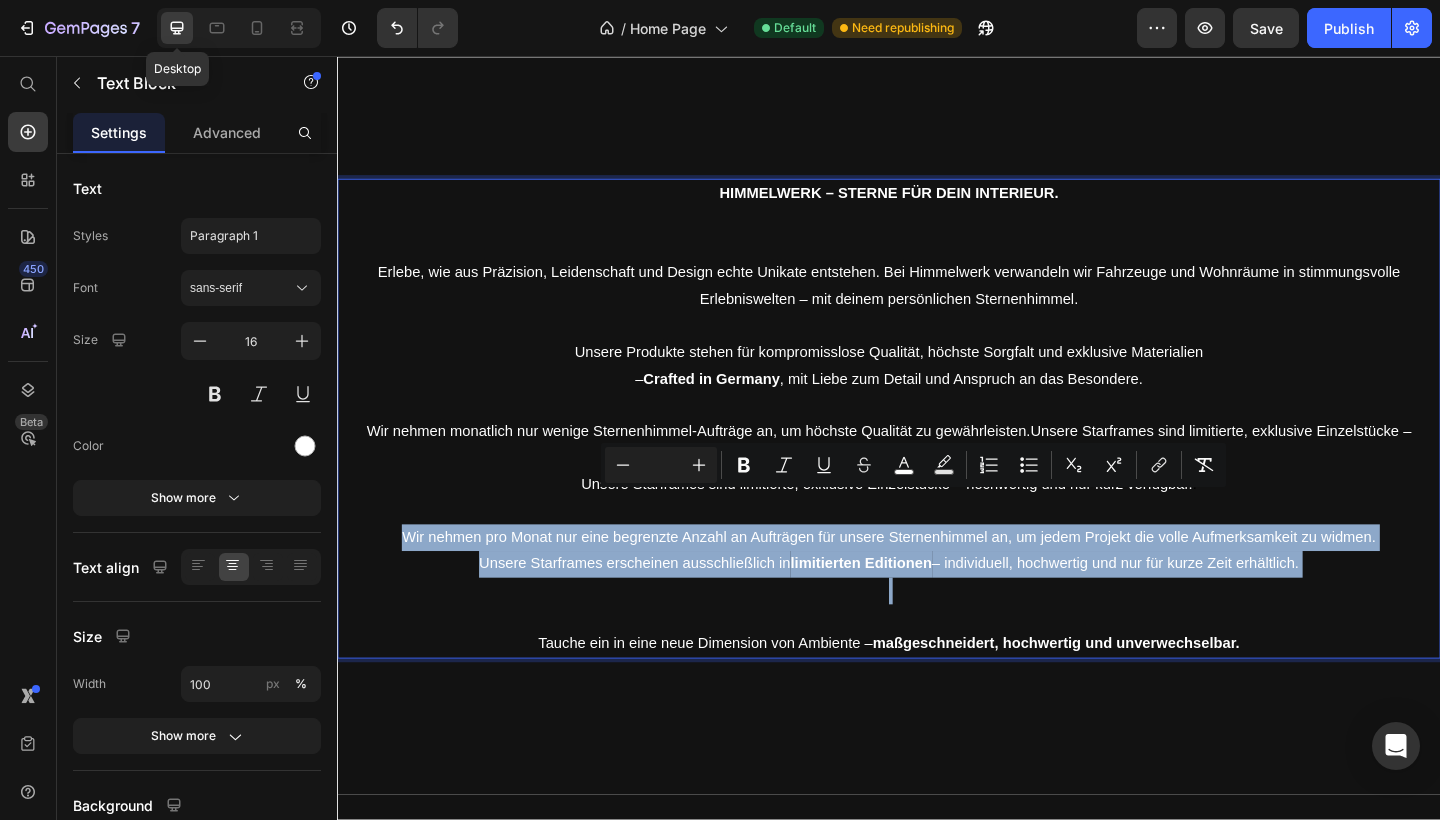 drag, startPoint x: 1106, startPoint y: 568, endPoint x: 869, endPoint y: 528, distance: 240.35182 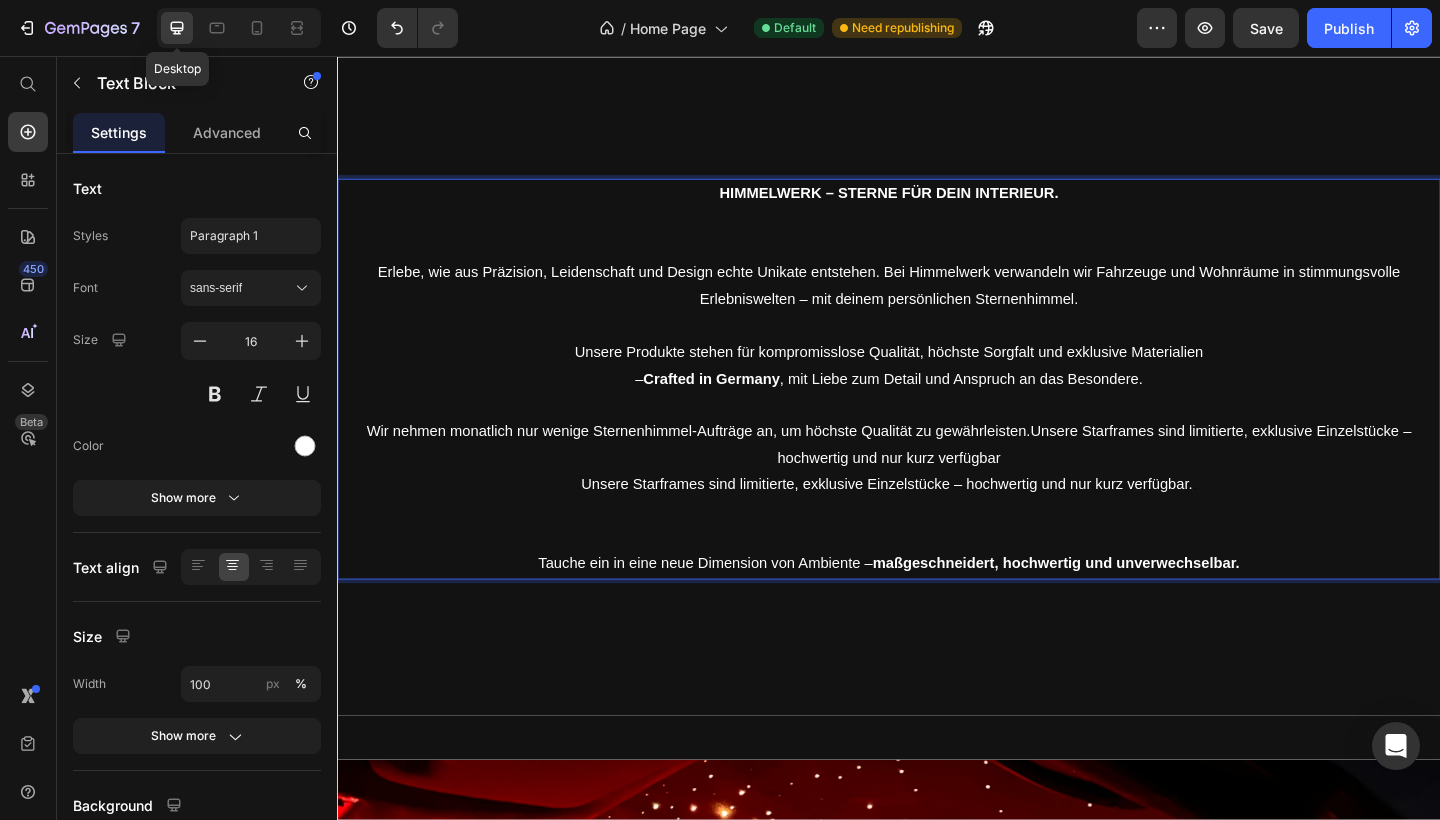 click at bounding box center (937, 552) 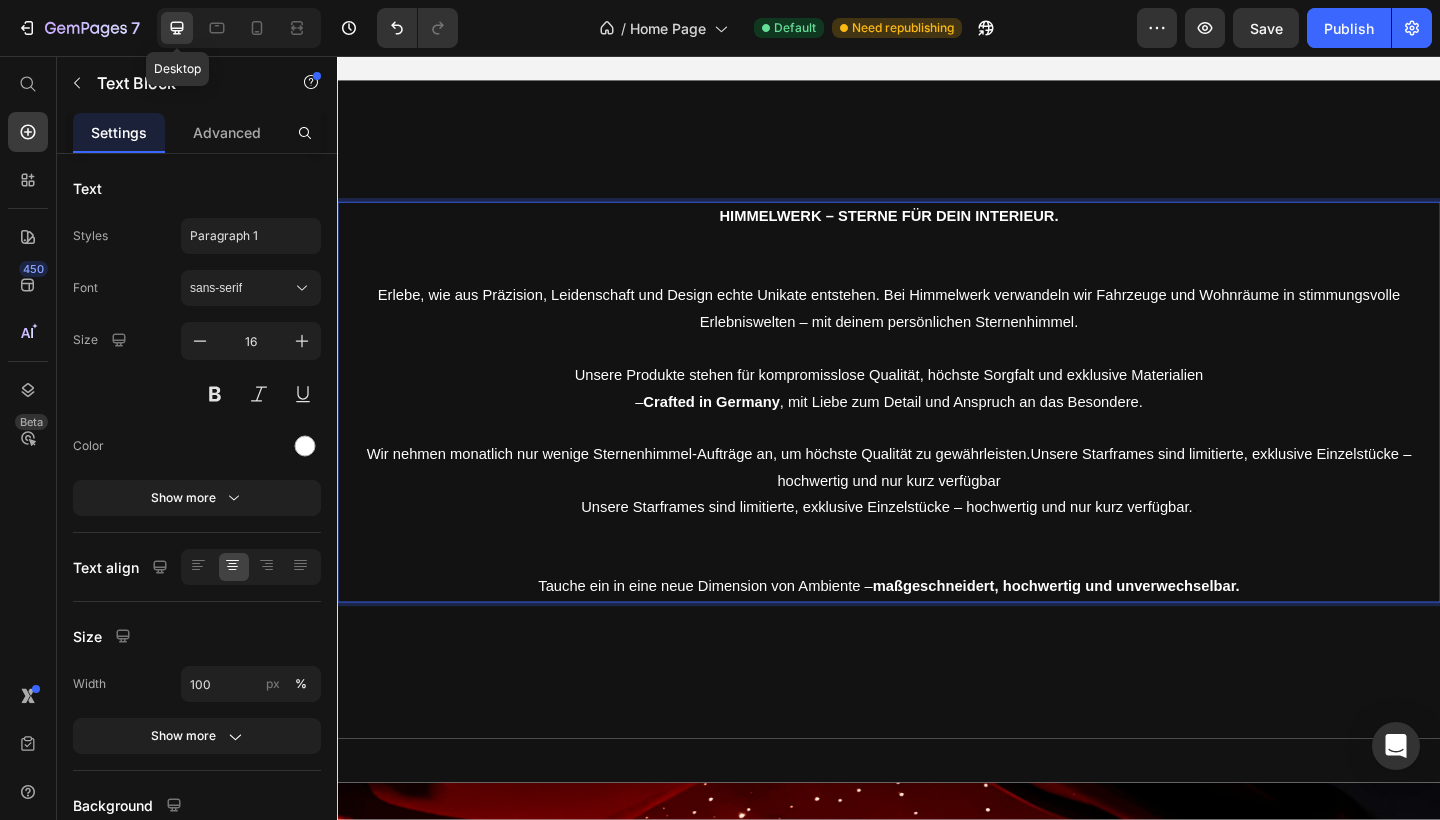scroll, scrollTop: 735, scrollLeft: 0, axis: vertical 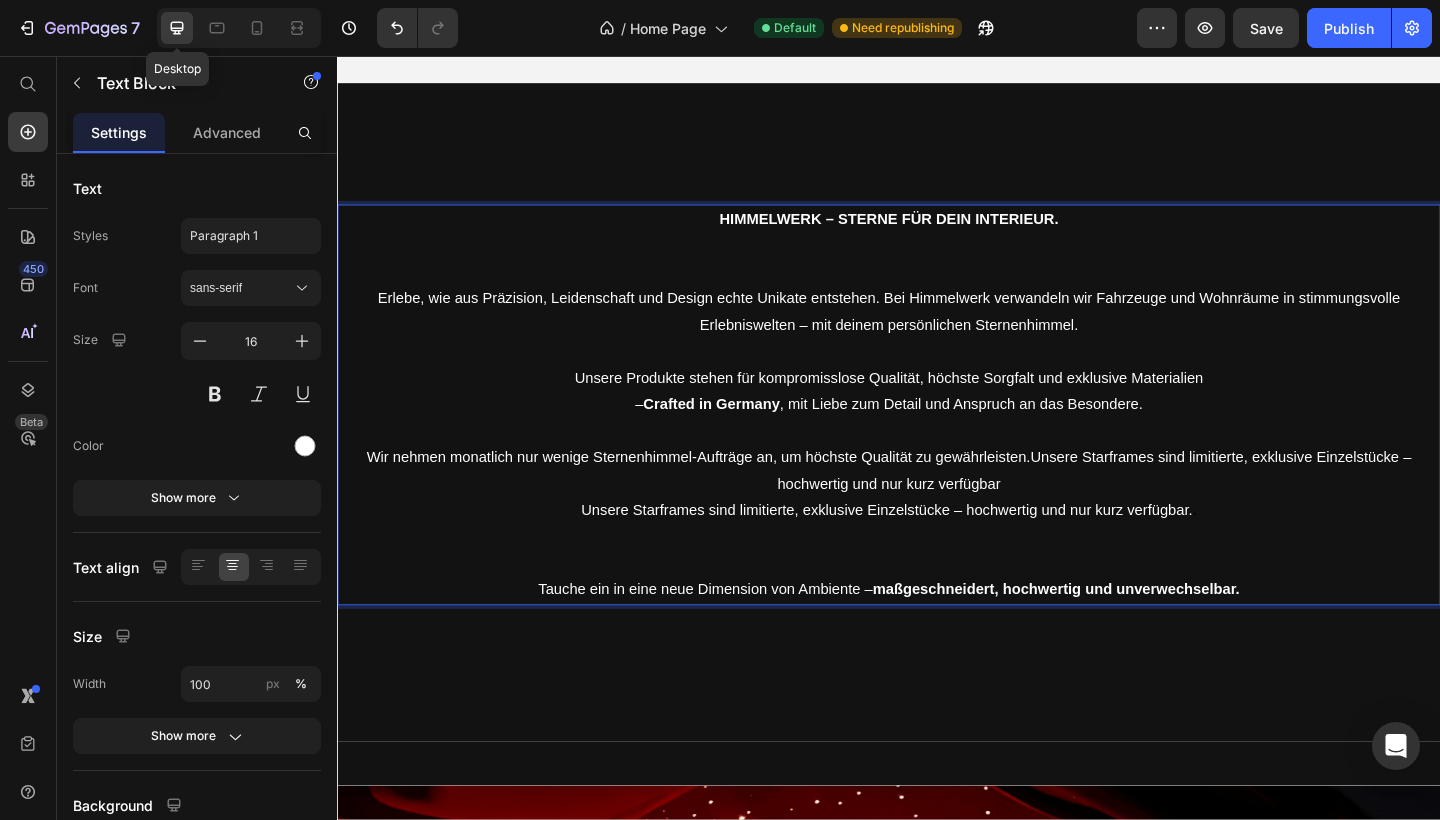 click on "Erlebe, wie aus Präzision, Leidenschaft und Design echte Unikate entstehen. Bei Himmelwerk verwandeln wir Fahrzeuge und Wohnräume in stimmungsvolle Erlebniswelten – mit deinem persönlichen Sternenhimmel." at bounding box center [937, 334] 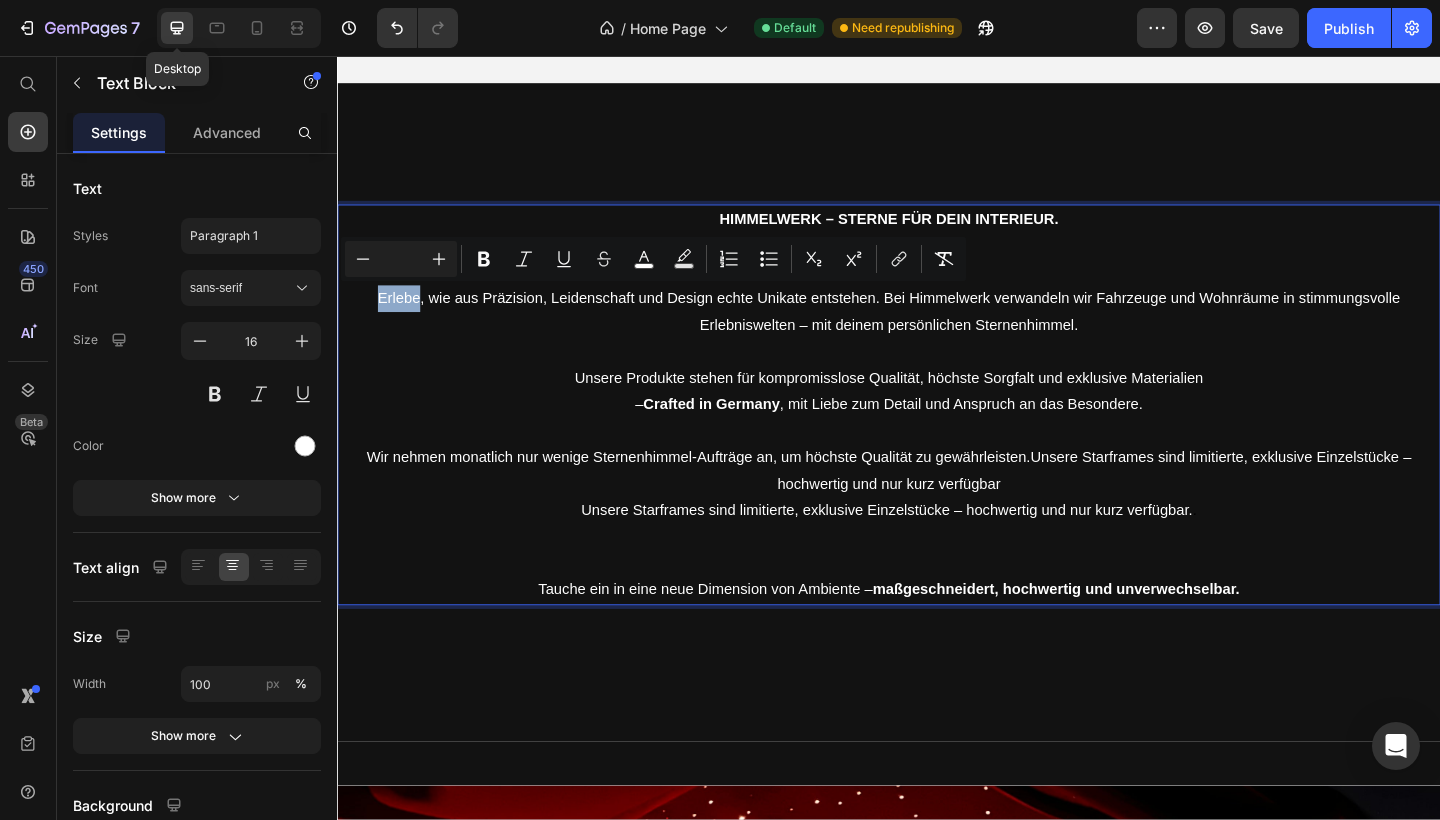 type on "16" 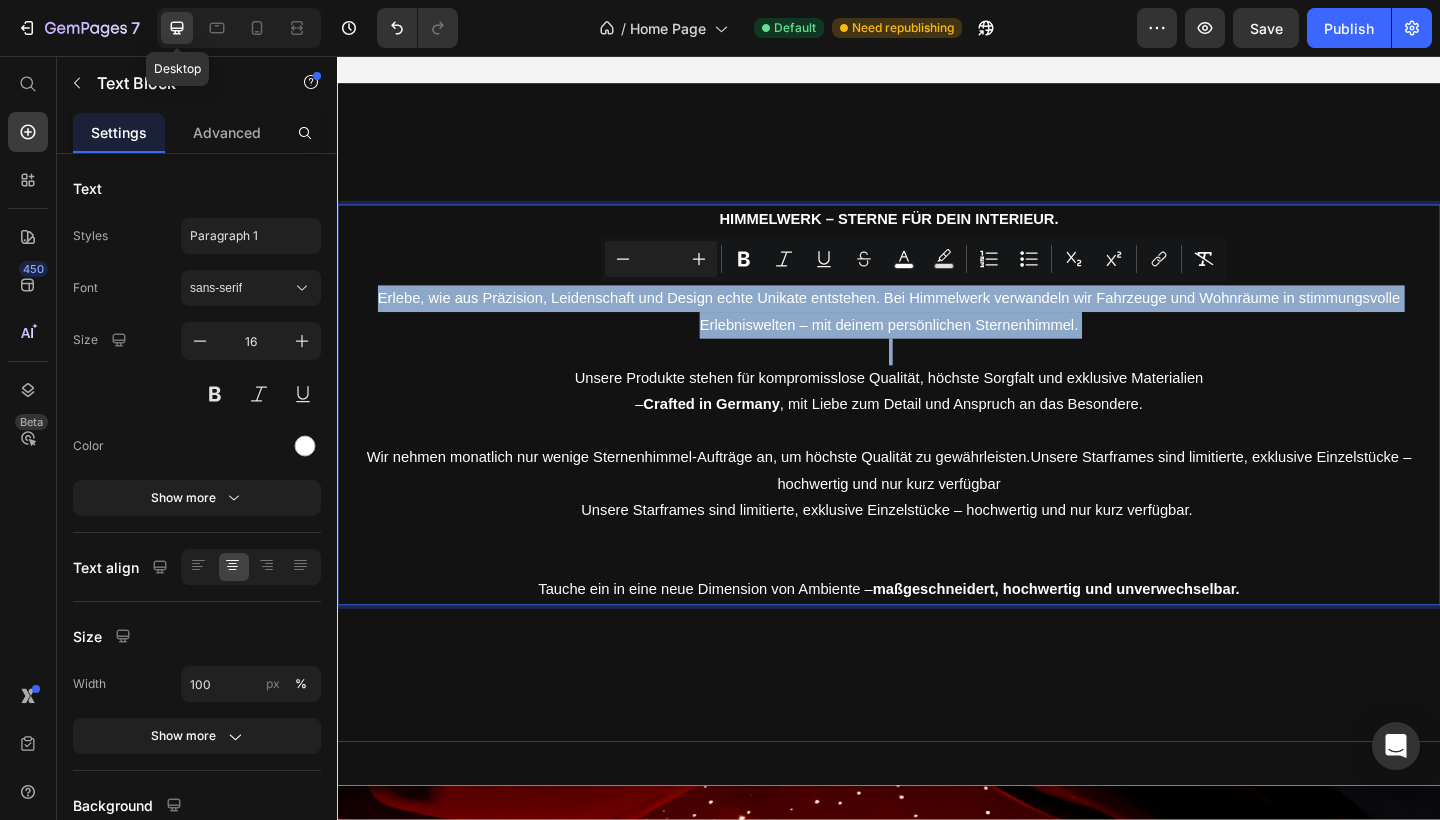 drag, startPoint x: 394, startPoint y: 318, endPoint x: 1183, endPoint y: 344, distance: 789.4283 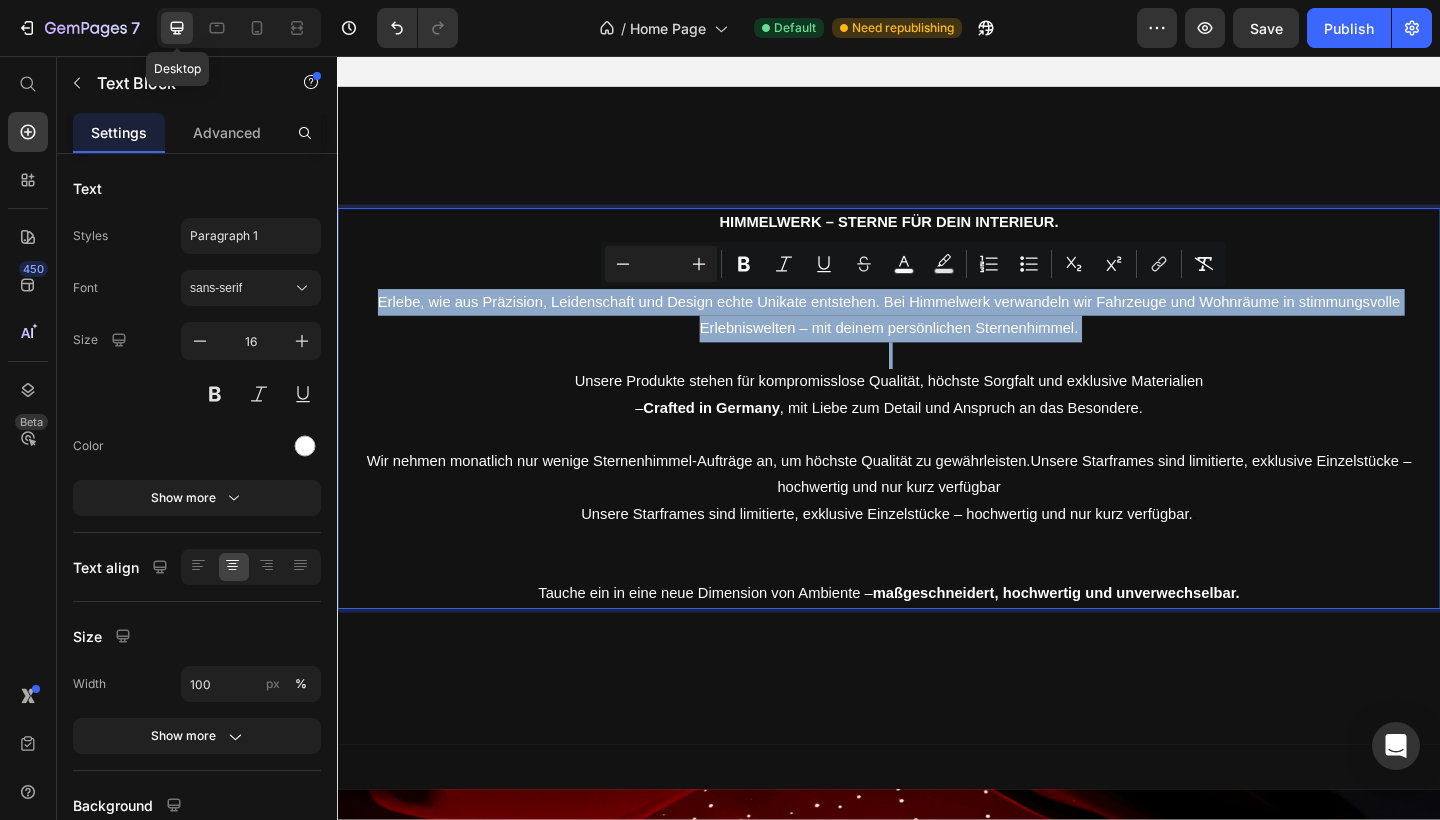 scroll, scrollTop: 730, scrollLeft: 0, axis: vertical 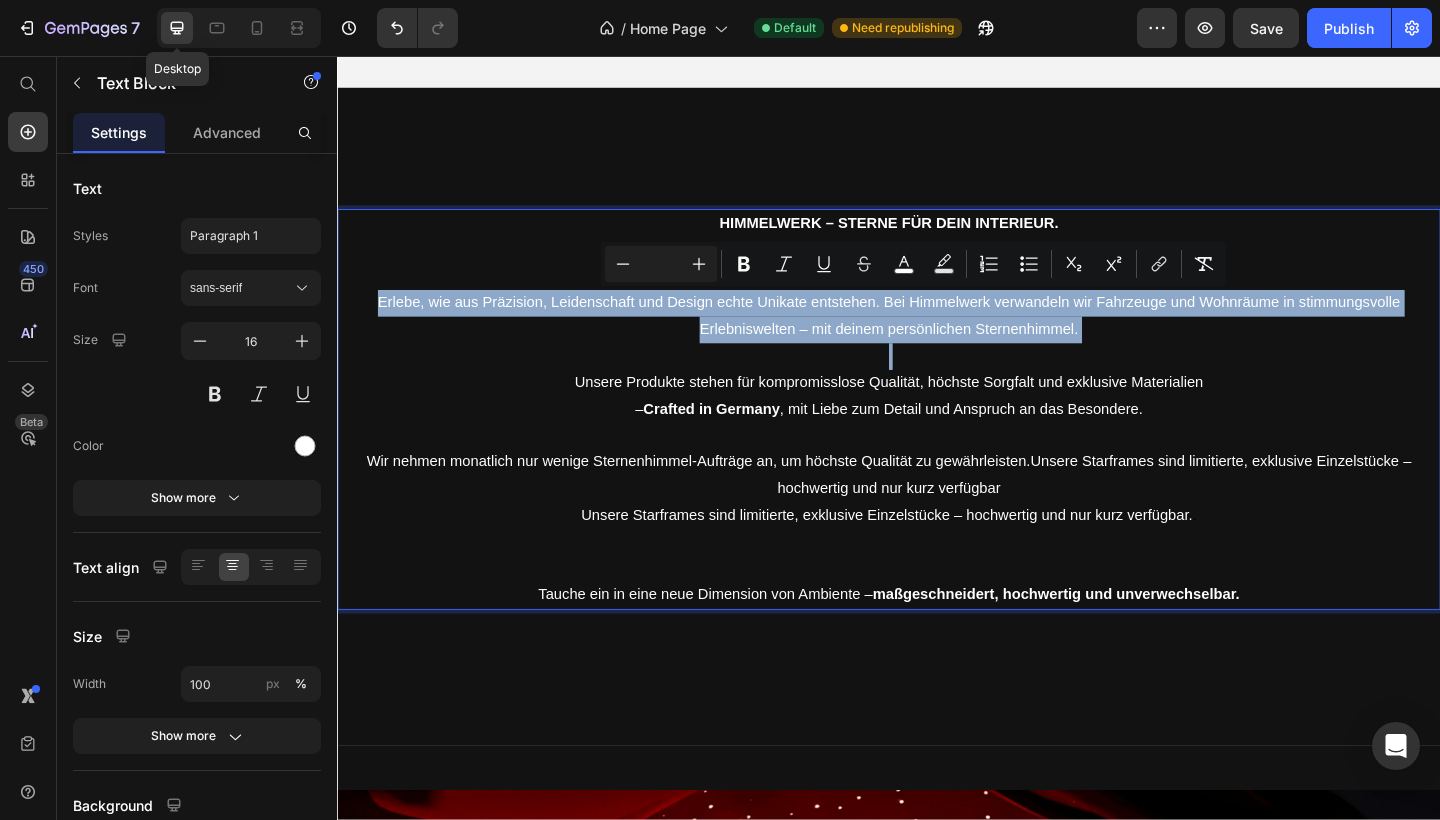 click on "Erlebe, wie aus Präzision, Leidenschaft und Design echte Unikate entstehen. Bei Himmelwerk verwandeln wir Fahrzeuge und Wohnräume in stimmungsvolle Erlebniswelten – mit deinem persönlichen Sternenhimmel." at bounding box center (937, 340) 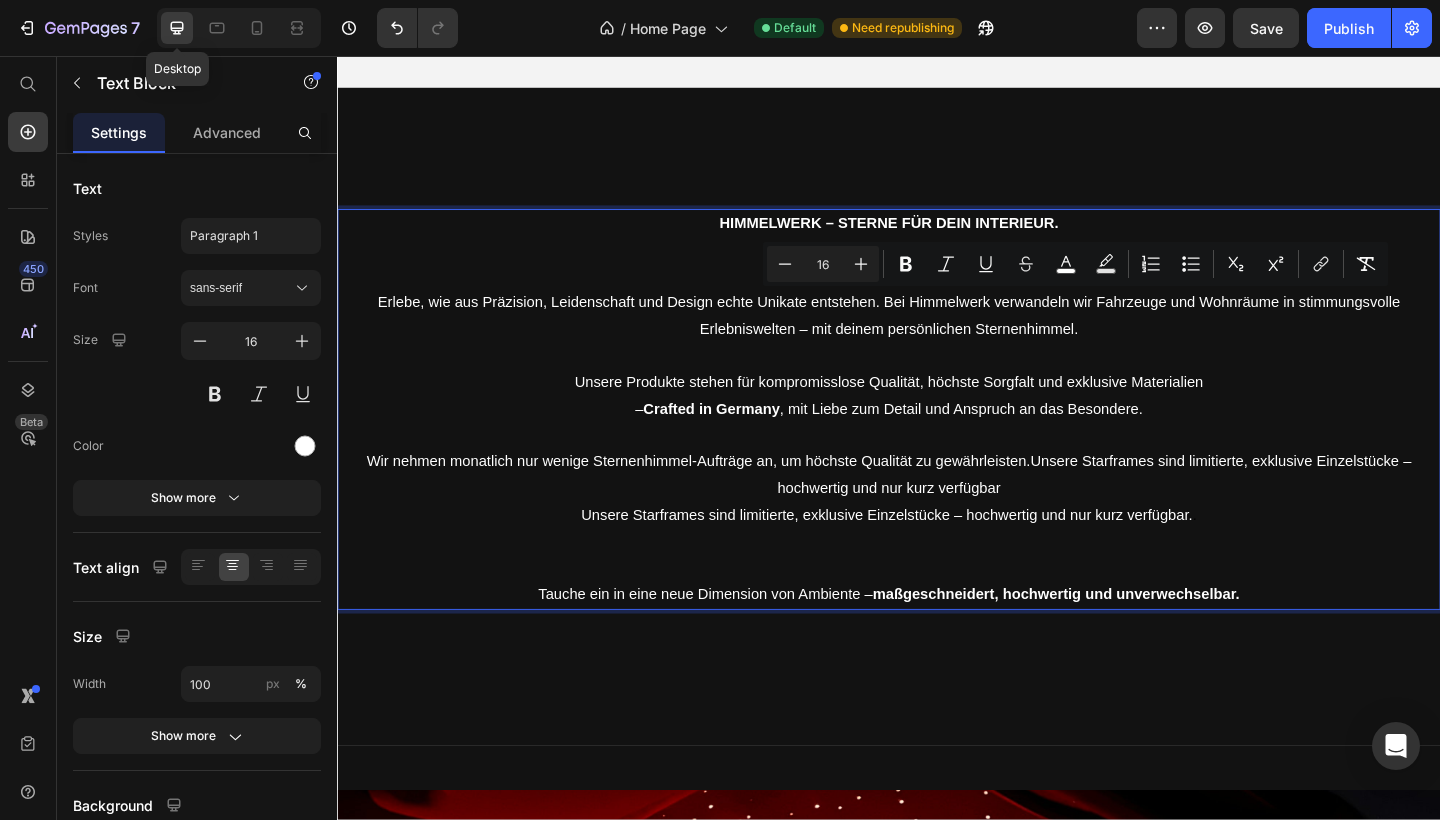 click at bounding box center [937, 297] 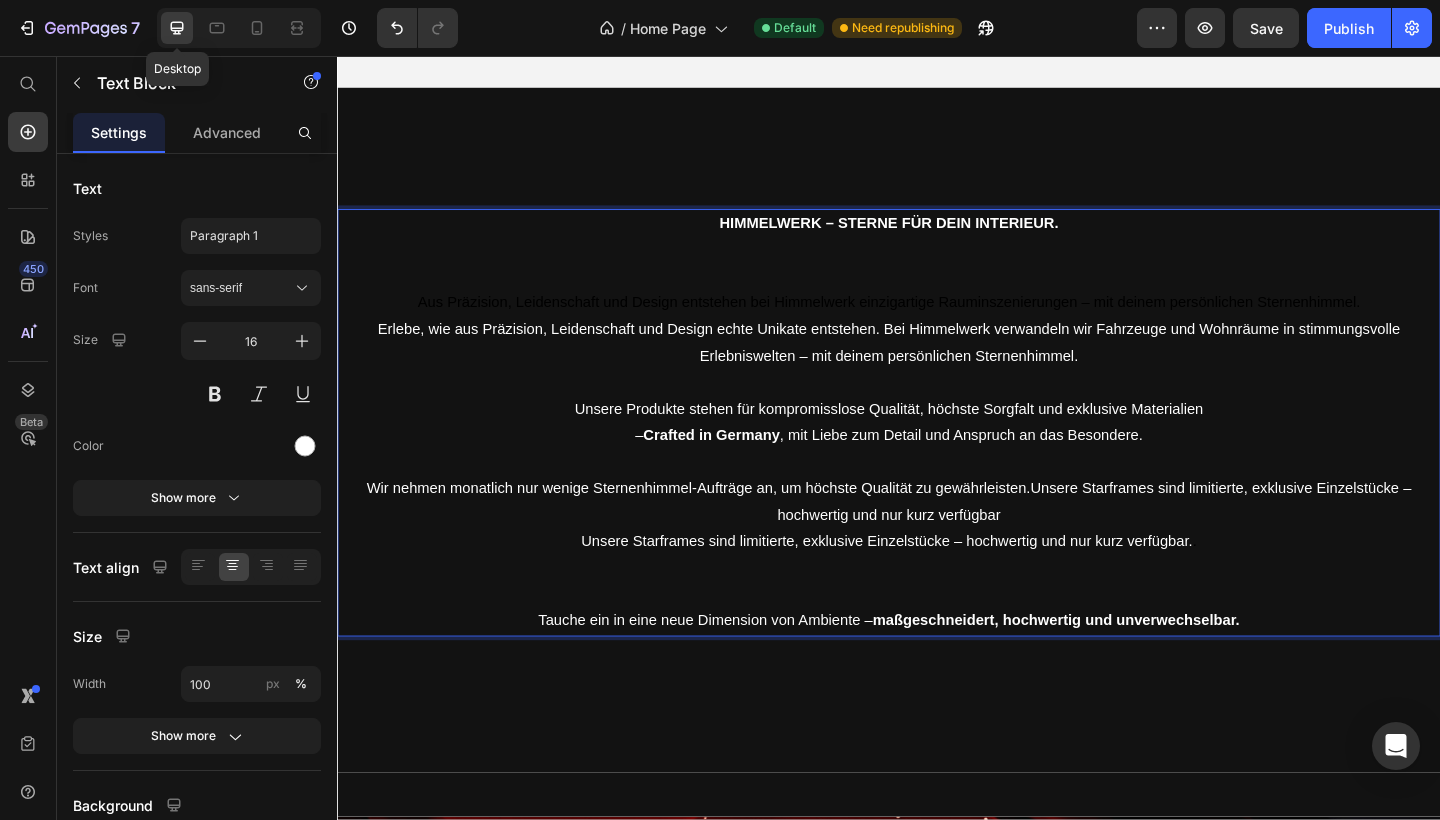 click on "Aus Präzision, Leidenschaft und Design entstehen bei Himmelwerk einzigartige Rauminszenierungen – mit deinem persönlichen Sternenhimmel." at bounding box center (936, 324) 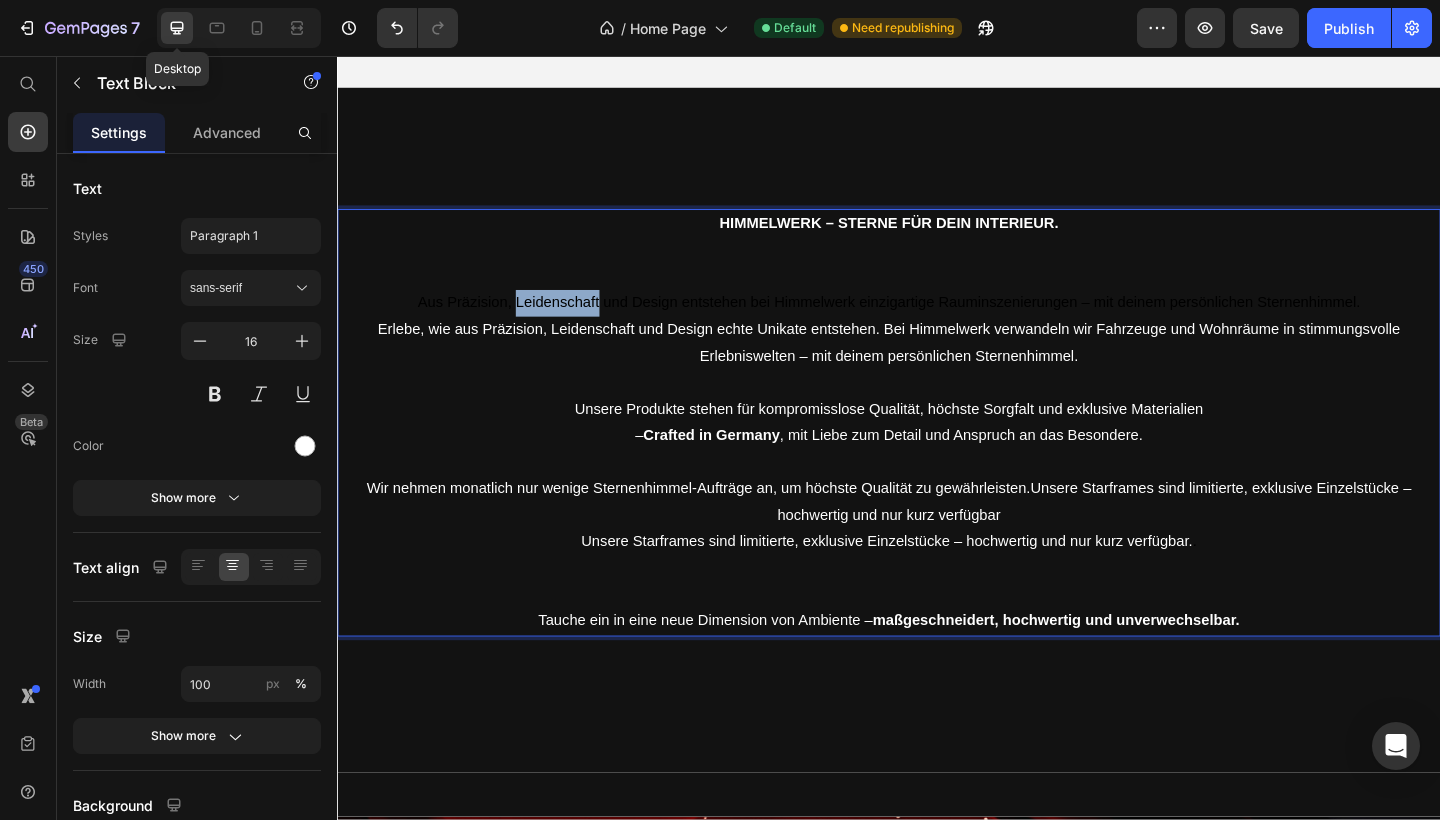 click on "Aus Präzision, Leidenschaft und Design entstehen bei Himmelwerk einzigartige Rauminszenierungen – mit deinem persönlichen Sternenhimmel." at bounding box center (936, 324) 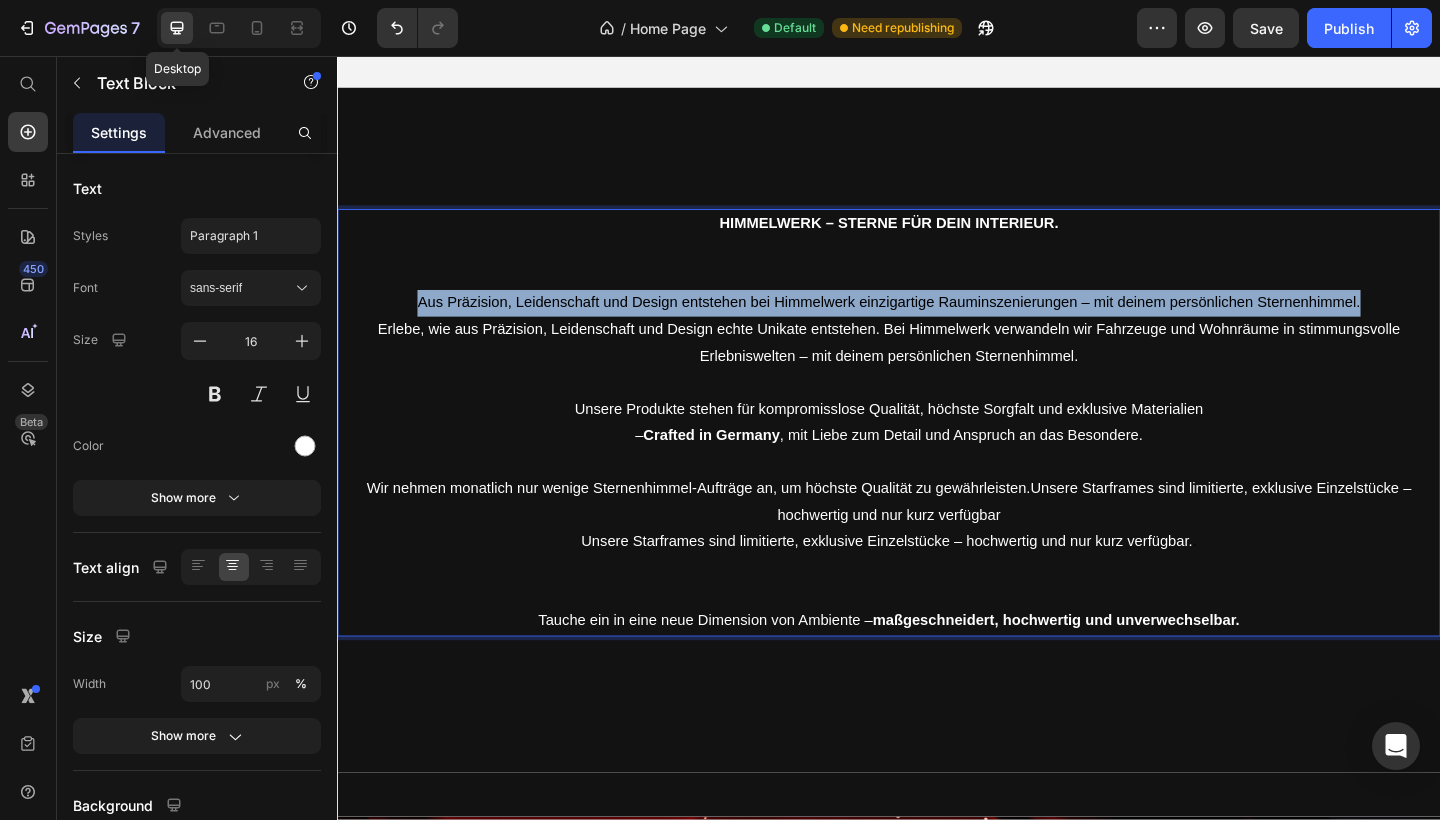 click on "Aus Präzision, Leidenschaft und Design entstehen bei Himmelwerk einzigartige Rauminszenierungen – mit deinem persönlichen Sternenhimmel." at bounding box center (936, 324) 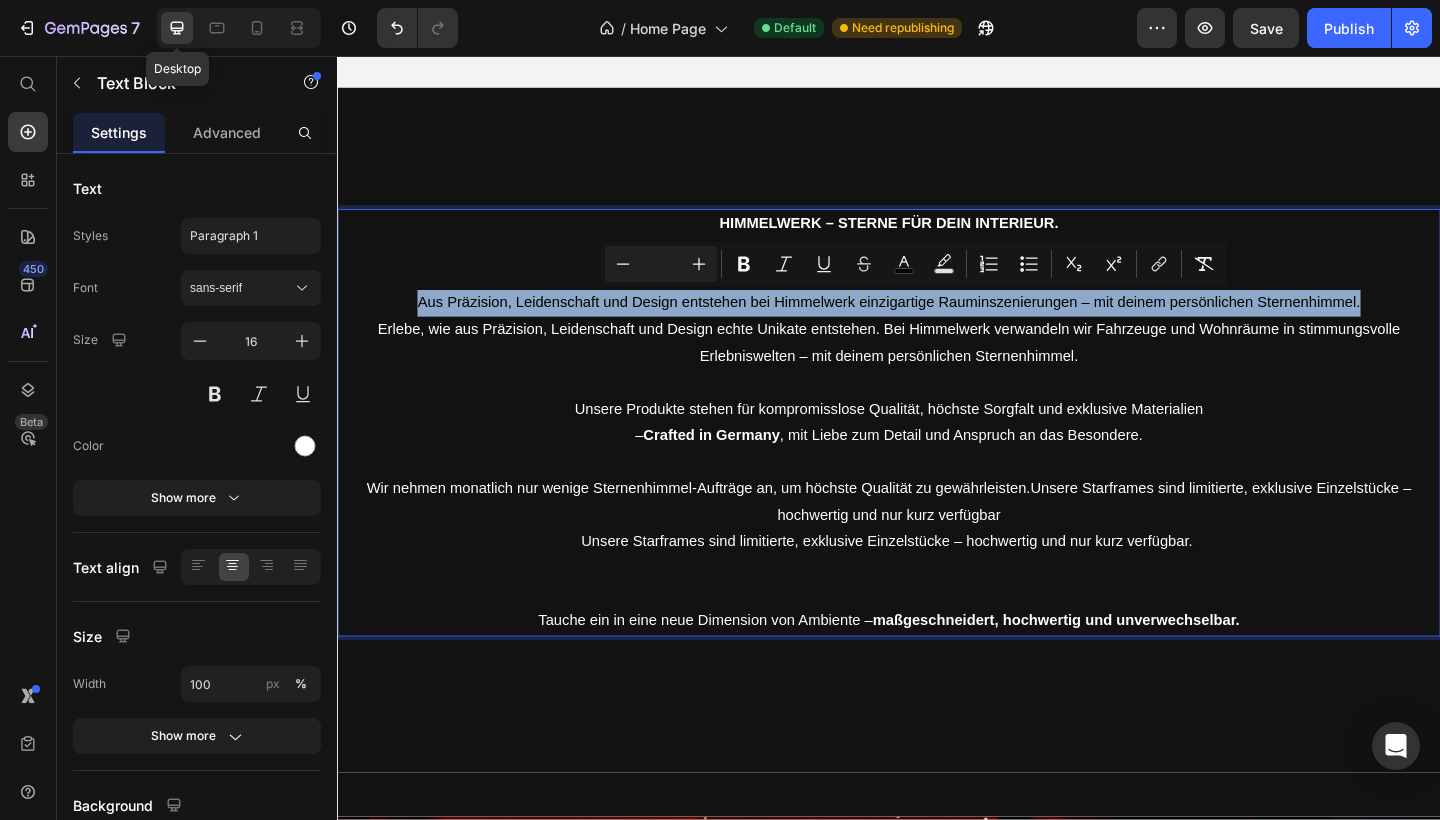 click on "Aus Präzision, Leidenschaft und Design entstehen bei Himmelwerk einzigartige Rauminszenierungen – mit deinem persönlichen Sternenhimmel." at bounding box center [936, 324] 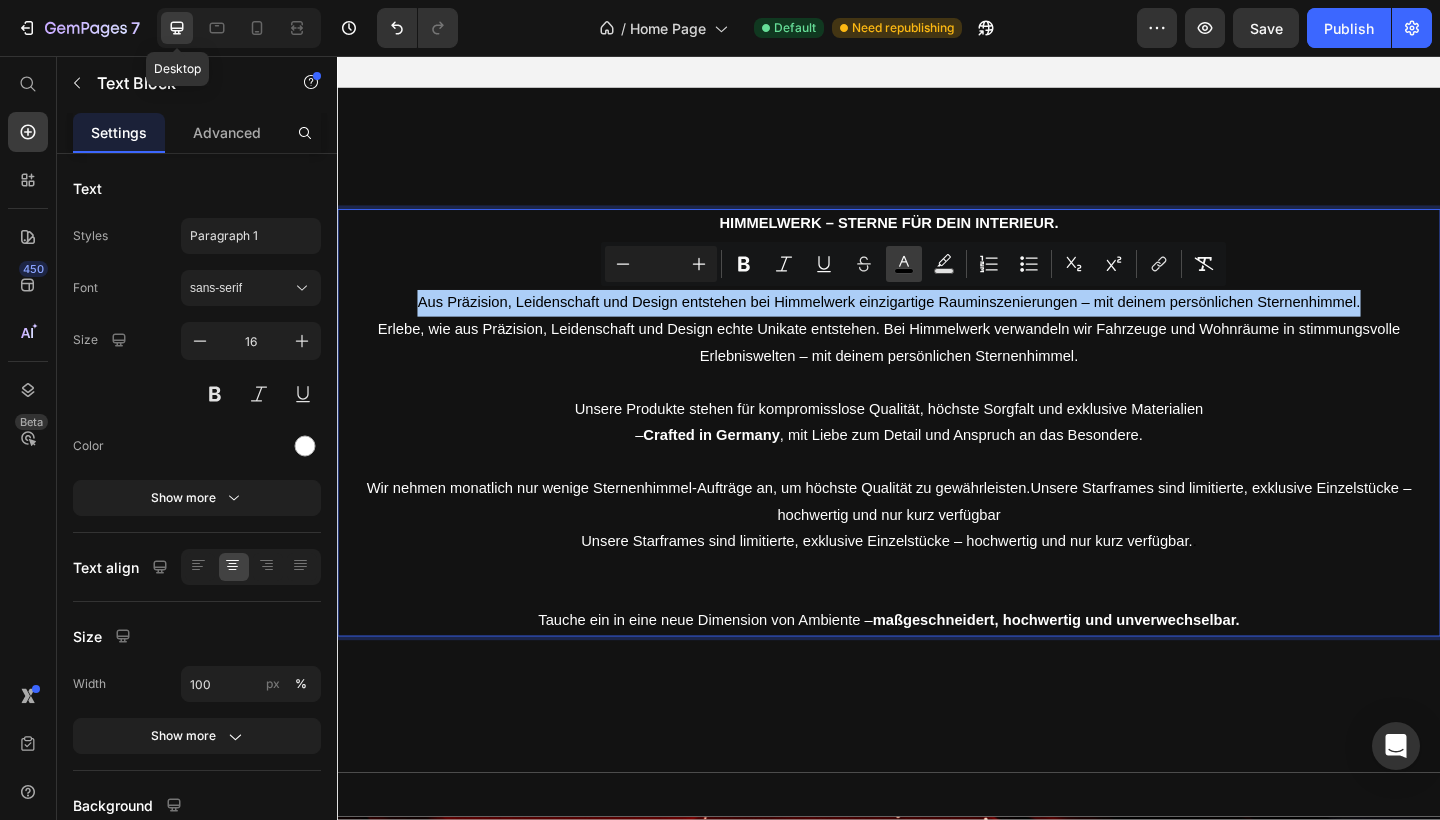 click 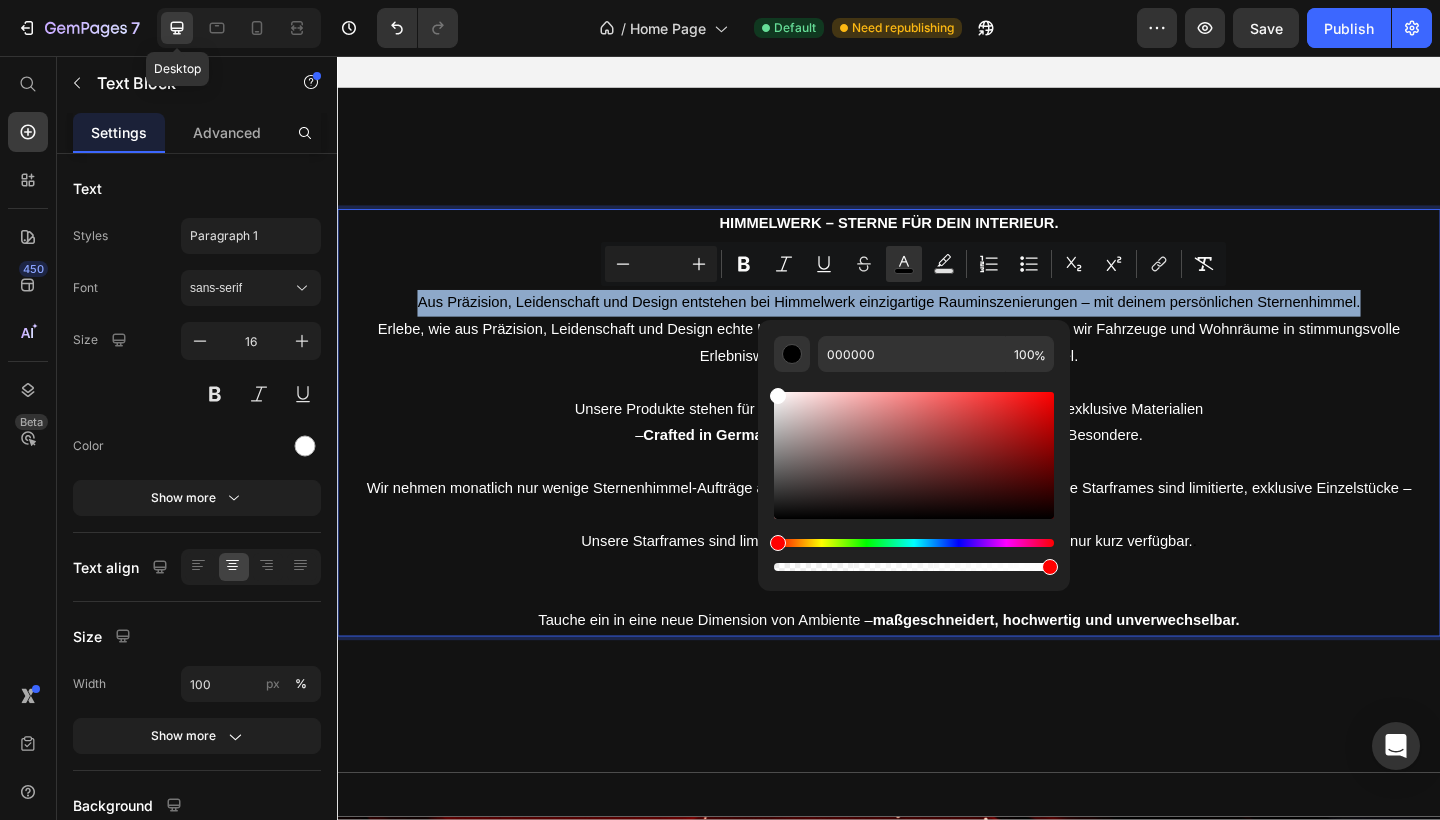 type on "FFFFFF" 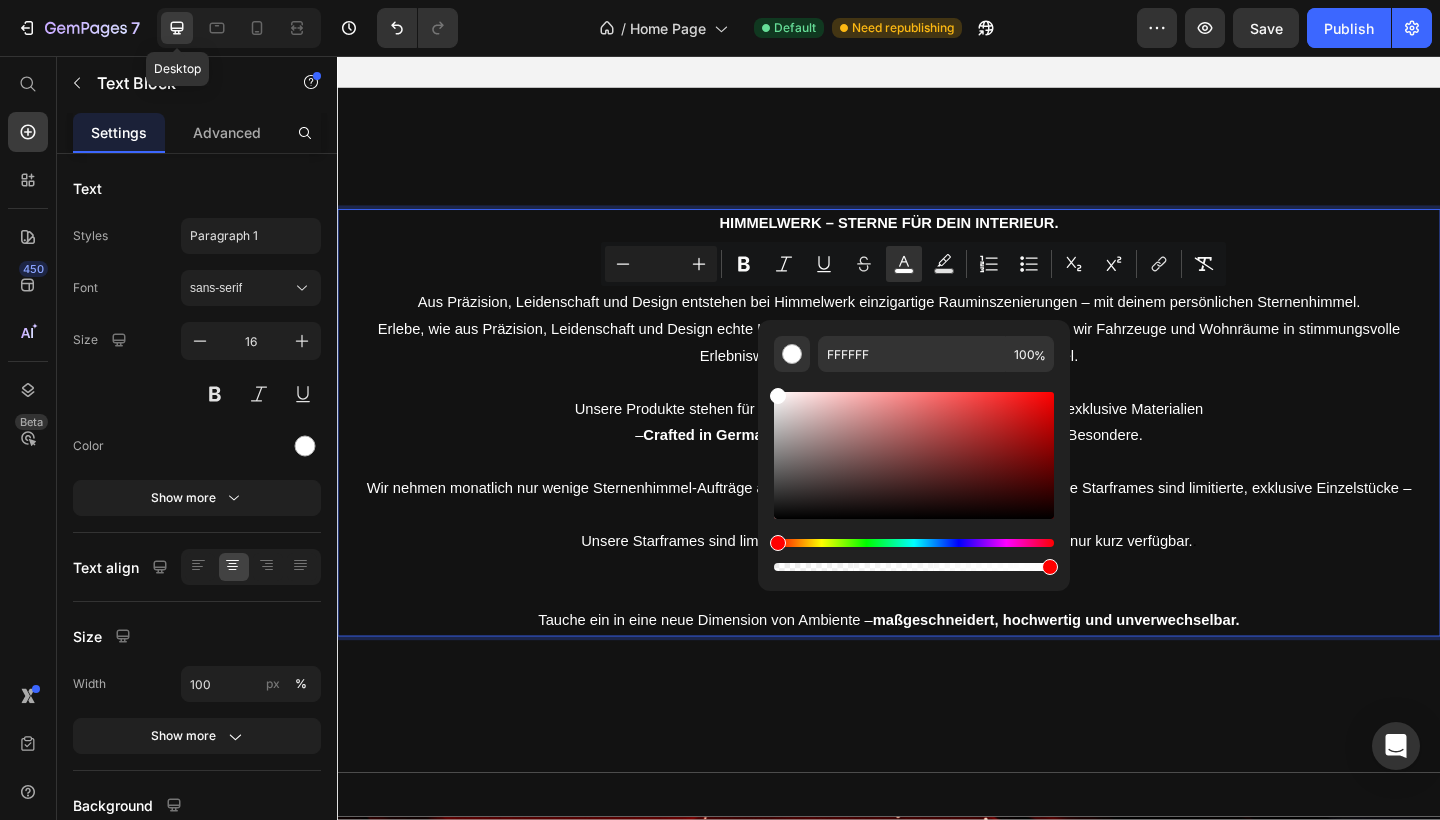 drag, startPoint x: 791, startPoint y: 406, endPoint x: 760, endPoint y: 382, distance: 39.20459 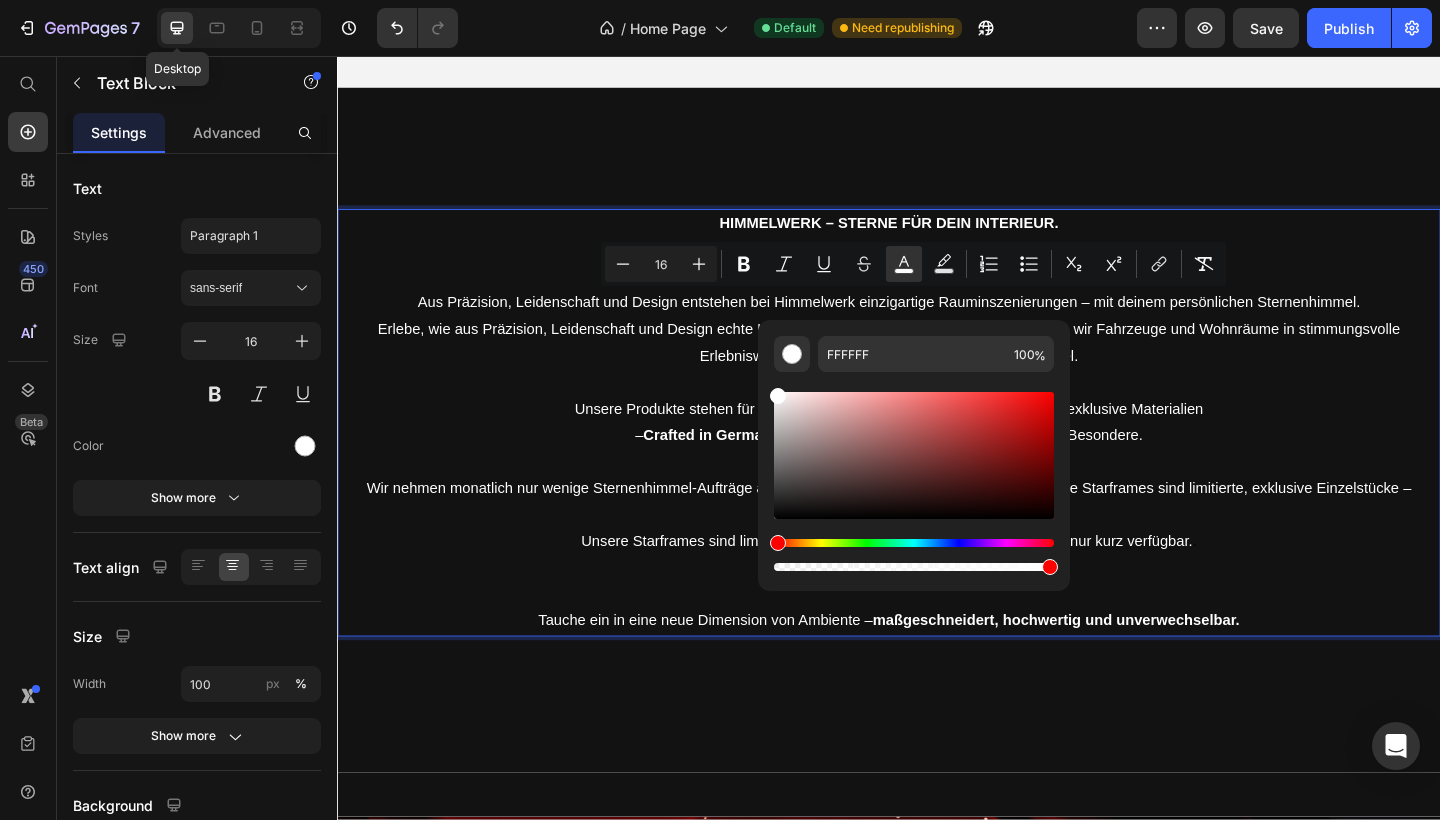 click at bounding box center (937, 412) 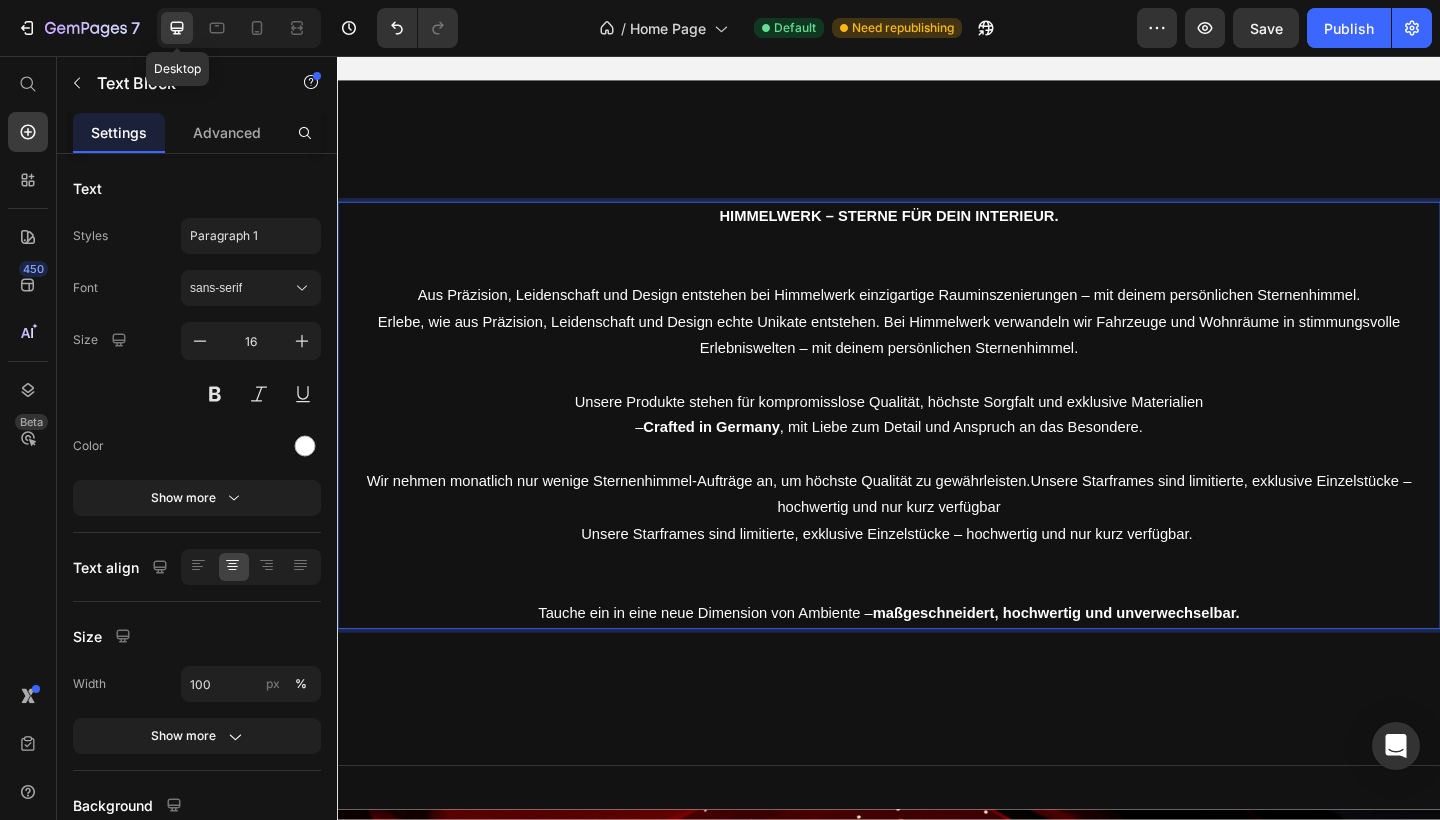 scroll, scrollTop: 739, scrollLeft: 0, axis: vertical 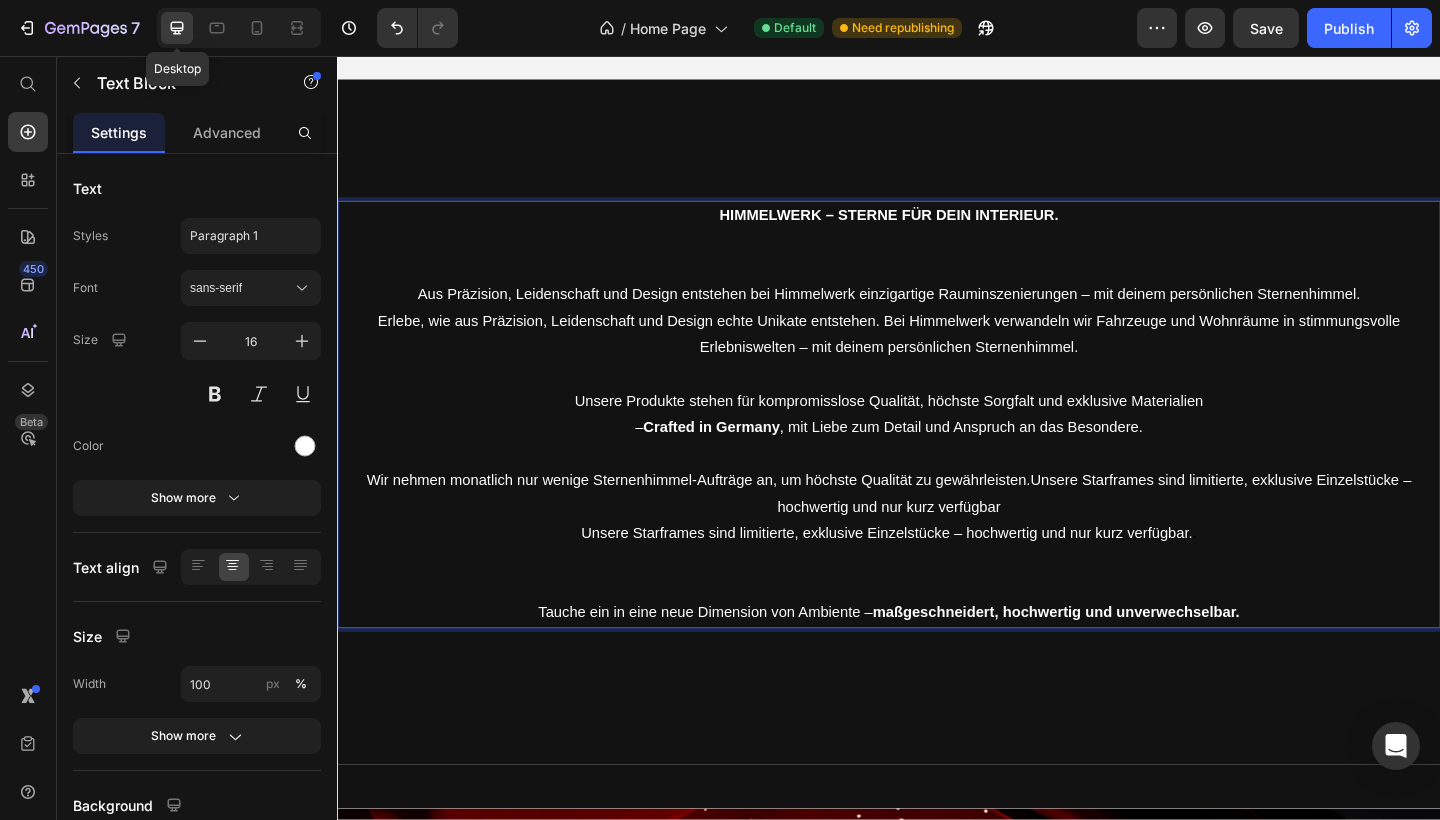 click on "Aus Präzision, Leidenschaft und Design entstehen bei Himmelwerk einzigartige Rauminszenierungen – mit deinem persönlichen Sternenhimmel." at bounding box center [936, 315] 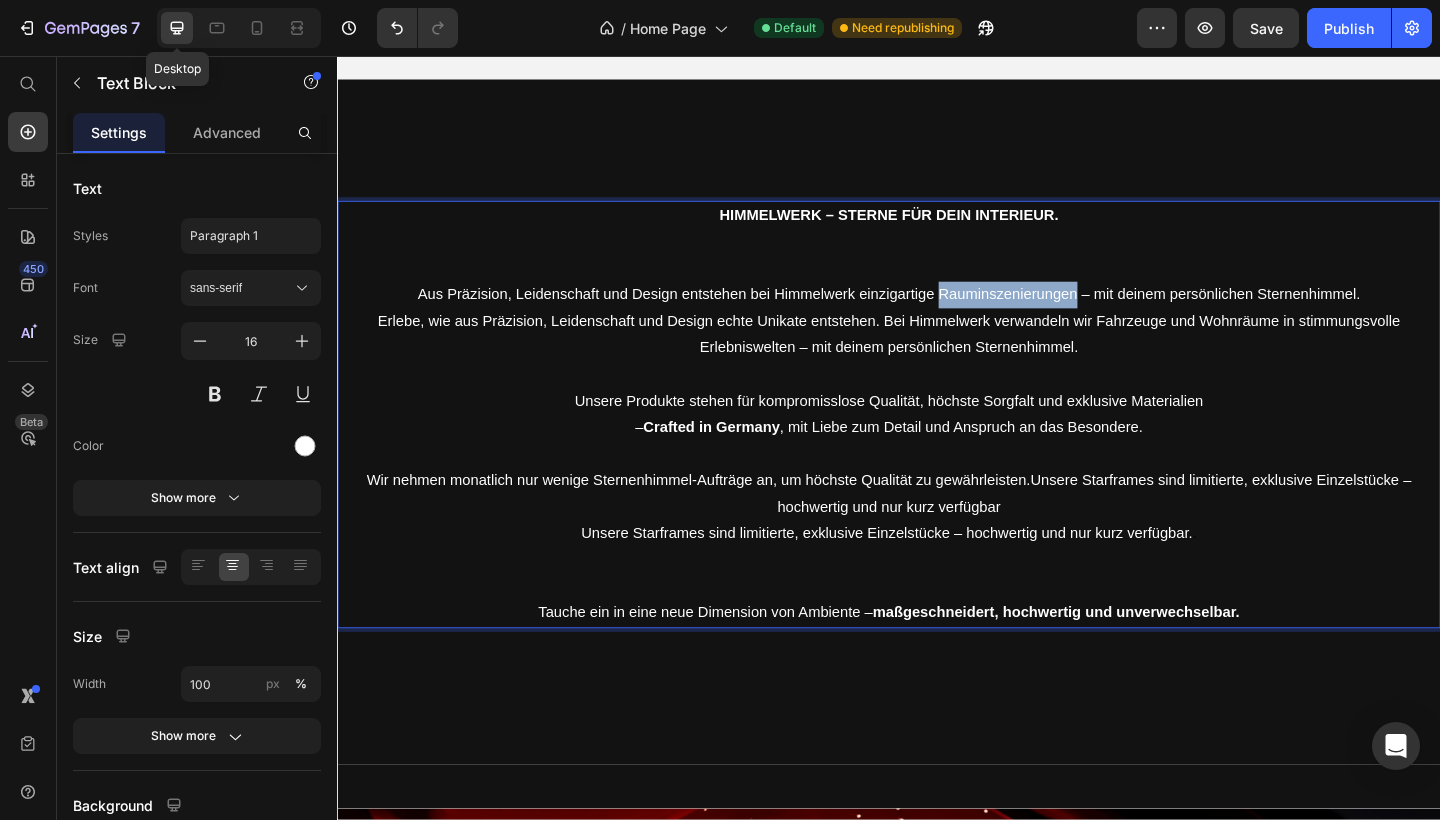 click on "Aus Präzision, Leidenschaft und Design entstehen bei Himmelwerk einzigartige Rauminszenierungen – mit deinem persönlichen Sternenhimmel." at bounding box center (936, 315) 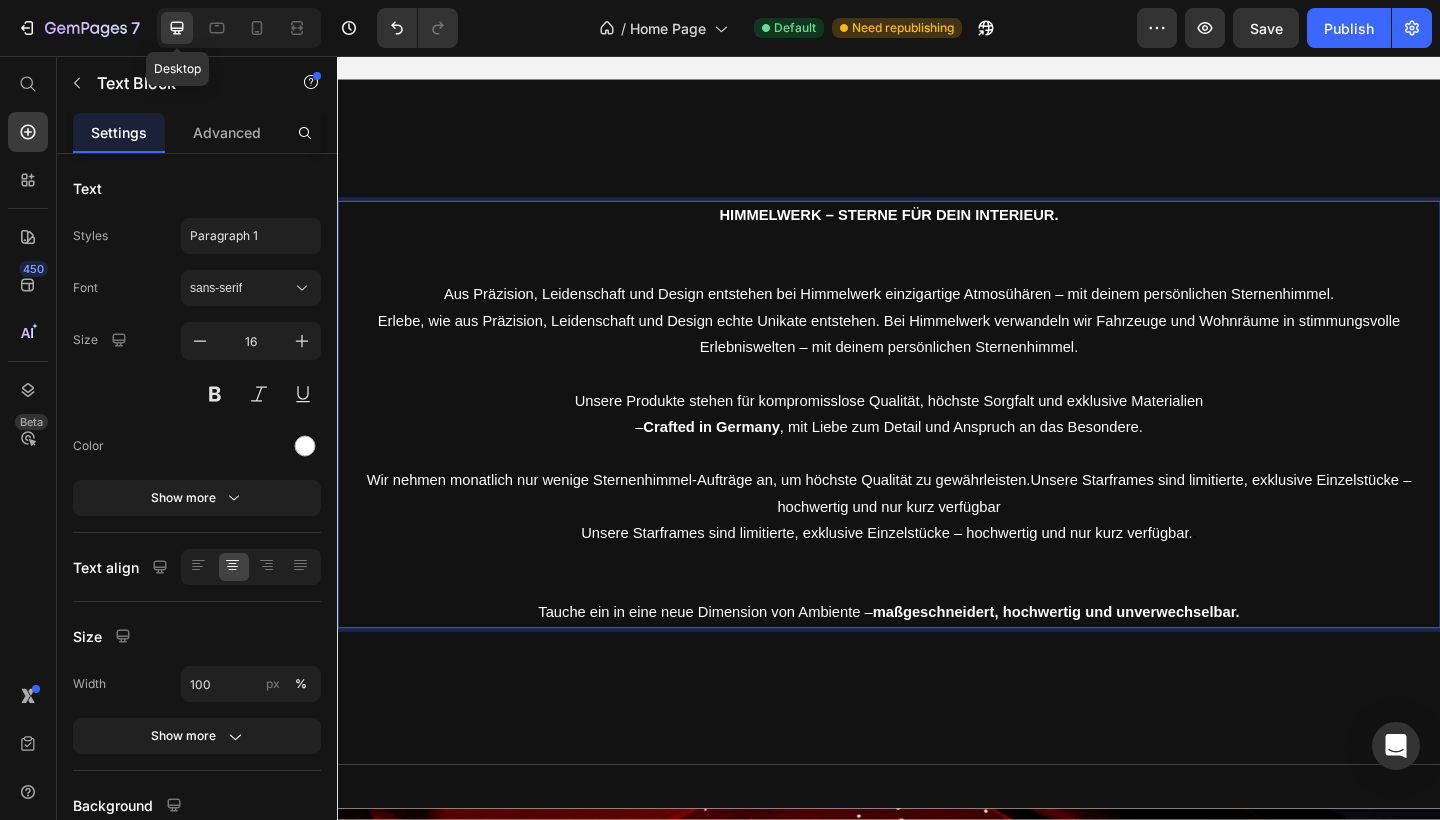 click on "Aus Präzision, Leidenschaft und Design entstehen bei Himmelwerk einzigartige Atmosühären – mit deinem persönlichen Sternenhimmel." at bounding box center [937, 315] 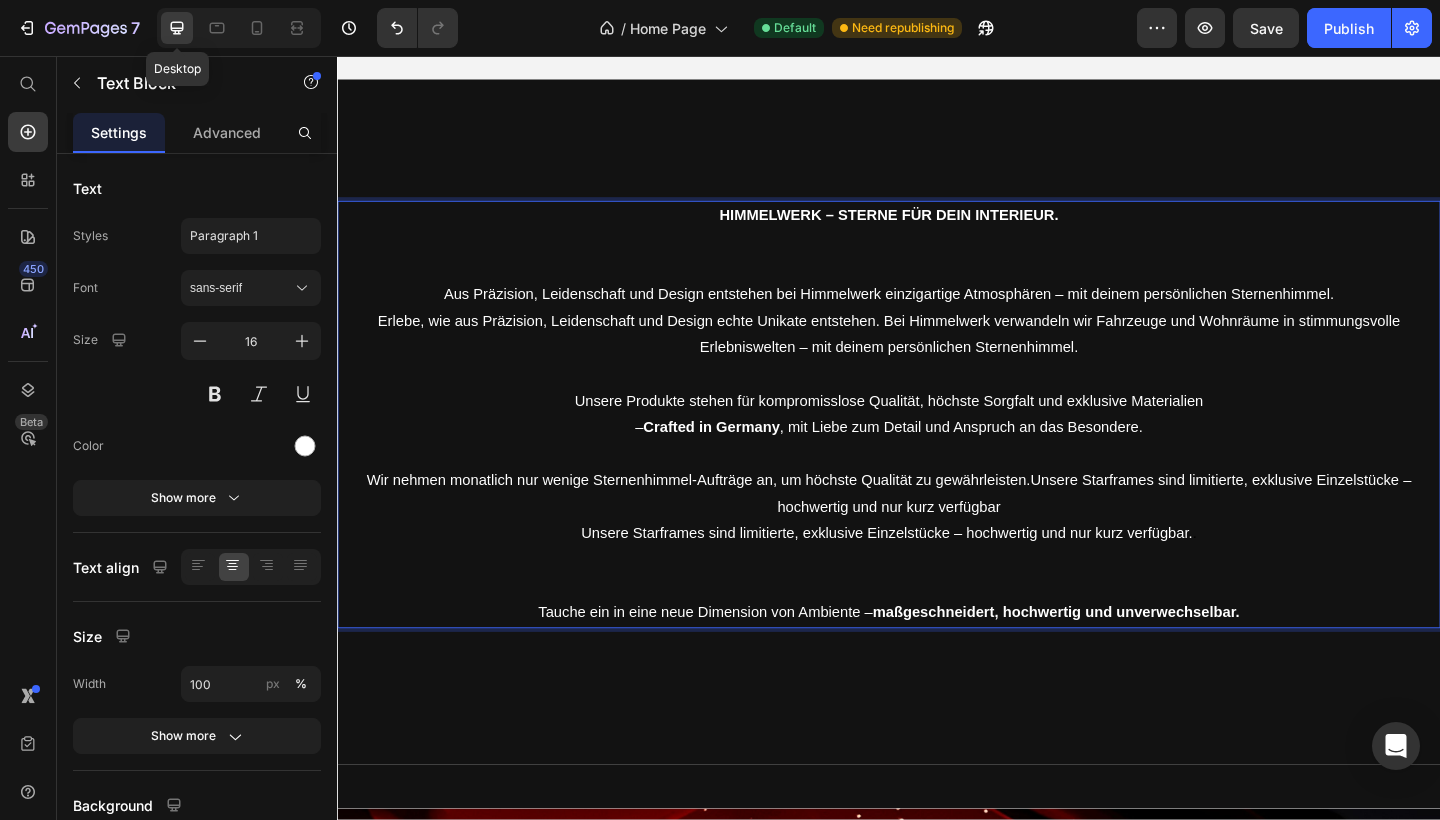 click on "Erlebe, wie aus Präzision, Leidenschaft und Design echte Unikate entstehen. Bei Himmelwerk verwandeln wir Fahrzeuge und Wohnräume in stimmungsvolle Erlebniswelten – mit deinem persönlichen Sternenhimmel." at bounding box center (937, 359) 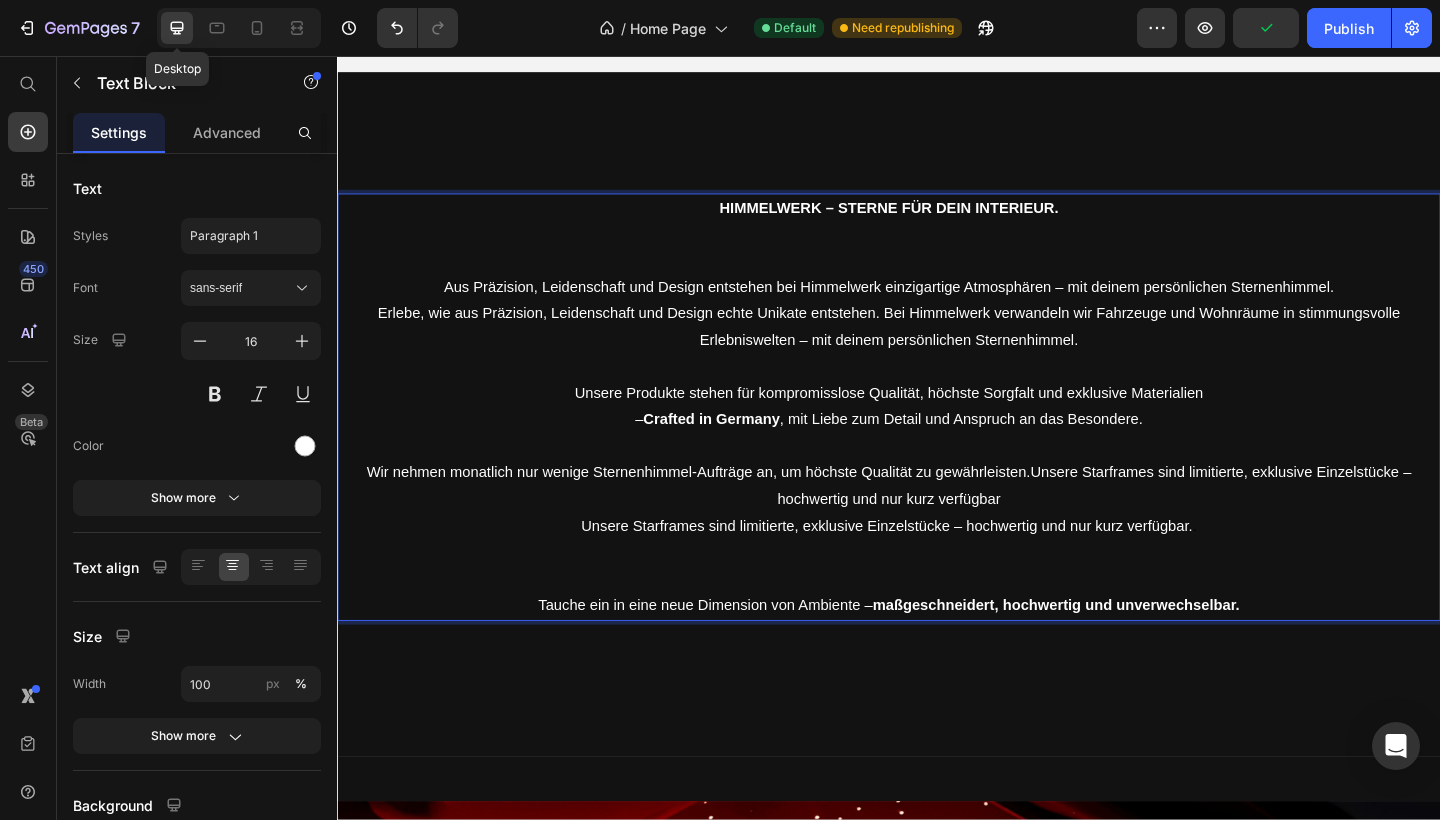 scroll, scrollTop: 757, scrollLeft: 0, axis: vertical 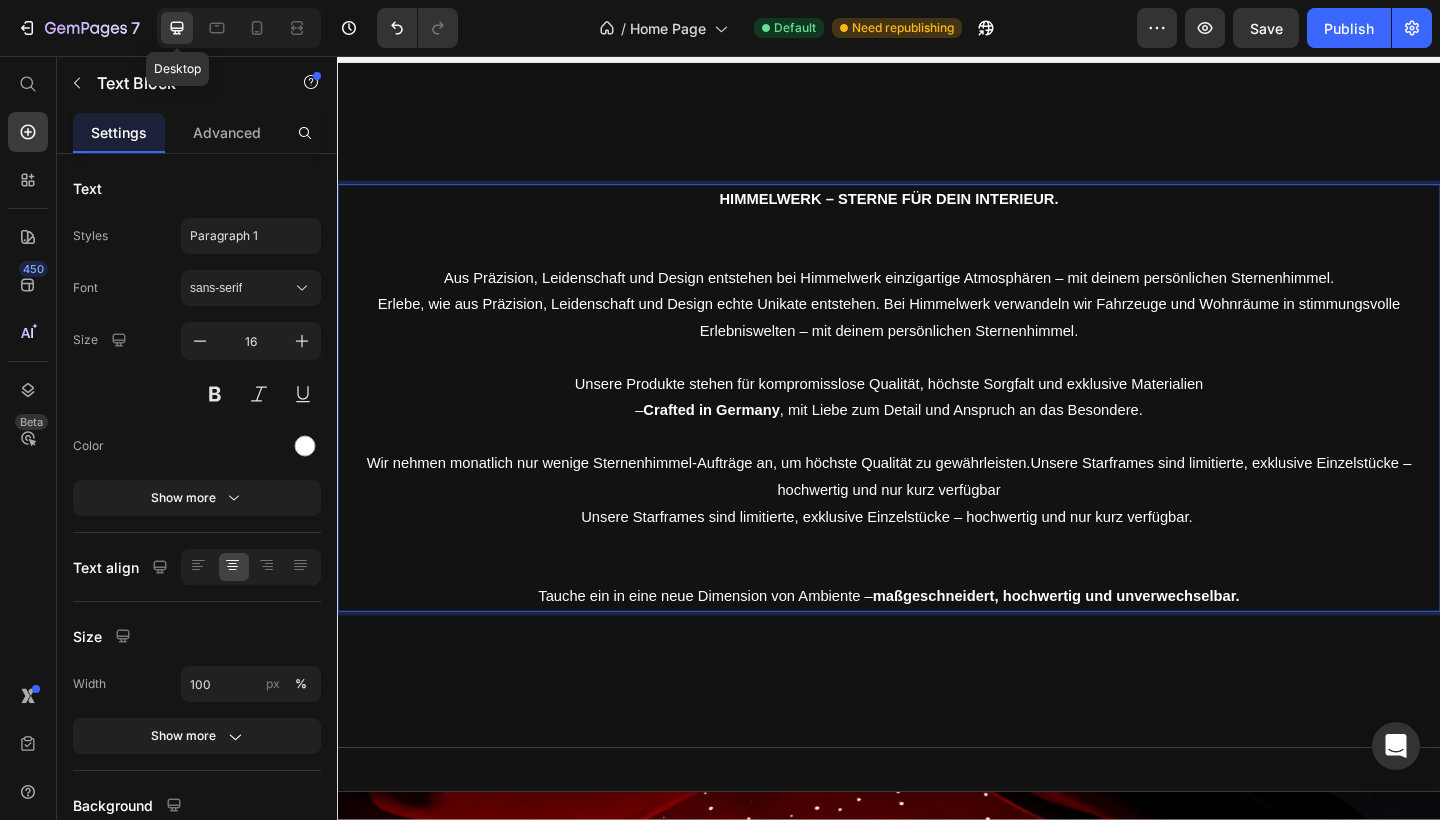 click on "Aus Präzision, Leidenschaft und Design entstehen bei Himmelwerk einzigartige Atmosphären – mit deinem persönlichen Sternenhimmel." at bounding box center (937, 297) 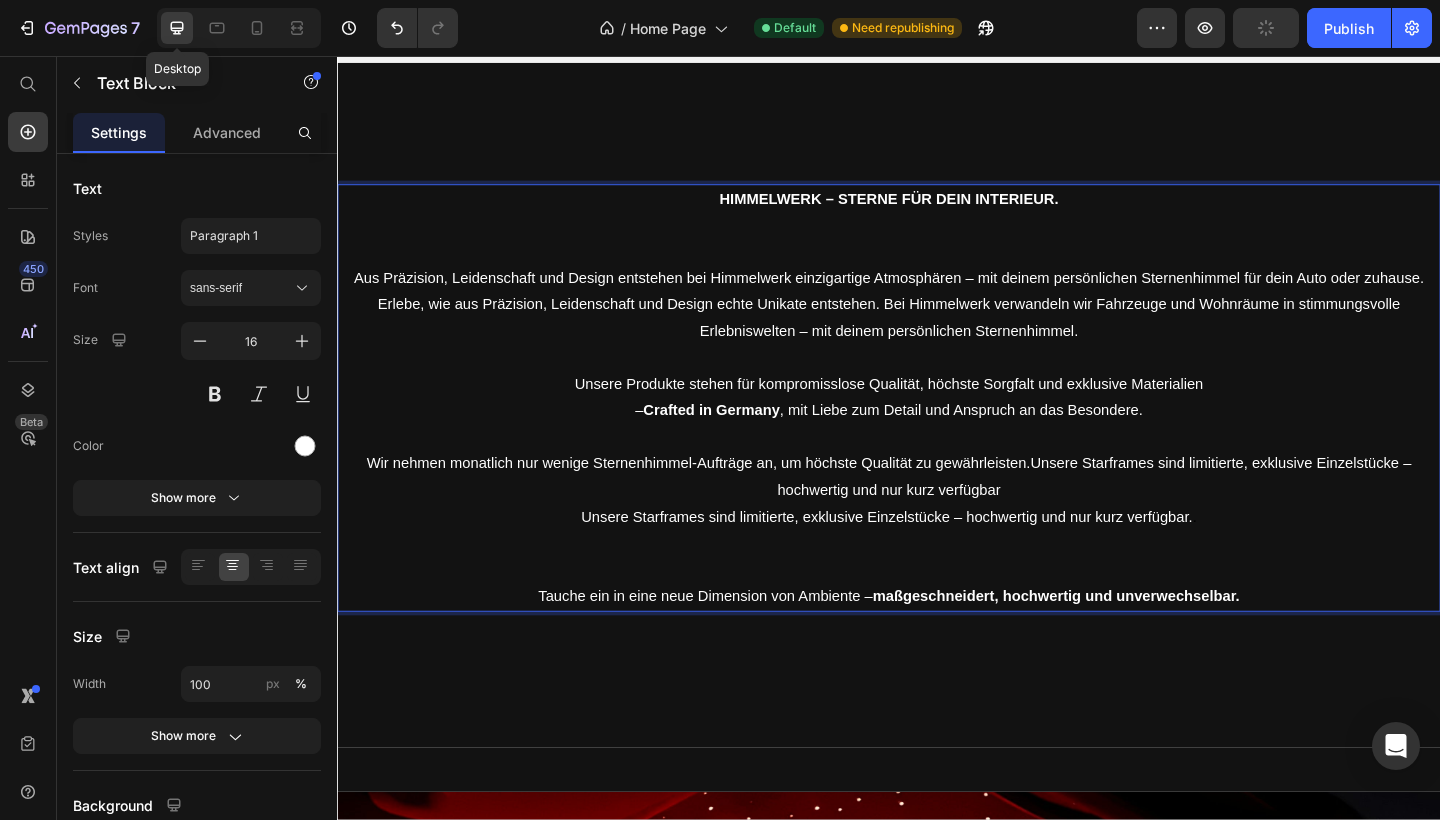 click on "Aus Präzision, Leidenschaft und Design entstehen bei Himmelwerk einzigartige Atmosphären – mit deinem persönlichen Sternenhimmel für dein Auto oder zuhause." at bounding box center (937, 297) 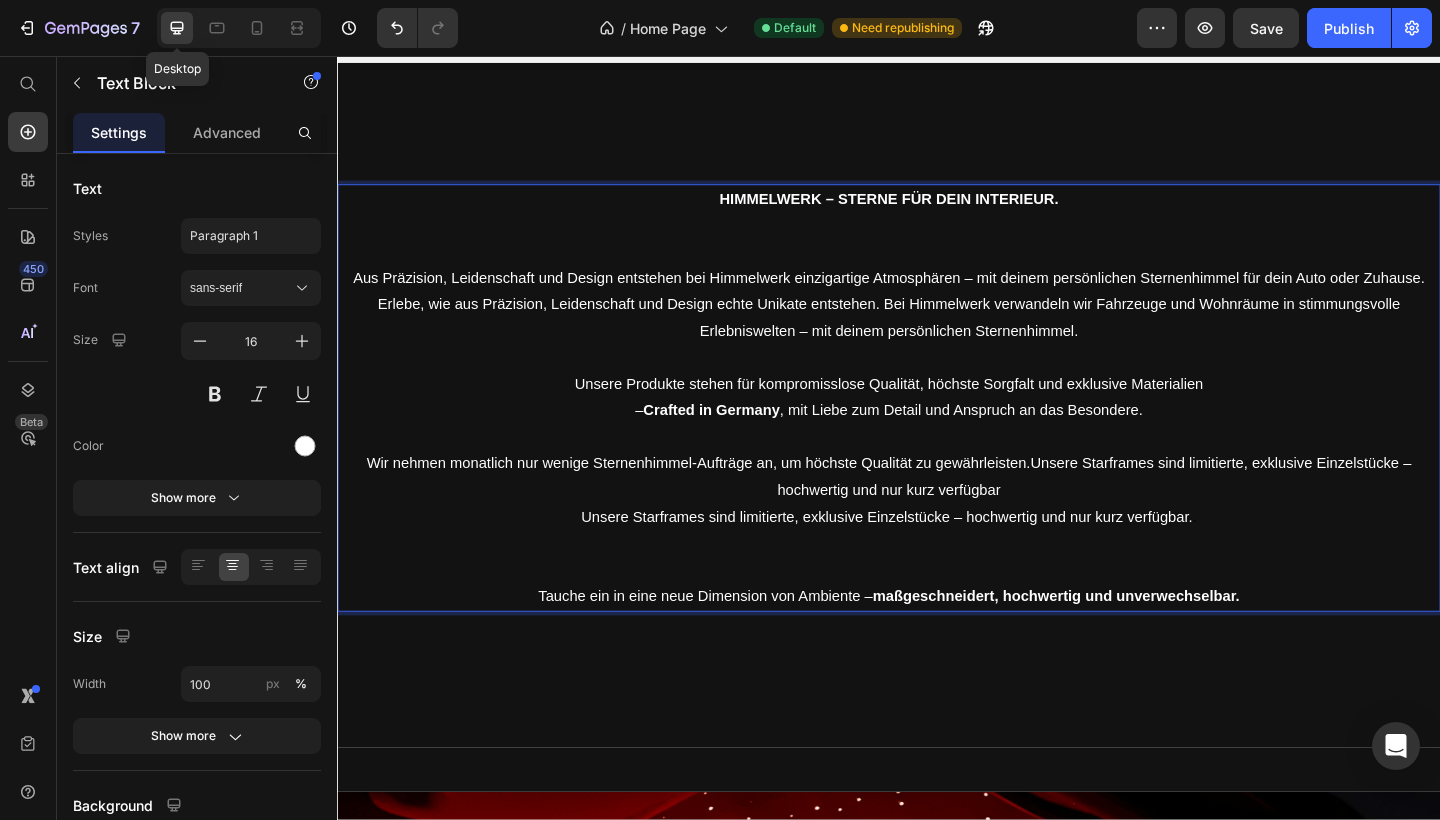 click on "Unsere Starframes sind limitierte, exklusive Einzelstücke – hochwertig und nur kurz verfügbar. ." at bounding box center [937, 558] 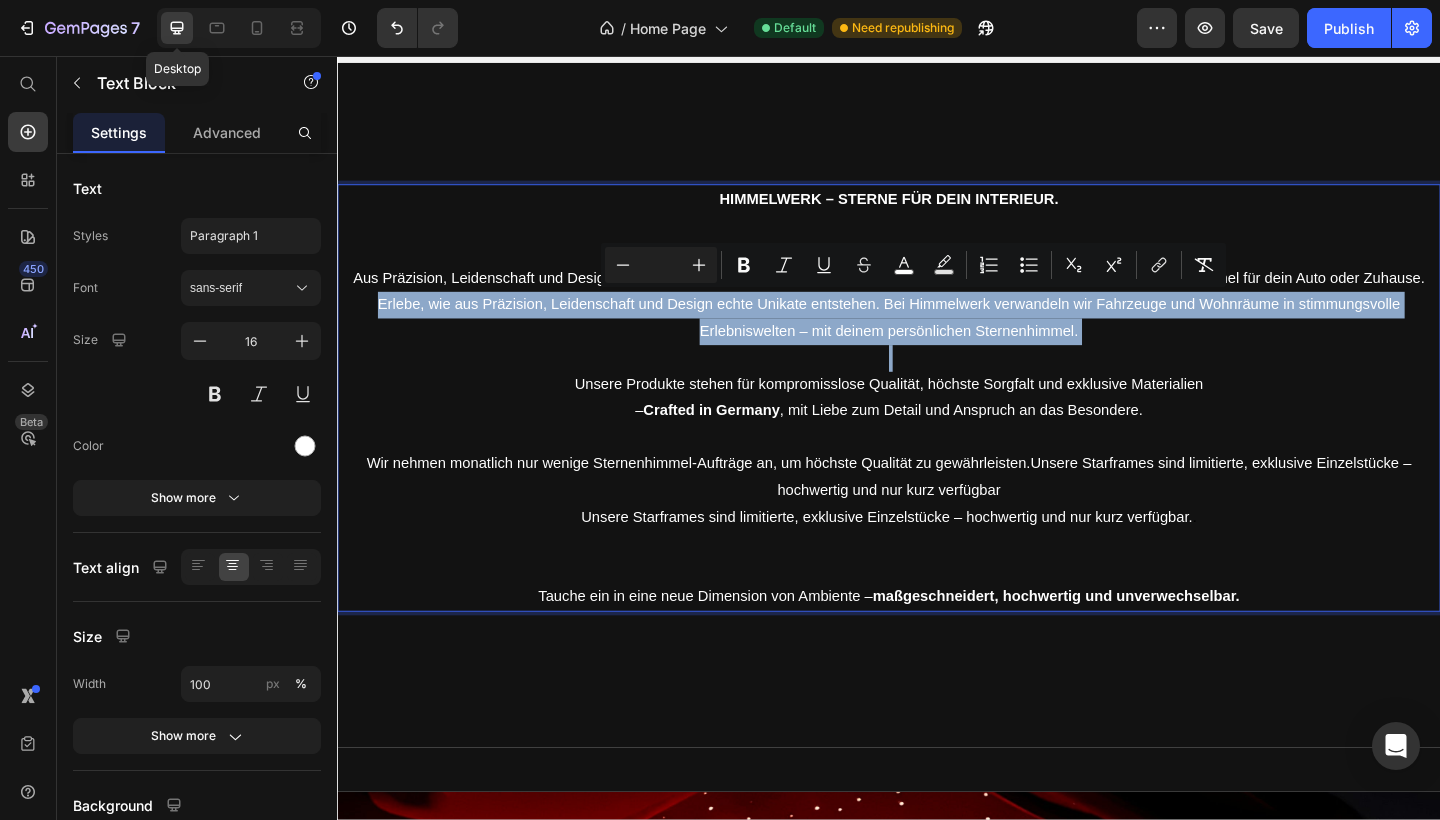 drag, startPoint x: 406, startPoint y: 326, endPoint x: 1200, endPoint y: 350, distance: 794.3626 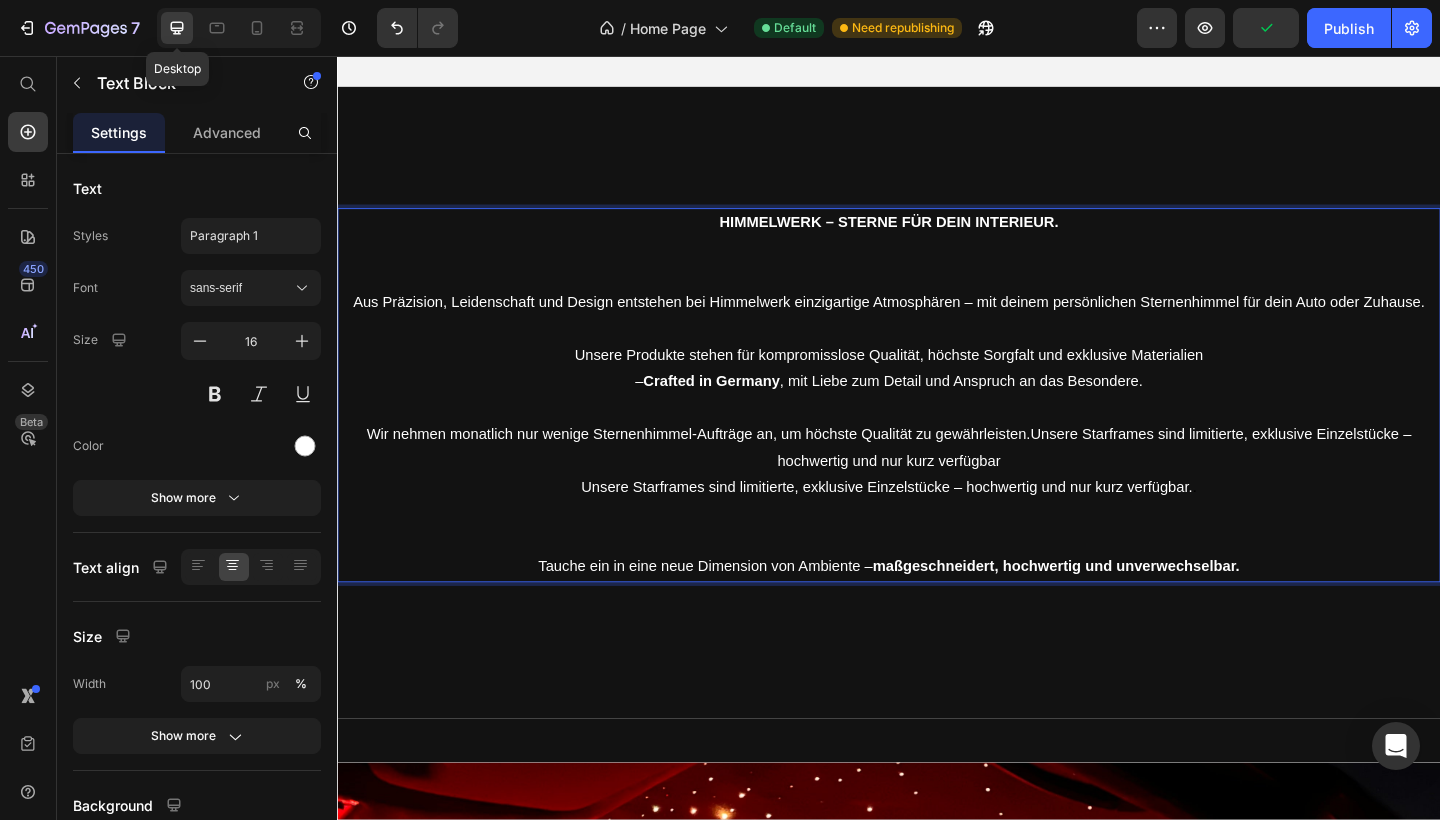 scroll, scrollTop: 727, scrollLeft: 0, axis: vertical 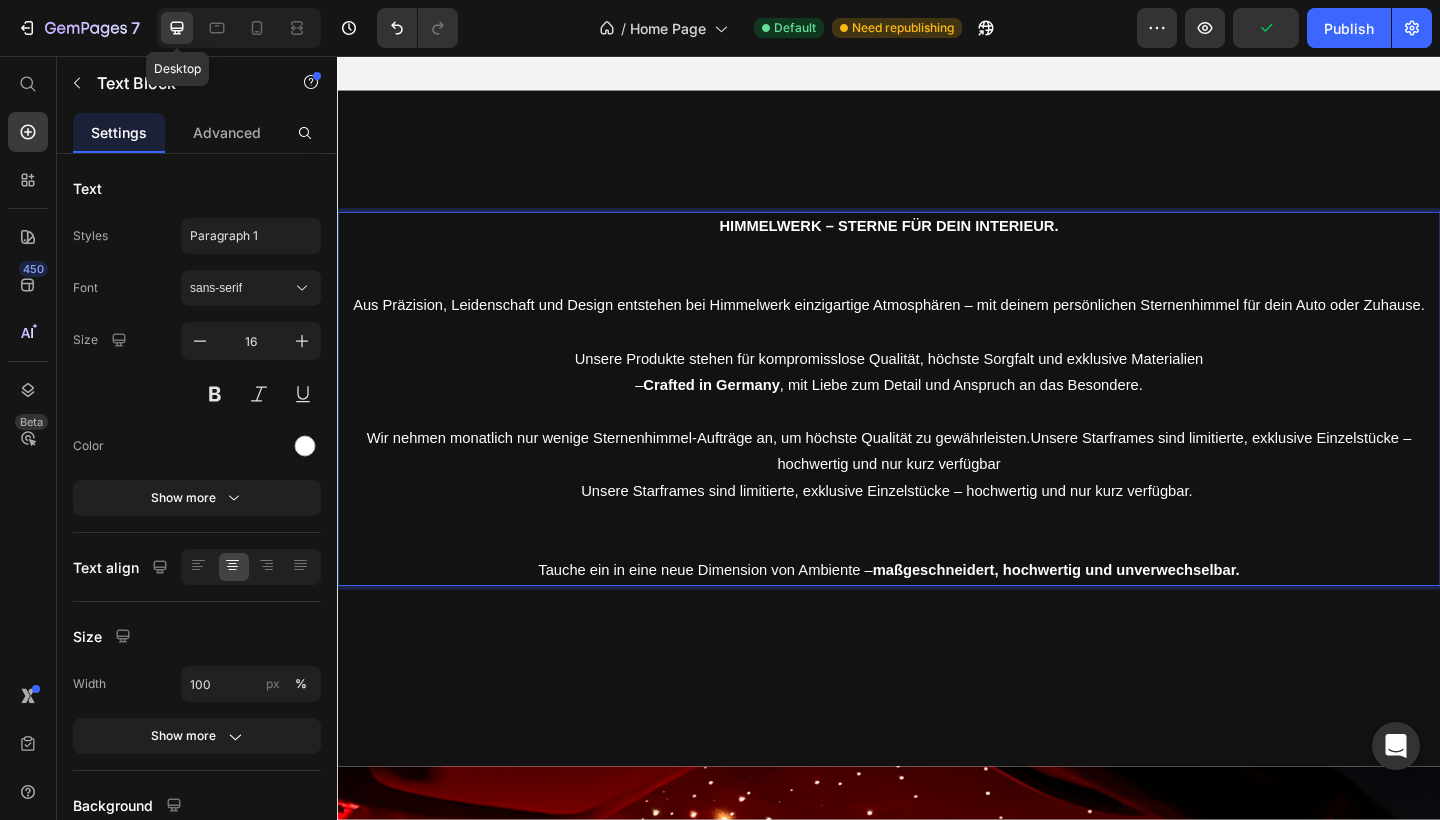 click at bounding box center (937, 357) 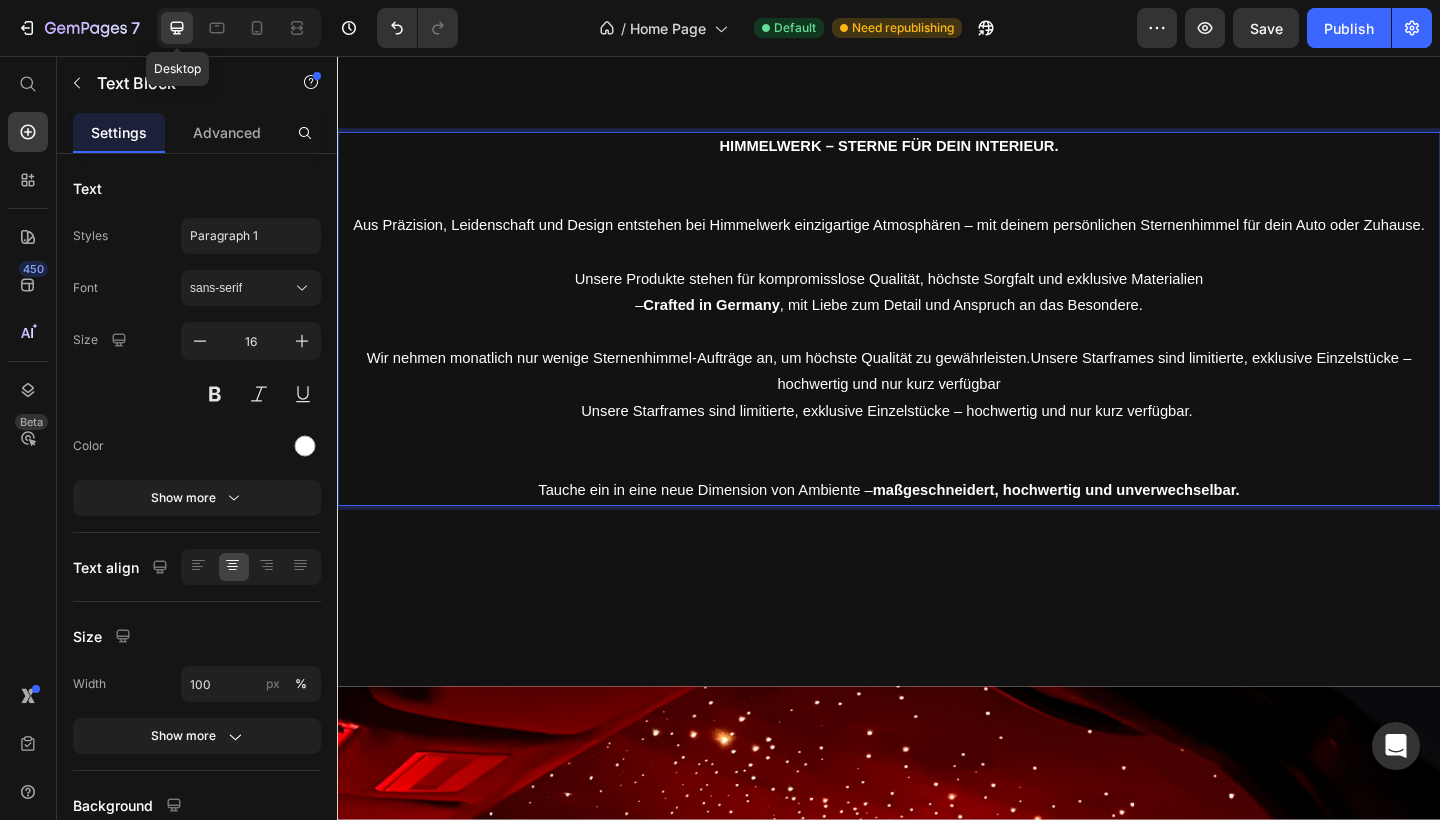 scroll, scrollTop: 822, scrollLeft: 0, axis: vertical 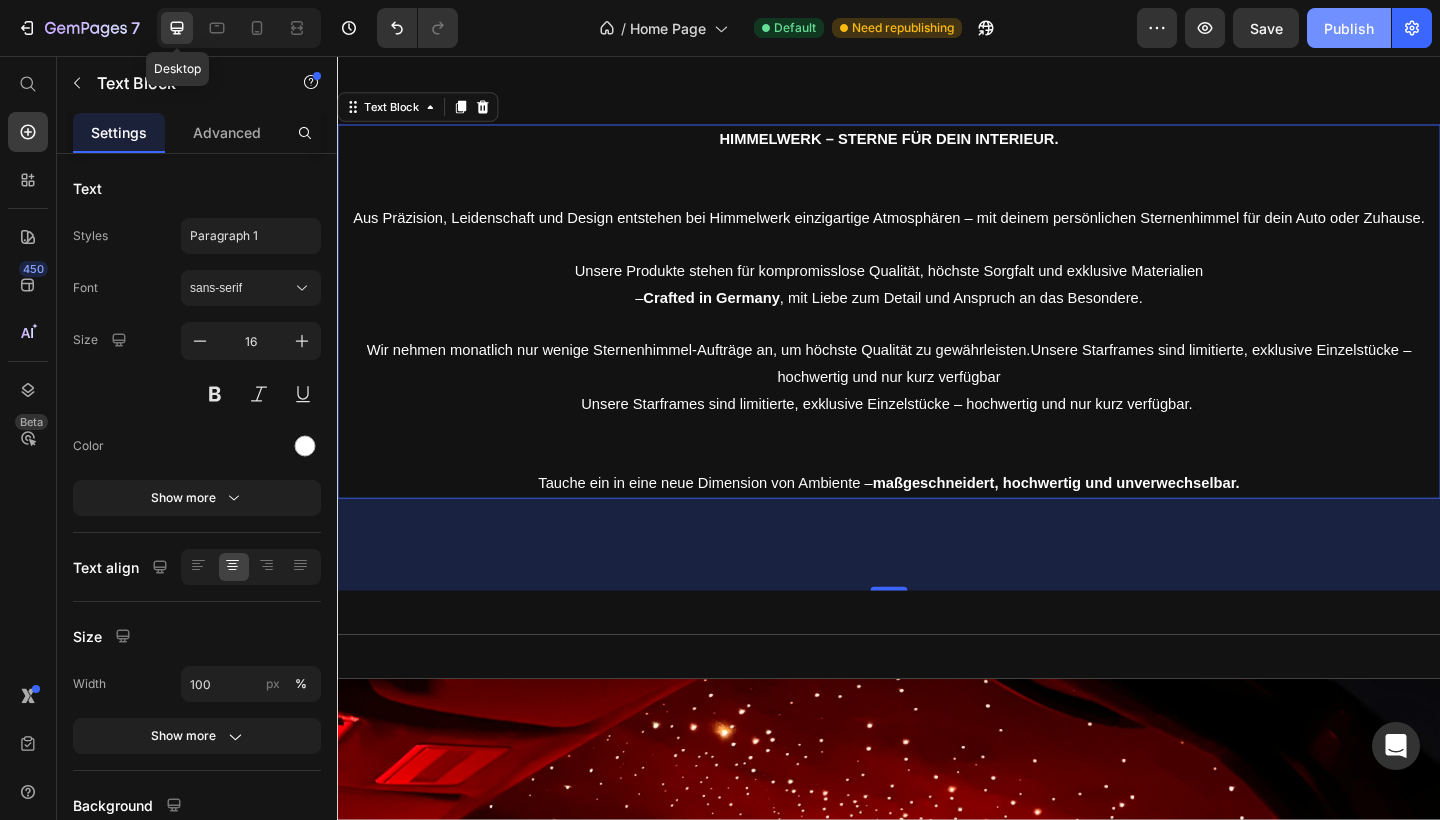 click on "Publish" at bounding box center (1349, 28) 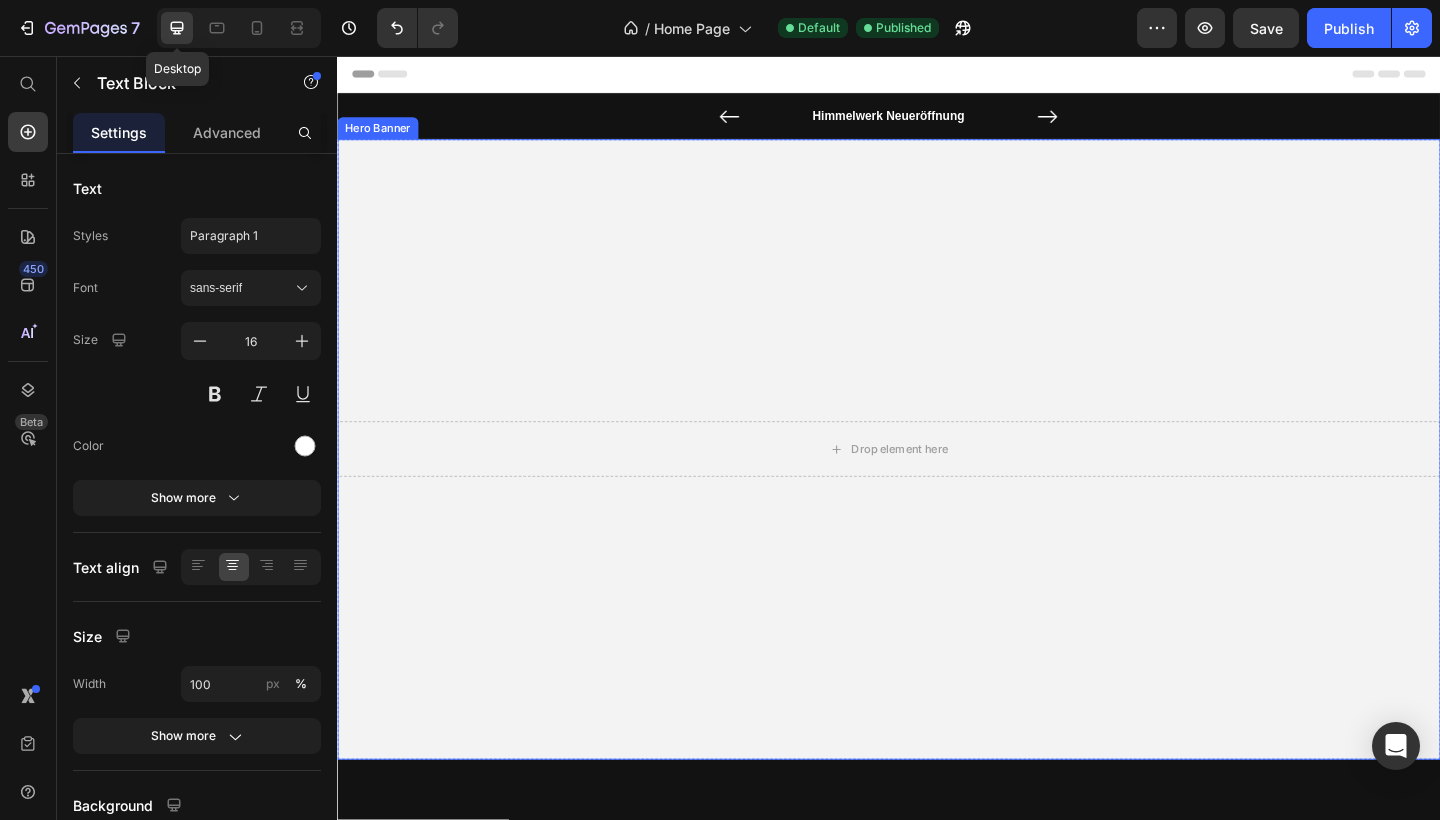 scroll, scrollTop: 1428, scrollLeft: 0, axis: vertical 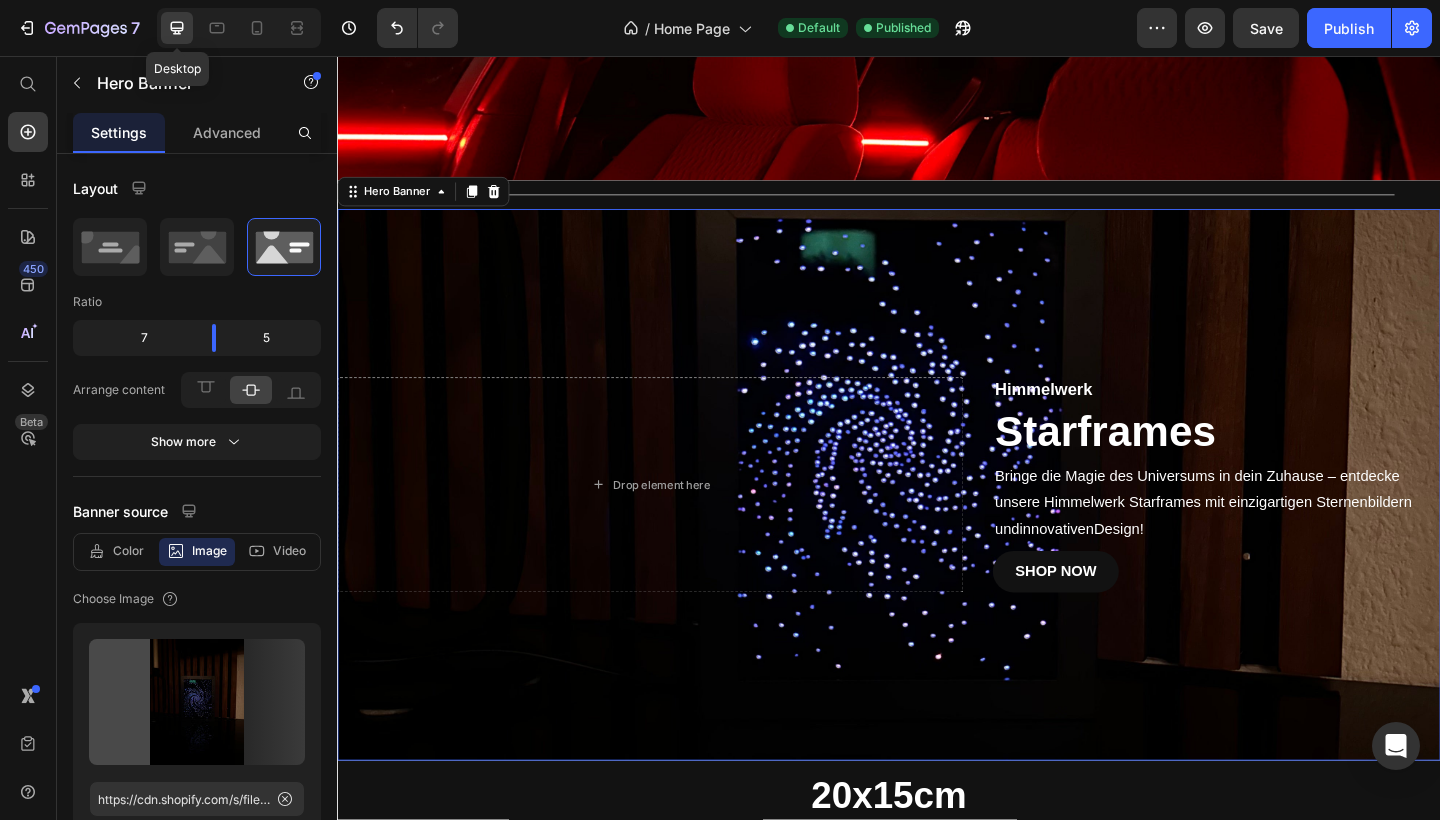 click at bounding box center (937, 523) 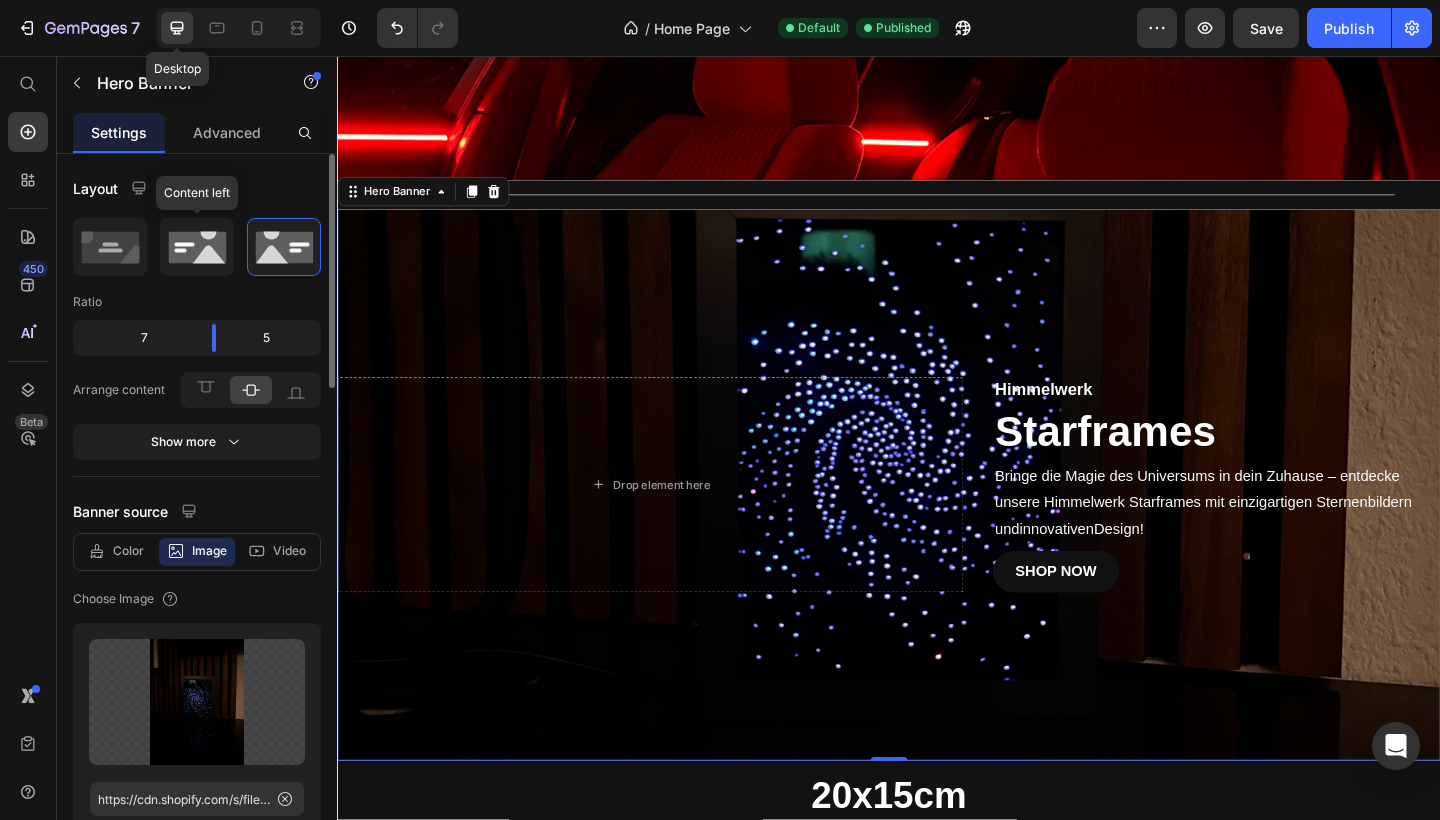 click 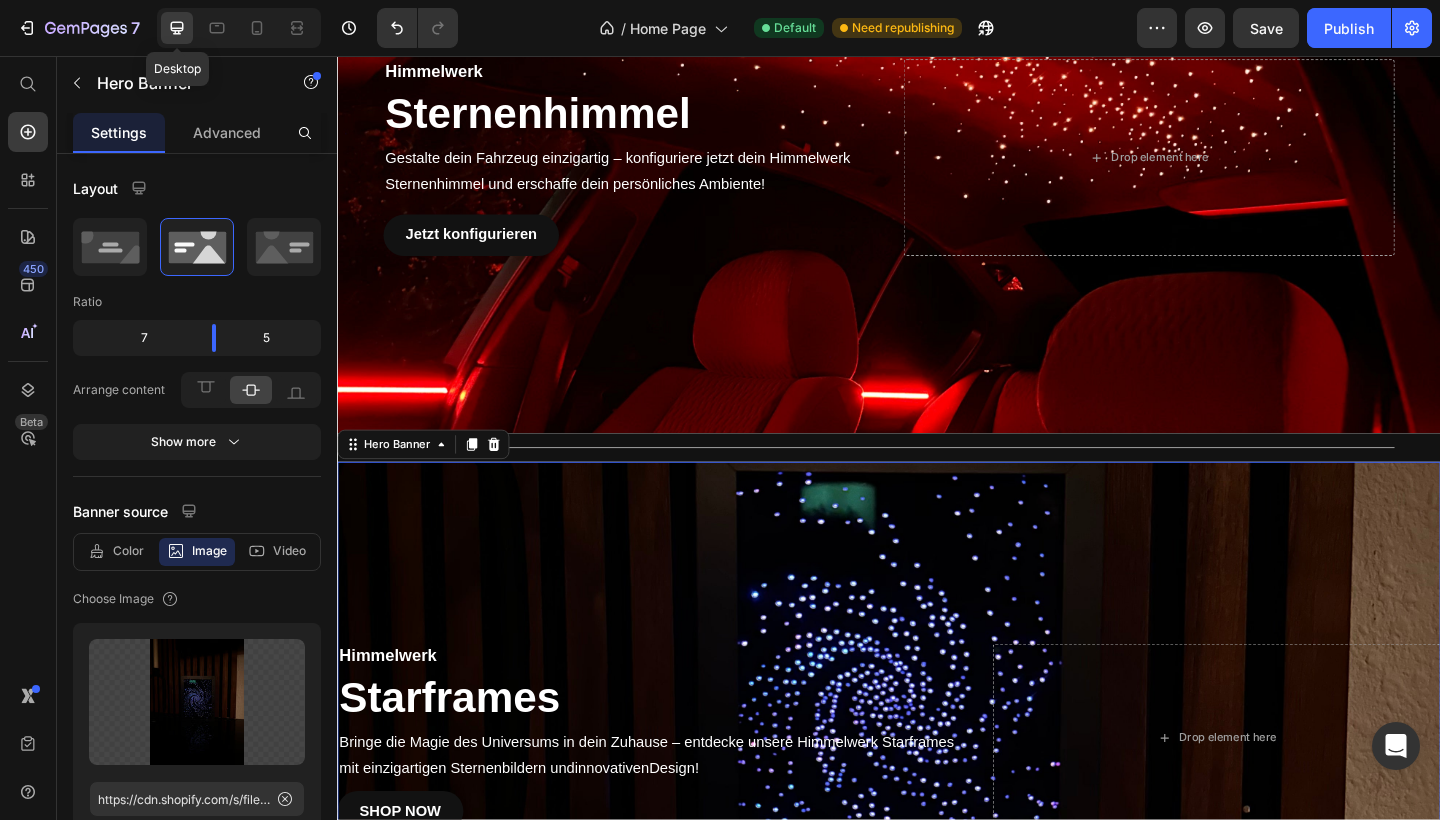 scroll, scrollTop: 1690, scrollLeft: 0, axis: vertical 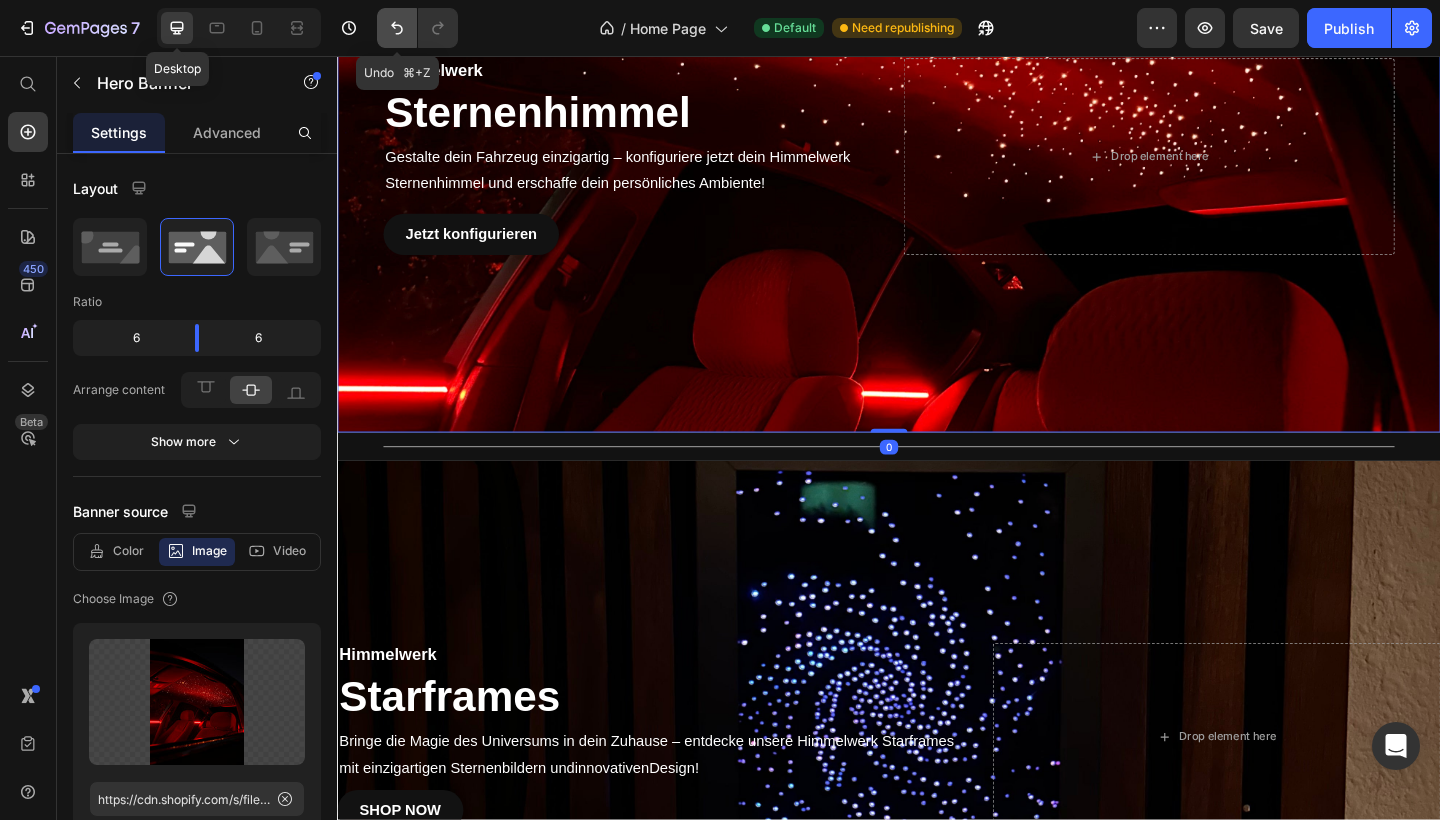 click 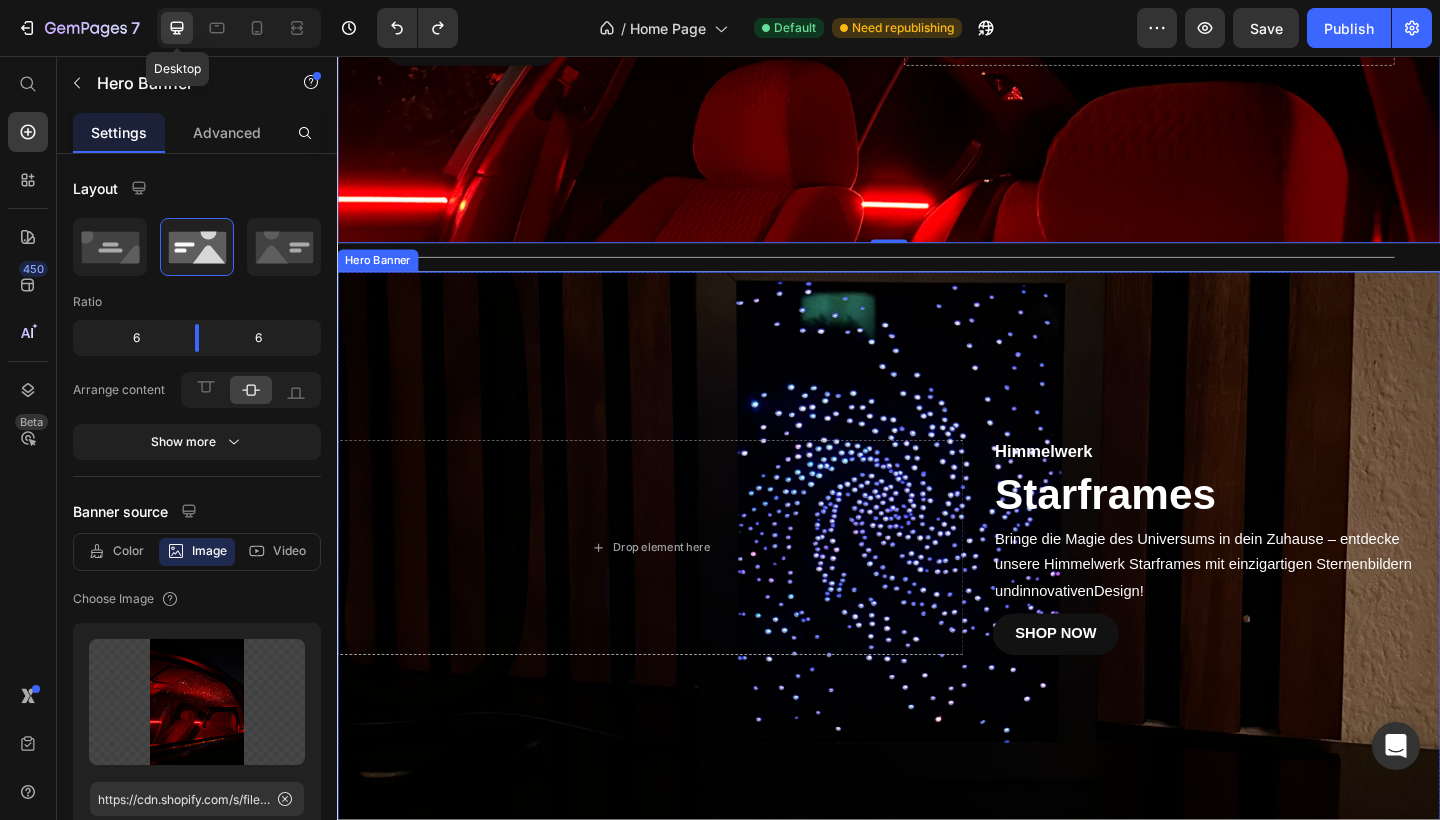 scroll, scrollTop: 1897, scrollLeft: 0, axis: vertical 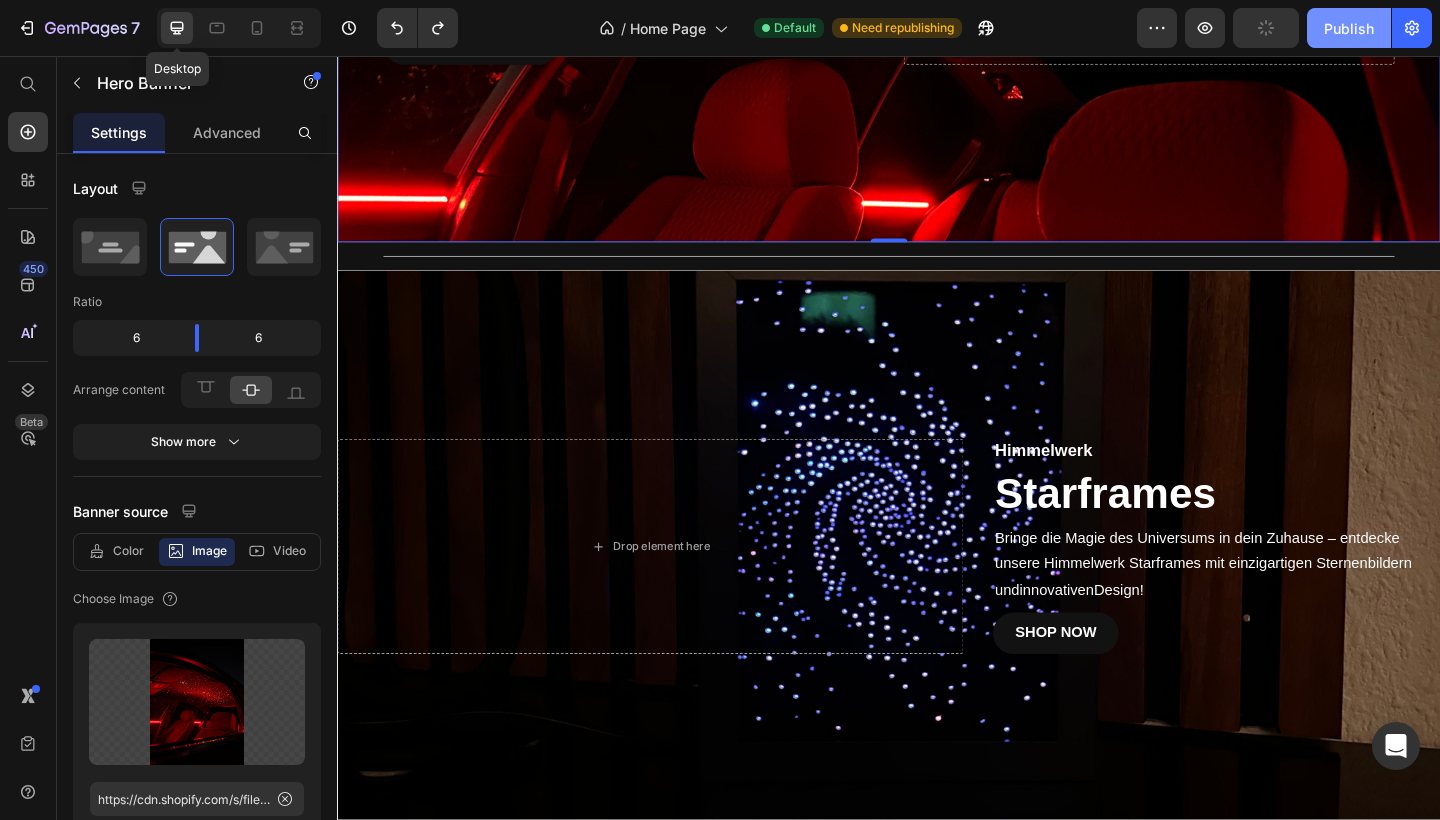 click on "Publish" at bounding box center (1349, 28) 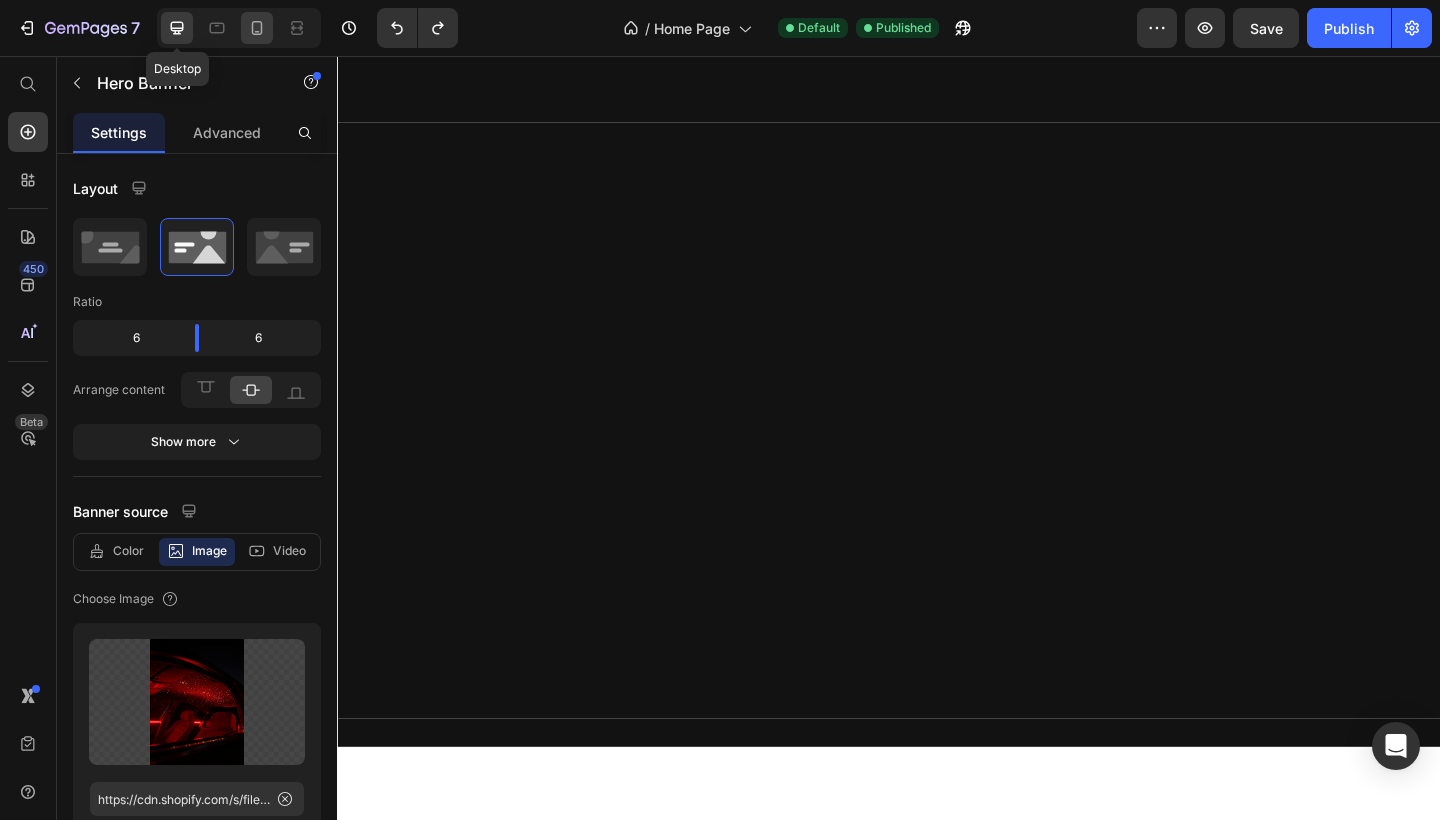 scroll, scrollTop: 0, scrollLeft: 0, axis: both 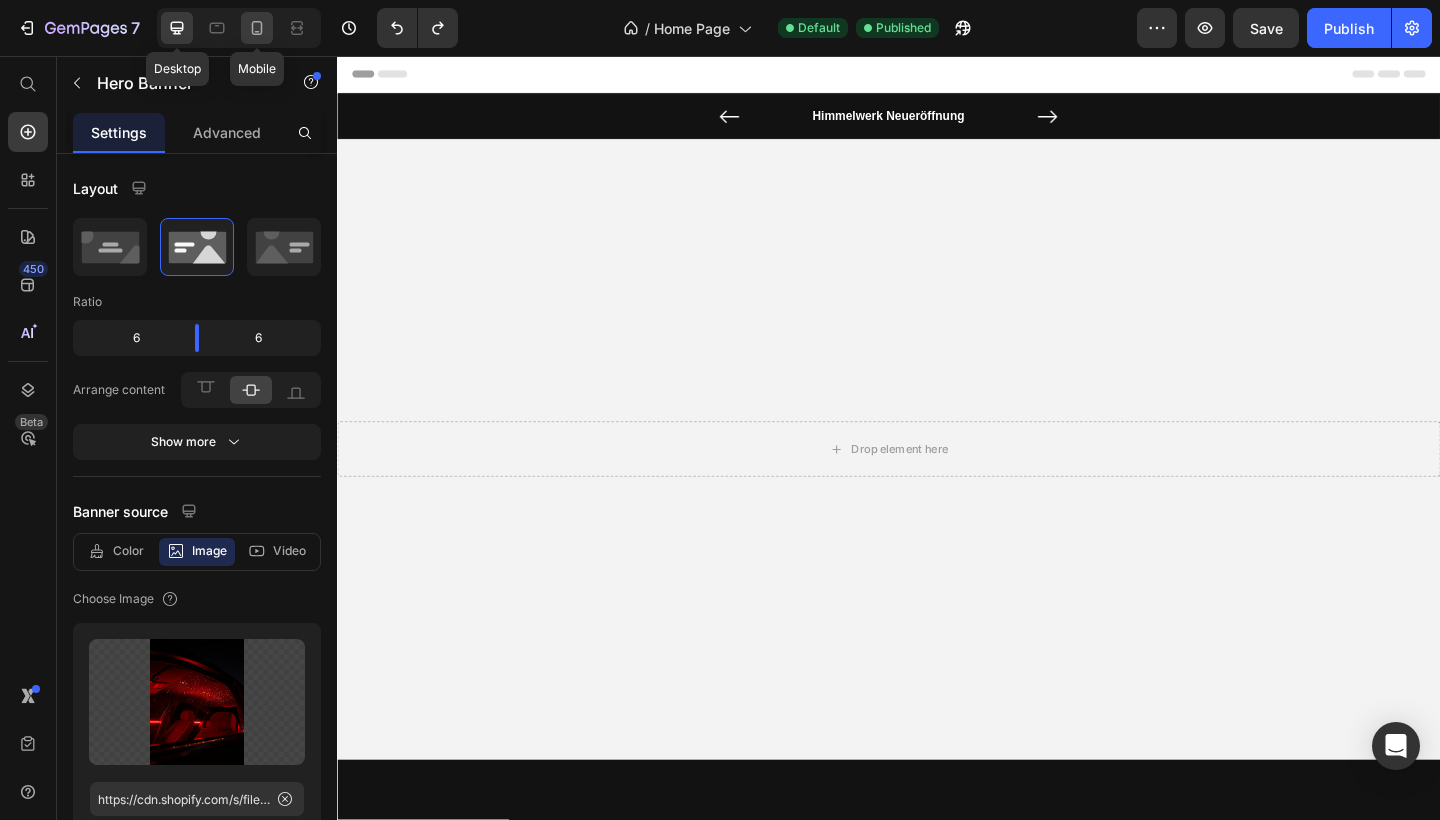 click 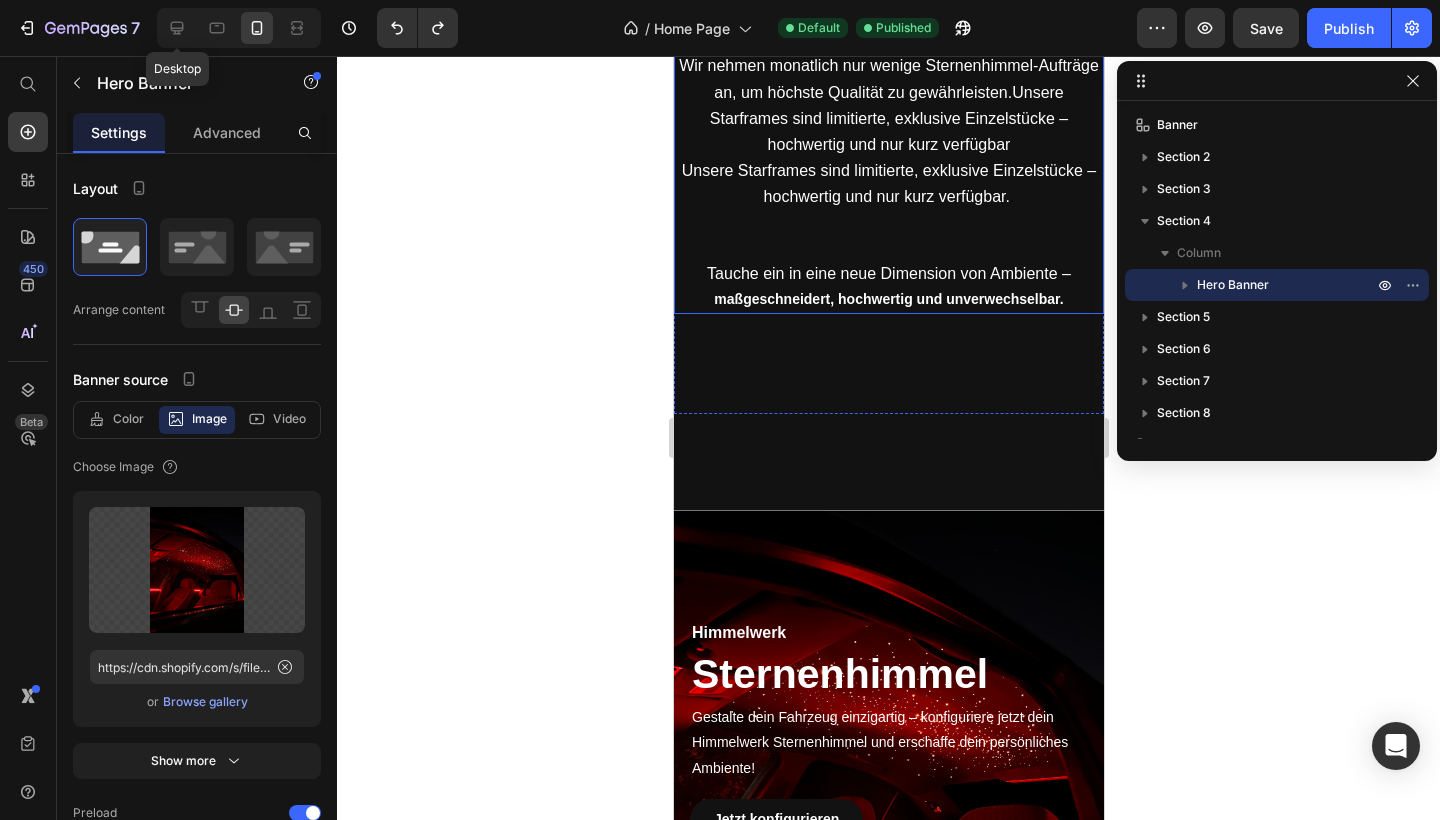 scroll, scrollTop: 1218, scrollLeft: 0, axis: vertical 